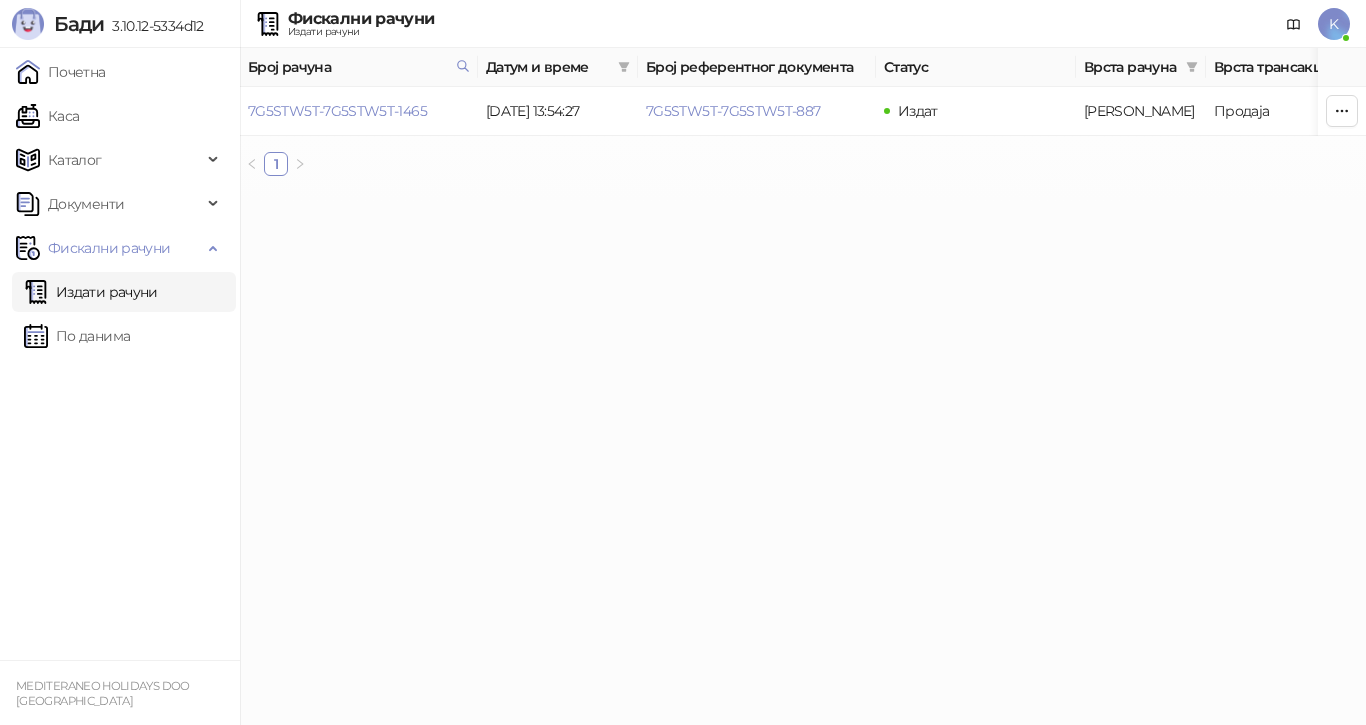 scroll, scrollTop: 0, scrollLeft: 0, axis: both 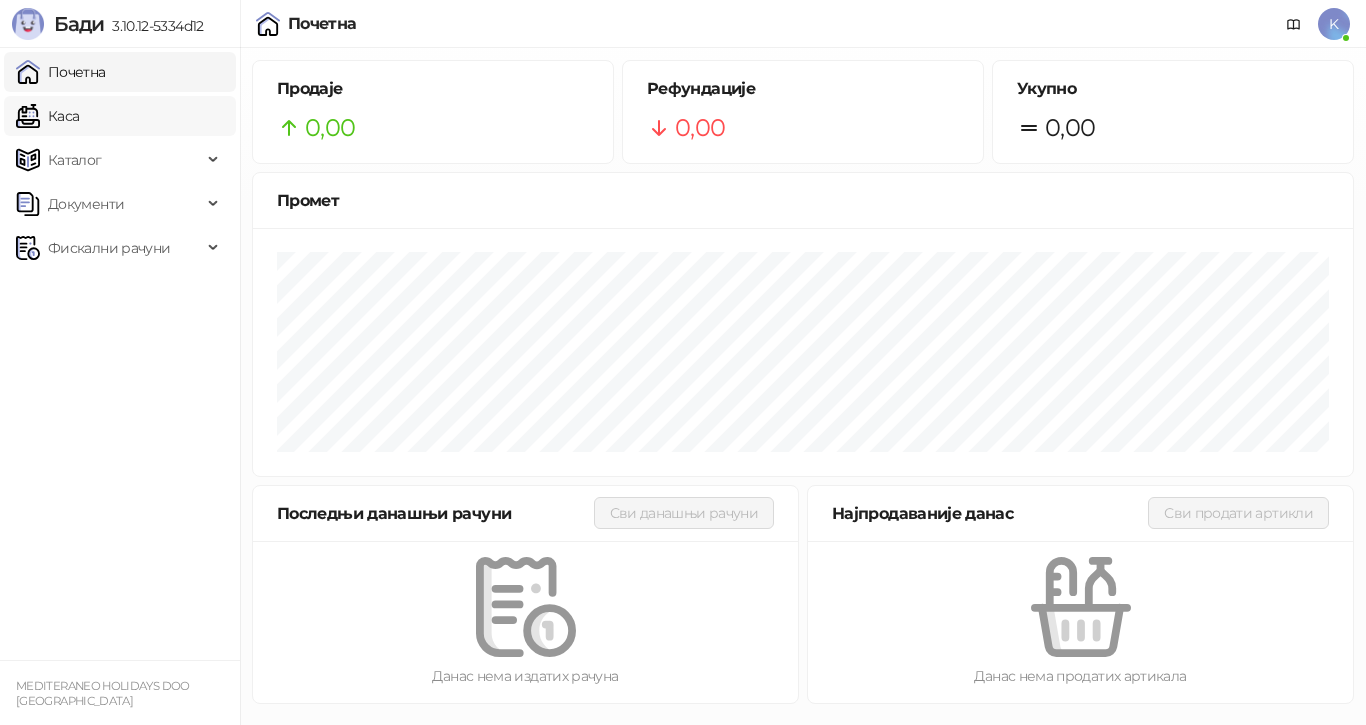 click on "Каса" at bounding box center [47, 116] 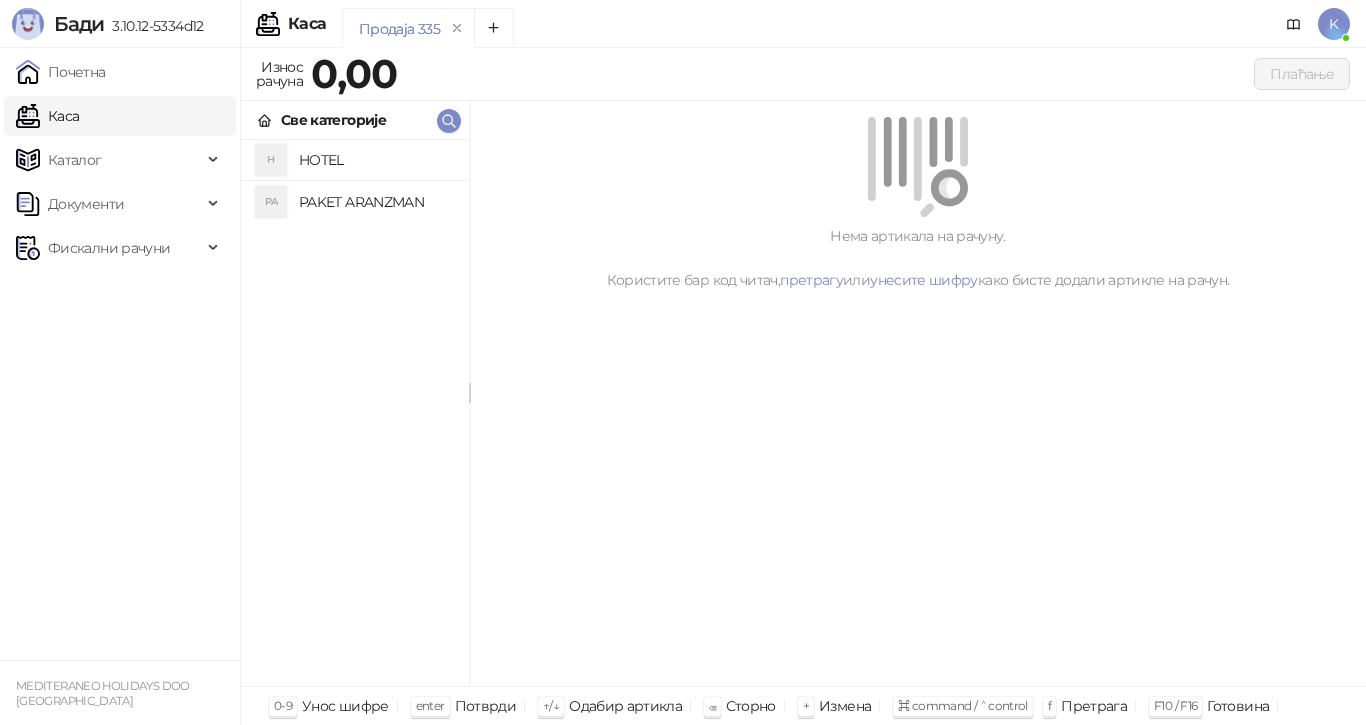 click on "PAKET ARANZMAN" at bounding box center (376, 202) 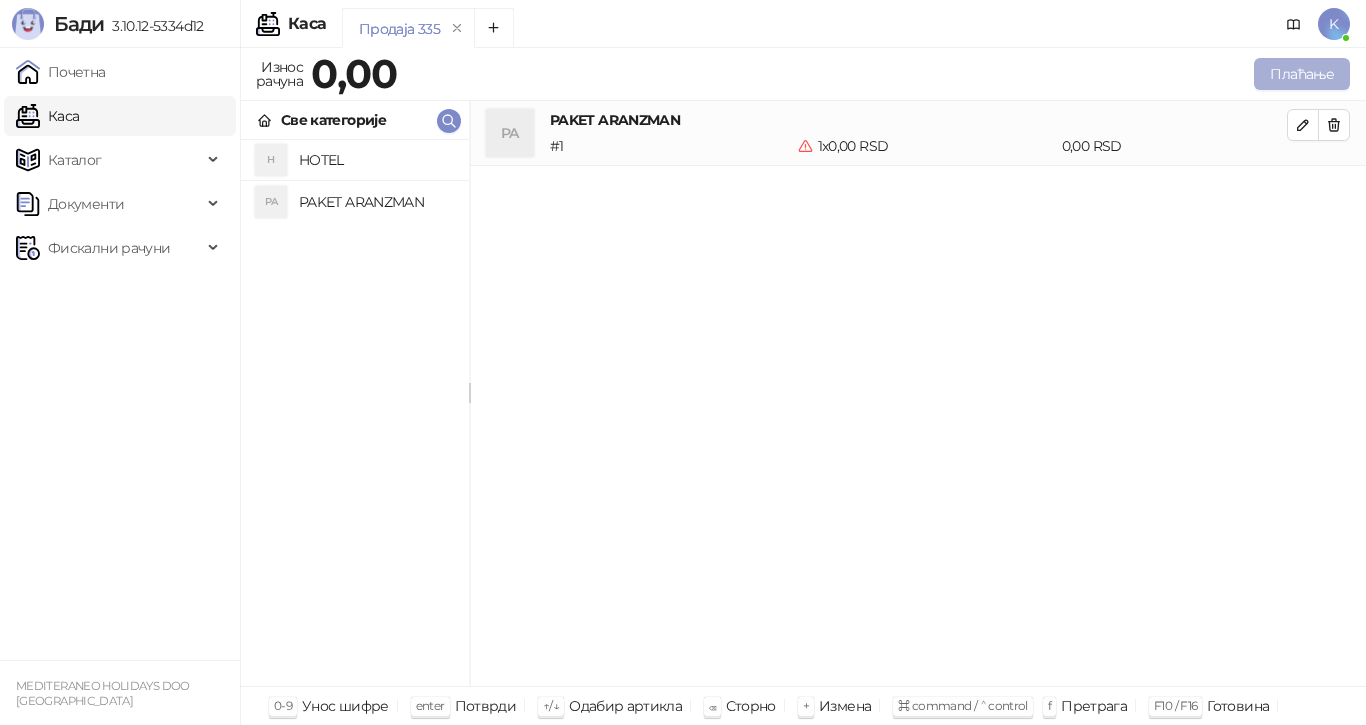 click on "Плаћање" at bounding box center (1302, 74) 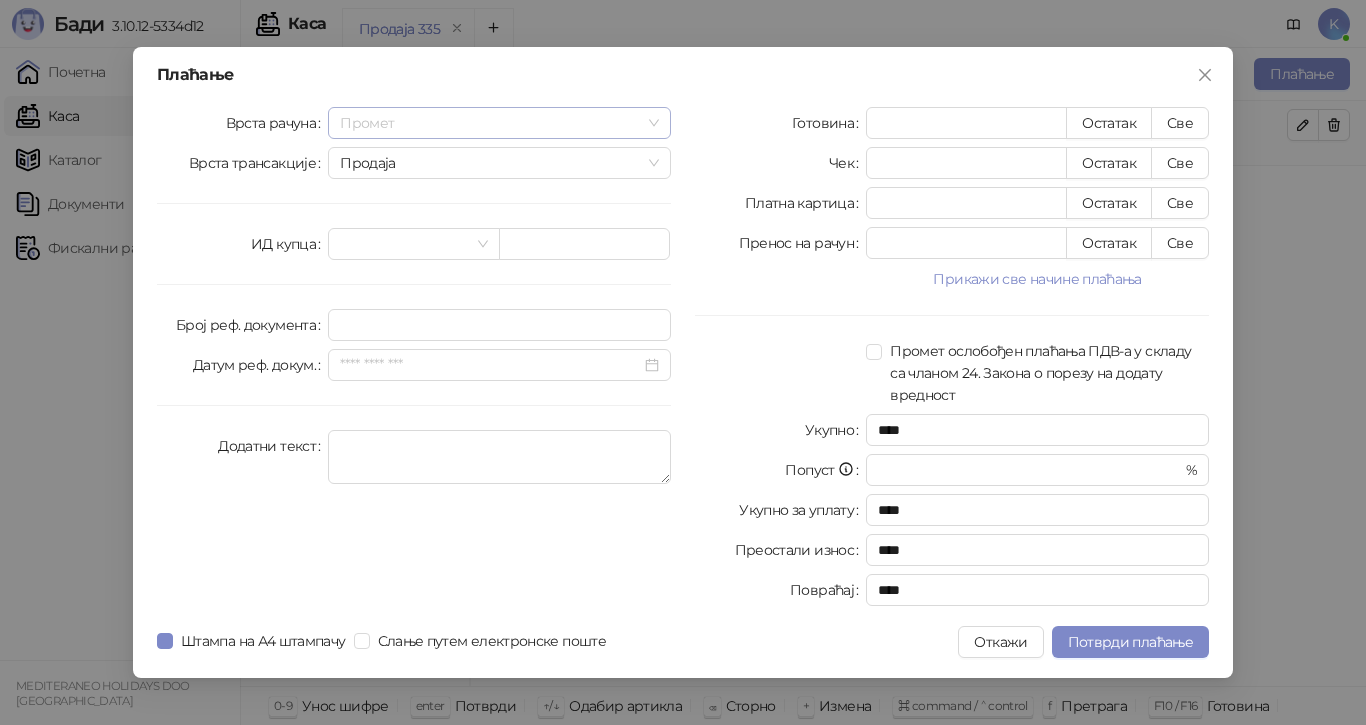 click on "Промет" at bounding box center (499, 123) 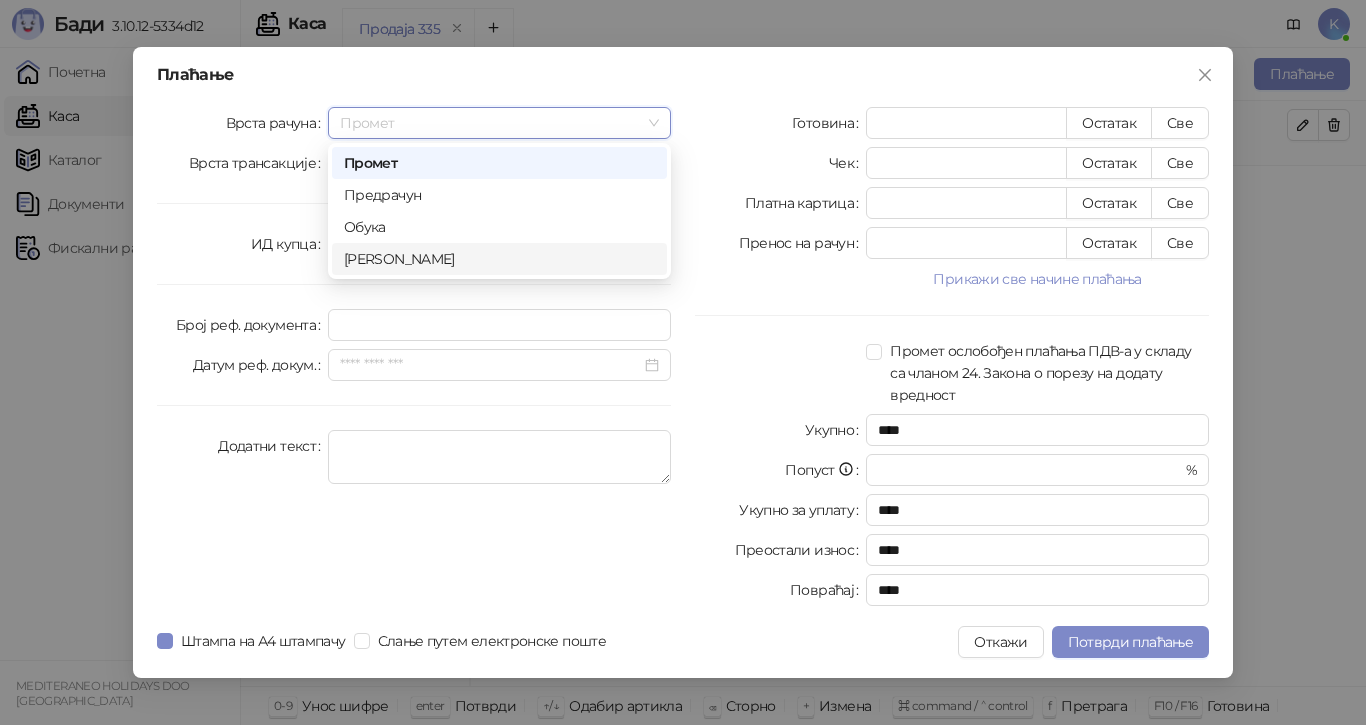 click on "[PERSON_NAME]" at bounding box center (499, 259) 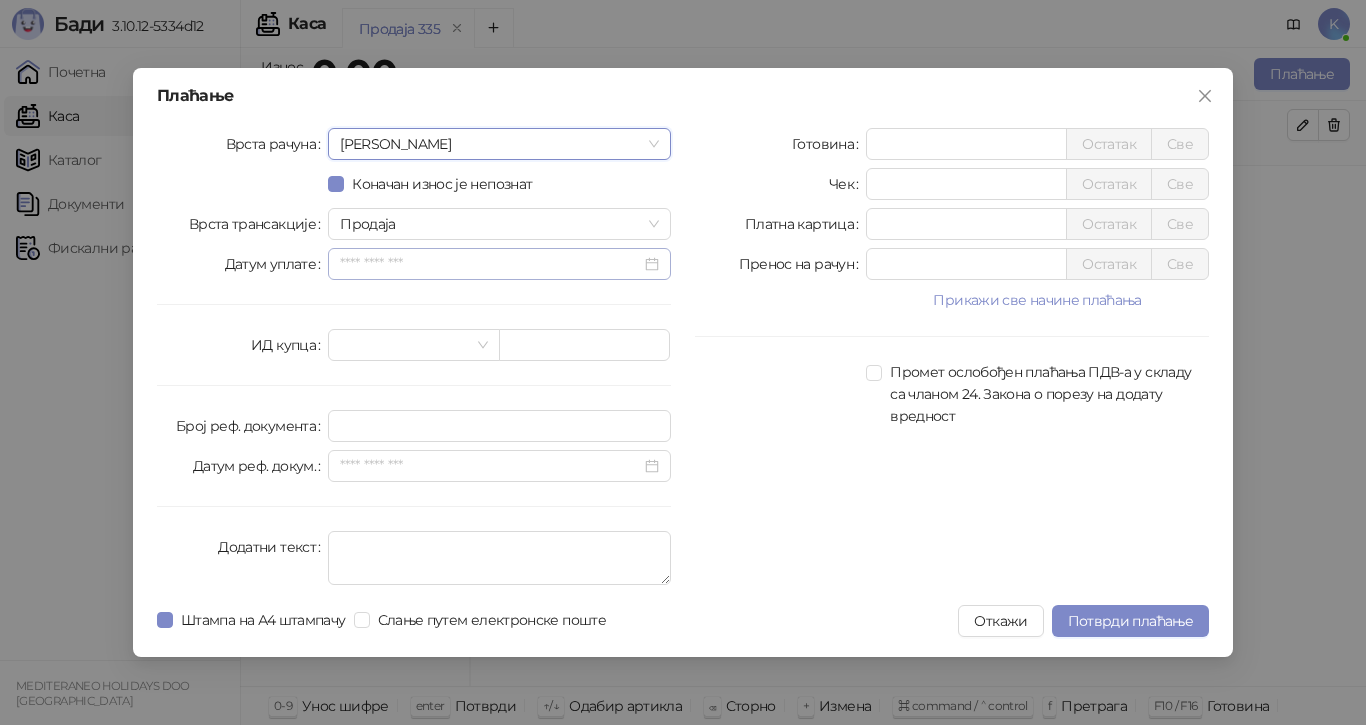 click at bounding box center (499, 264) 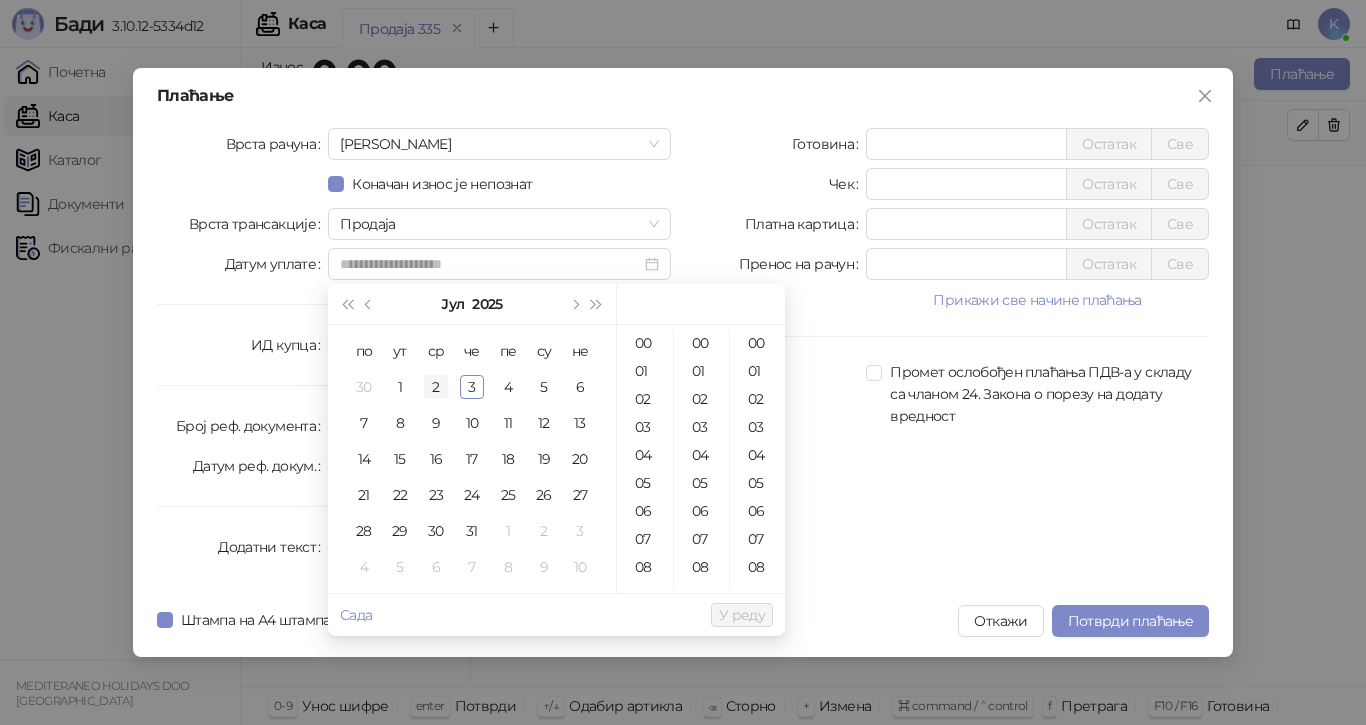 click on "2" at bounding box center [436, 387] 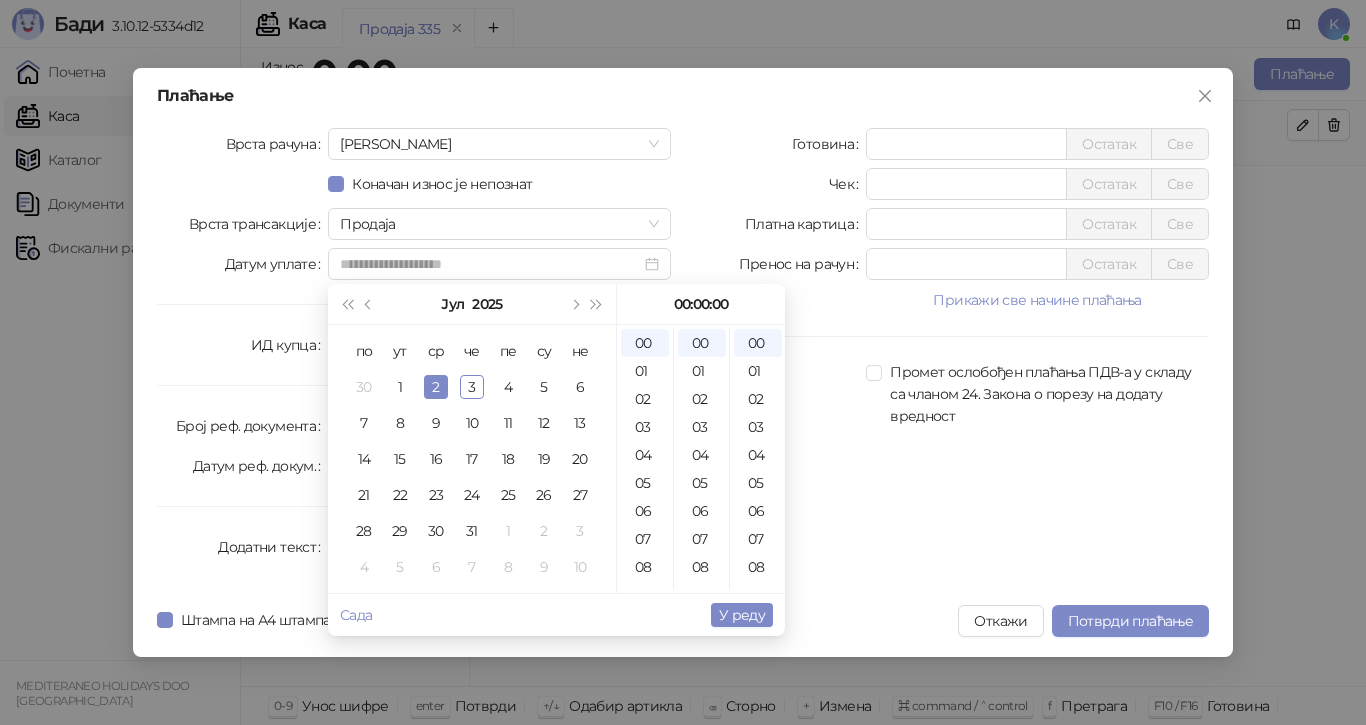 type on "**********" 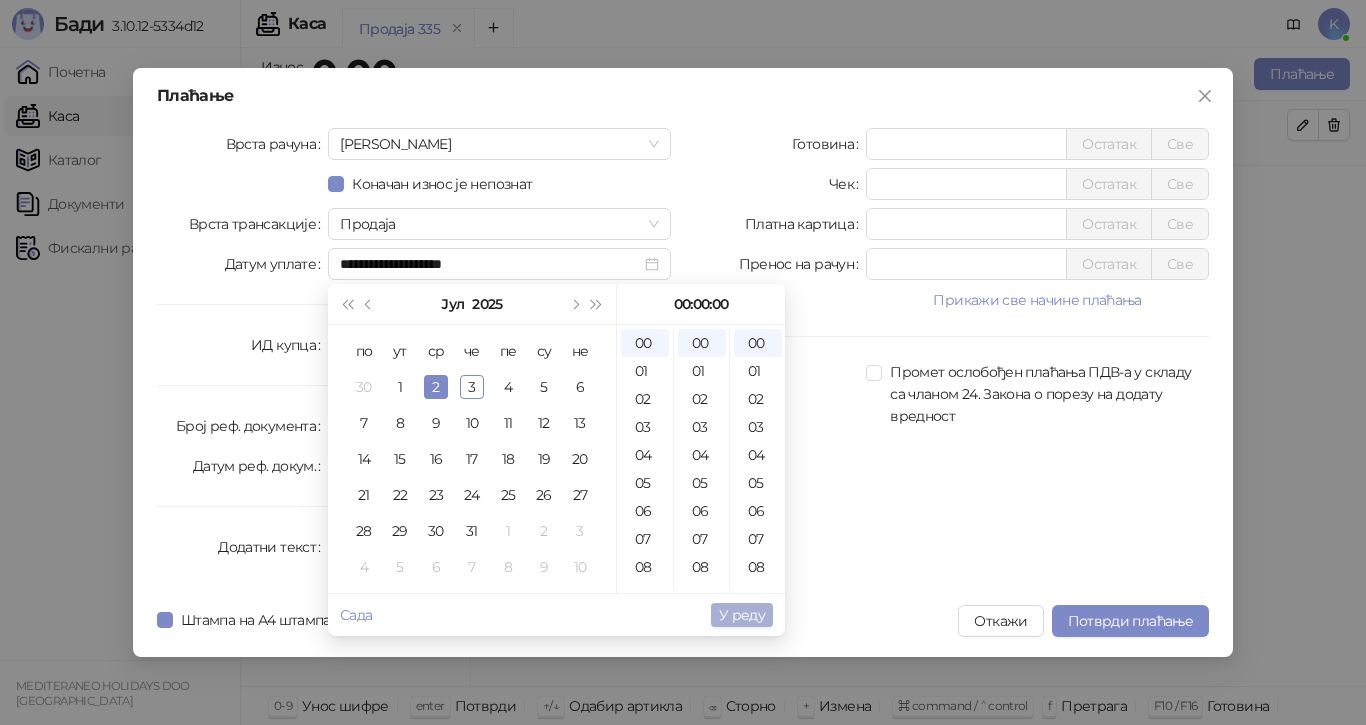 click on "У реду" at bounding box center (742, 615) 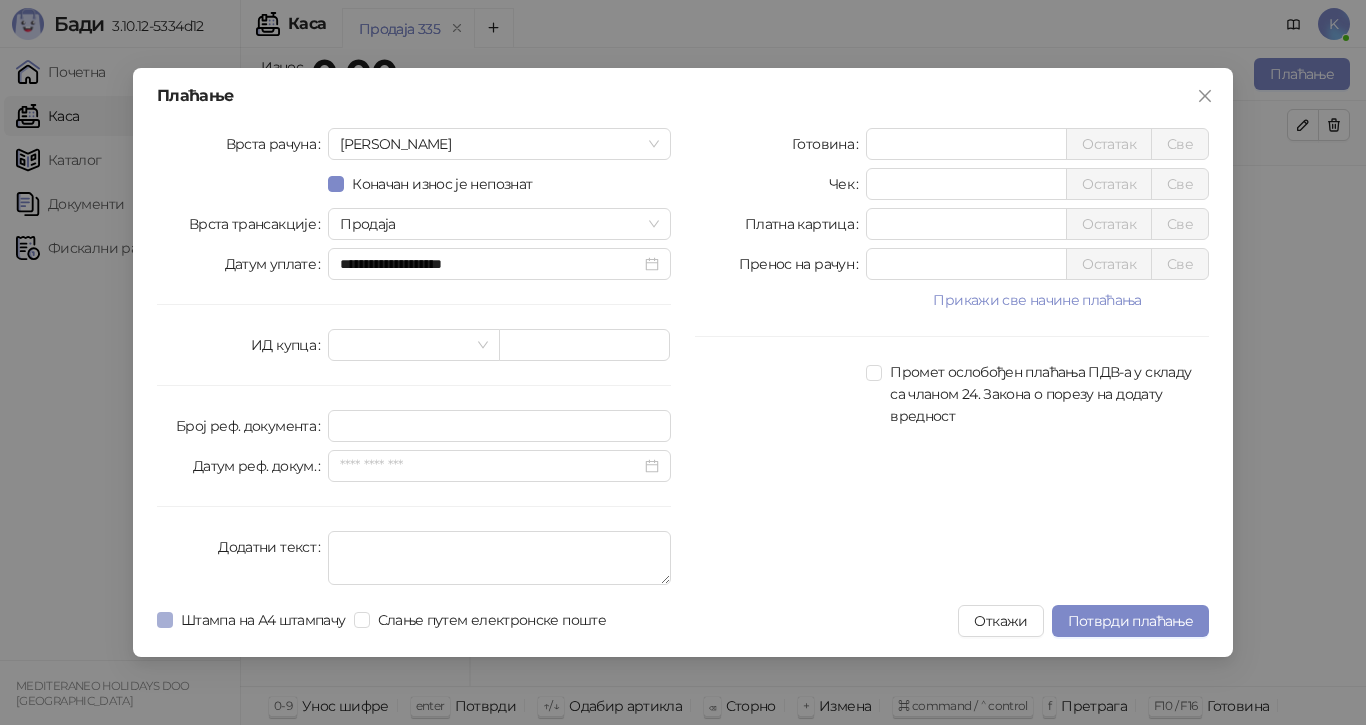 click on "Штампа на А4 штампачу" at bounding box center [263, 620] 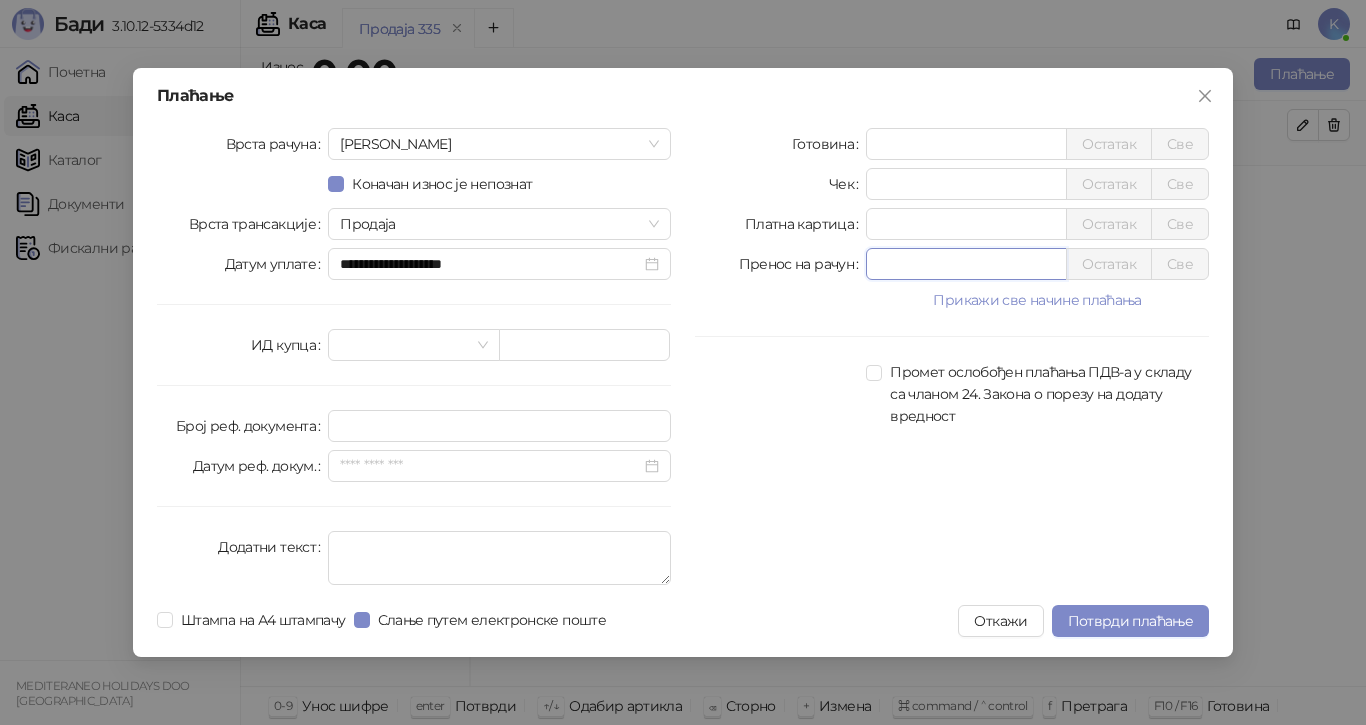 click on "Пренос на рачун * Остатак Све" at bounding box center [952, 264] 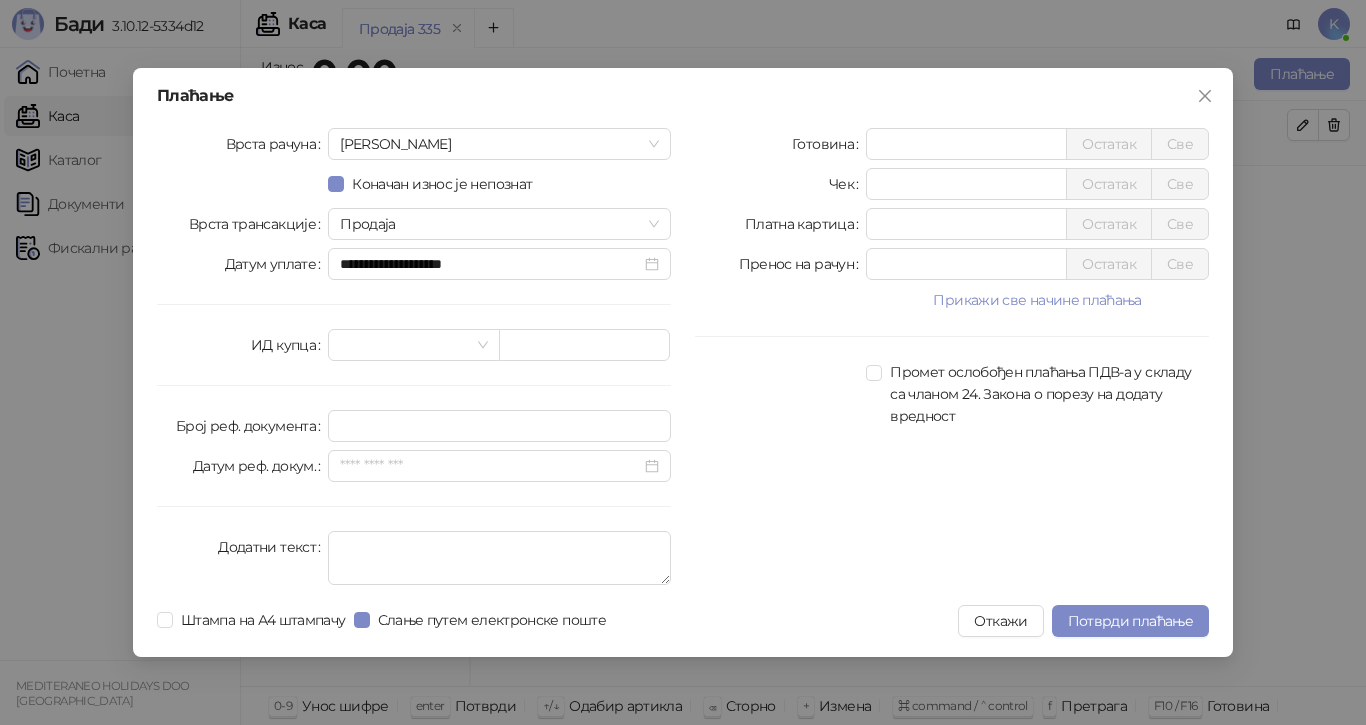 click on "Готовина * Остатак Све Чек * Остатак Све Платна картица * Остатак Све Пренос на рачун ****** Остатак Све Прикажи све начине плаћања Ваучер * Остатак Све Инстант плаћање * Остатак Све Друго безготовинско * Остатак Све   Промет ослобођен плаћања ПДВ-а у складу са чланом 24. Закона о порезу на додату вредност" at bounding box center [952, 360] 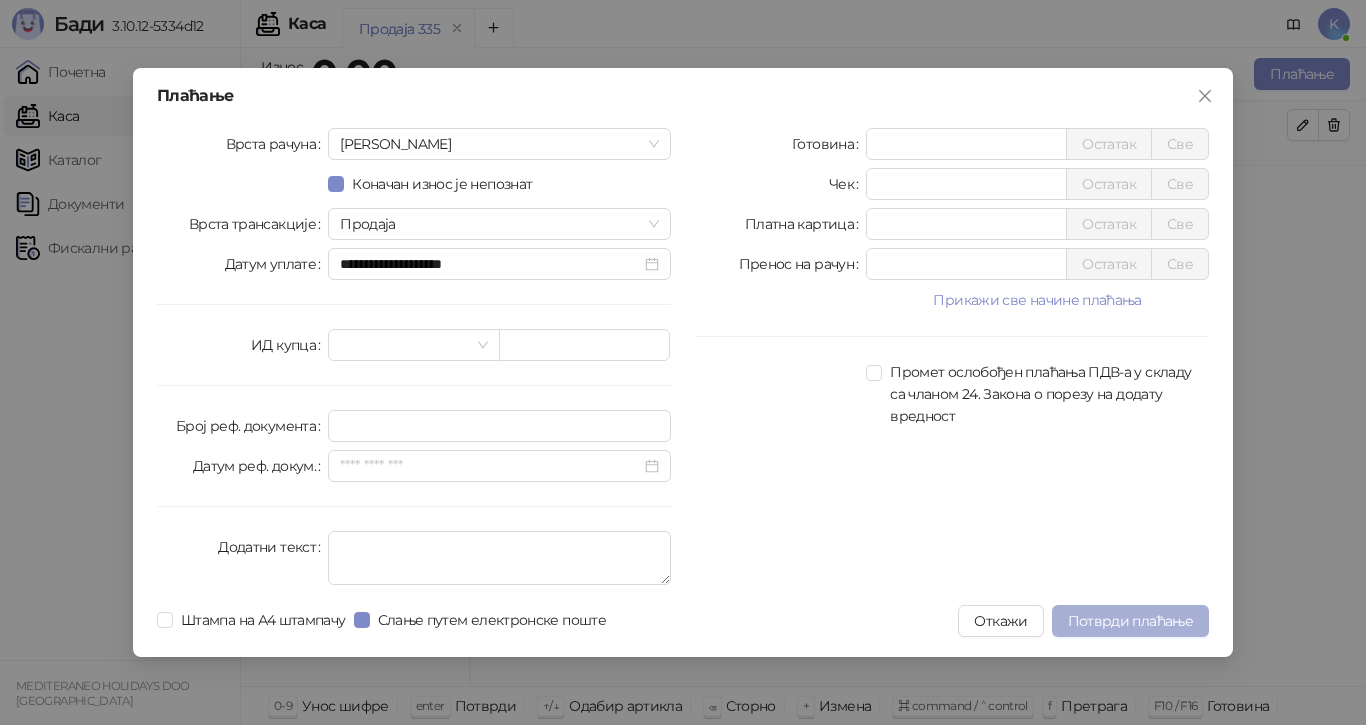 click on "Потврди плаћање" at bounding box center [1130, 621] 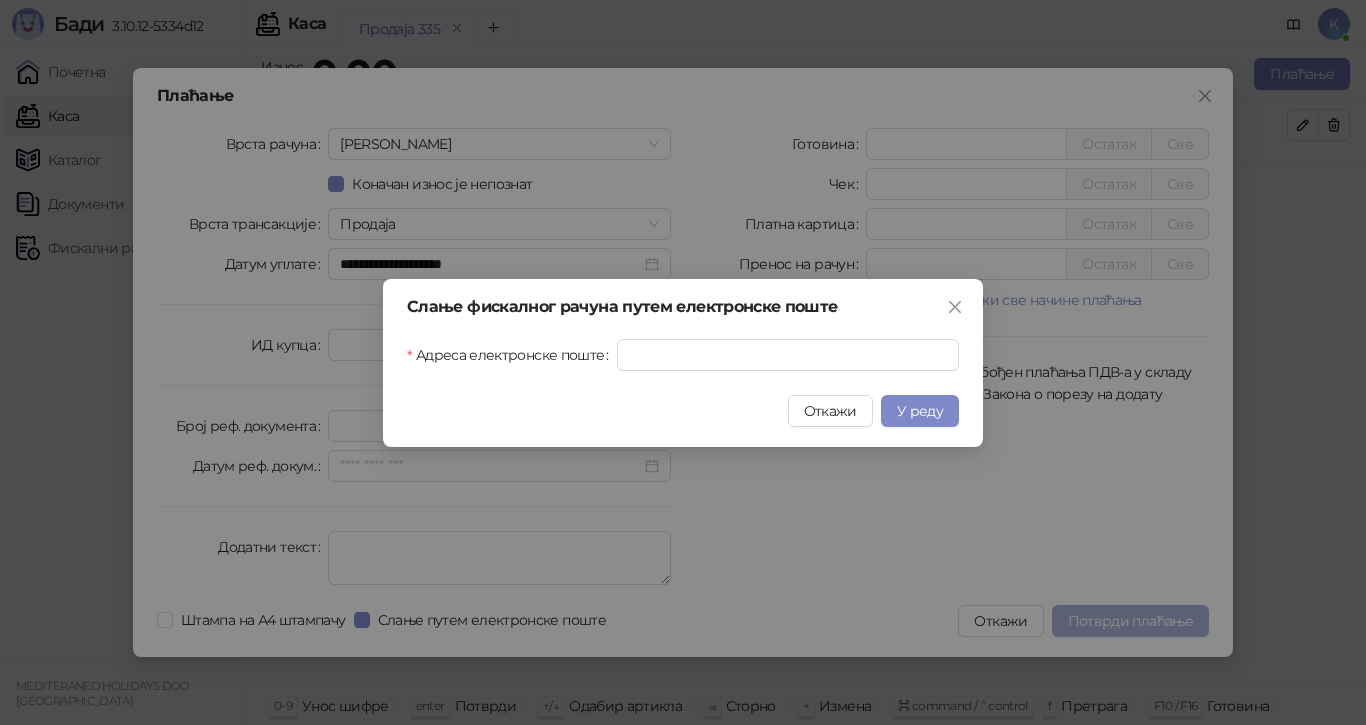 click on "Слање фискалног рачуна путем електронске поште [GEOGRAPHIC_DATA] електронске поште Откажи У реду" at bounding box center [683, 362] 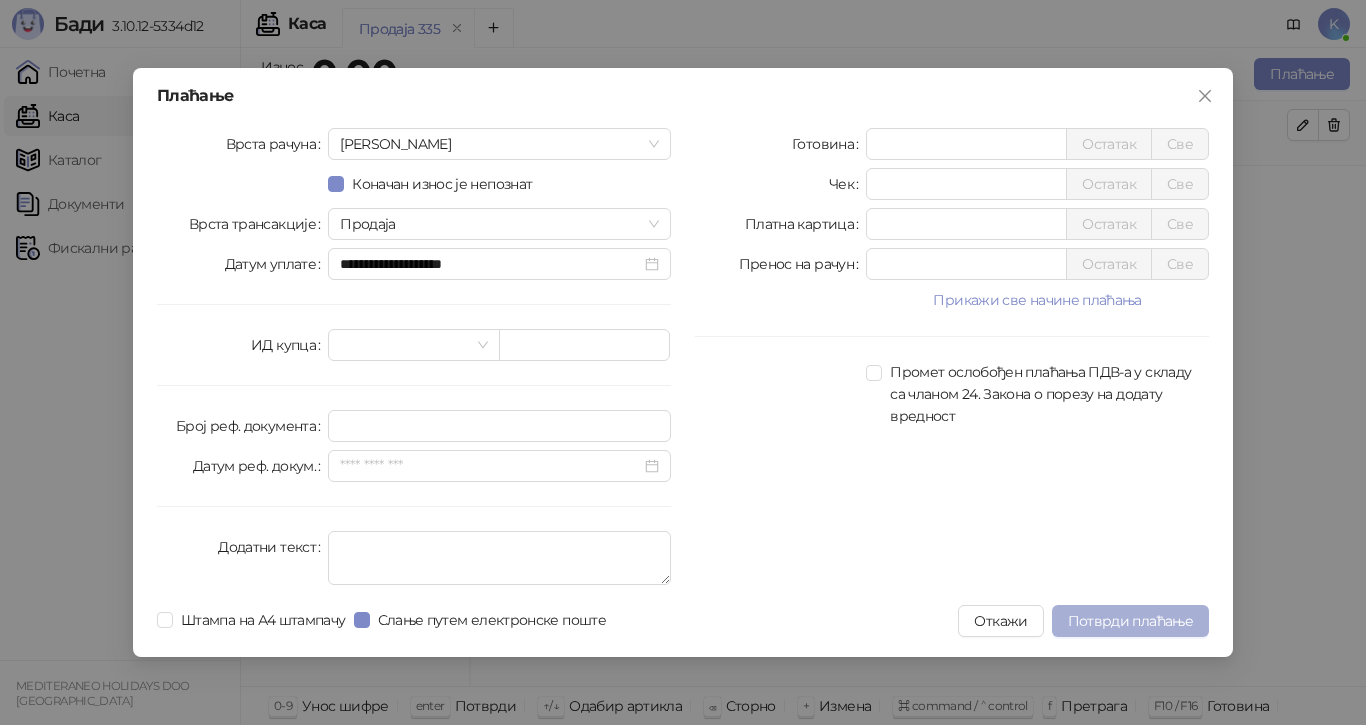 click on "Потврди плаћање" at bounding box center (1130, 621) 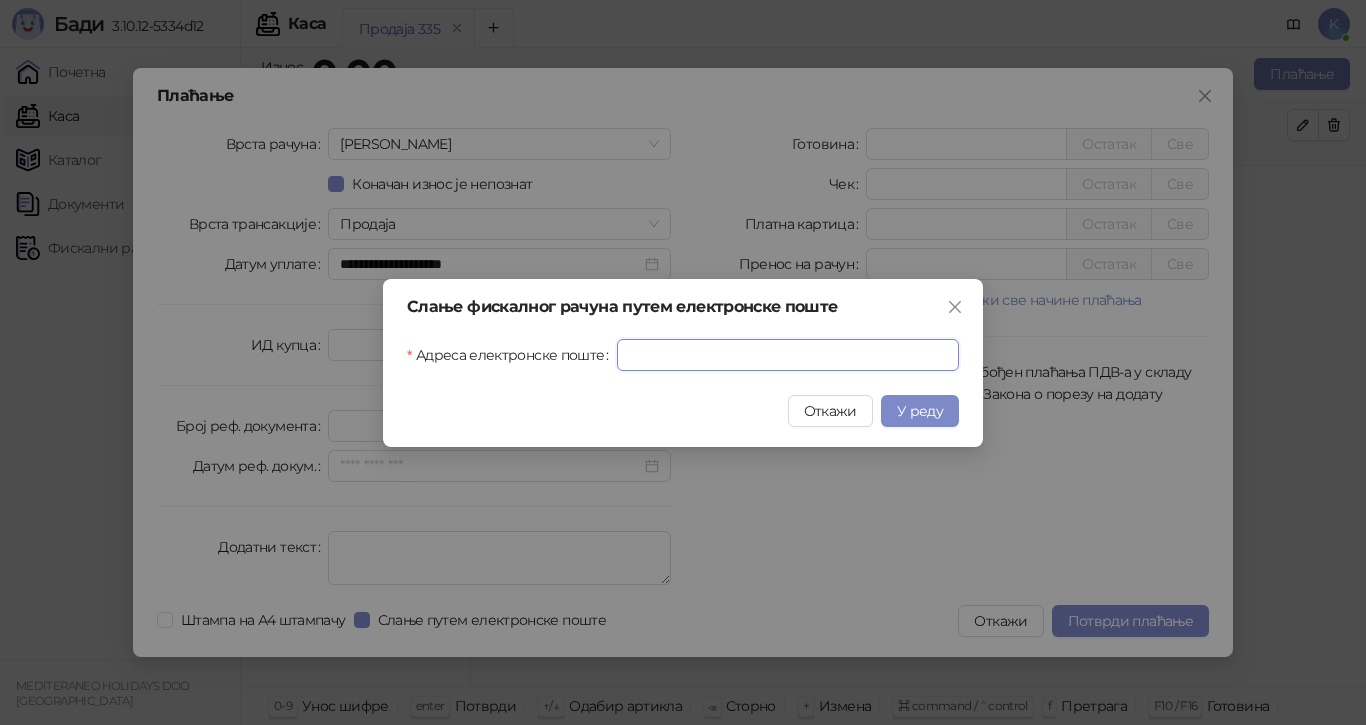 click on "Адреса електронске поште" at bounding box center (788, 355) 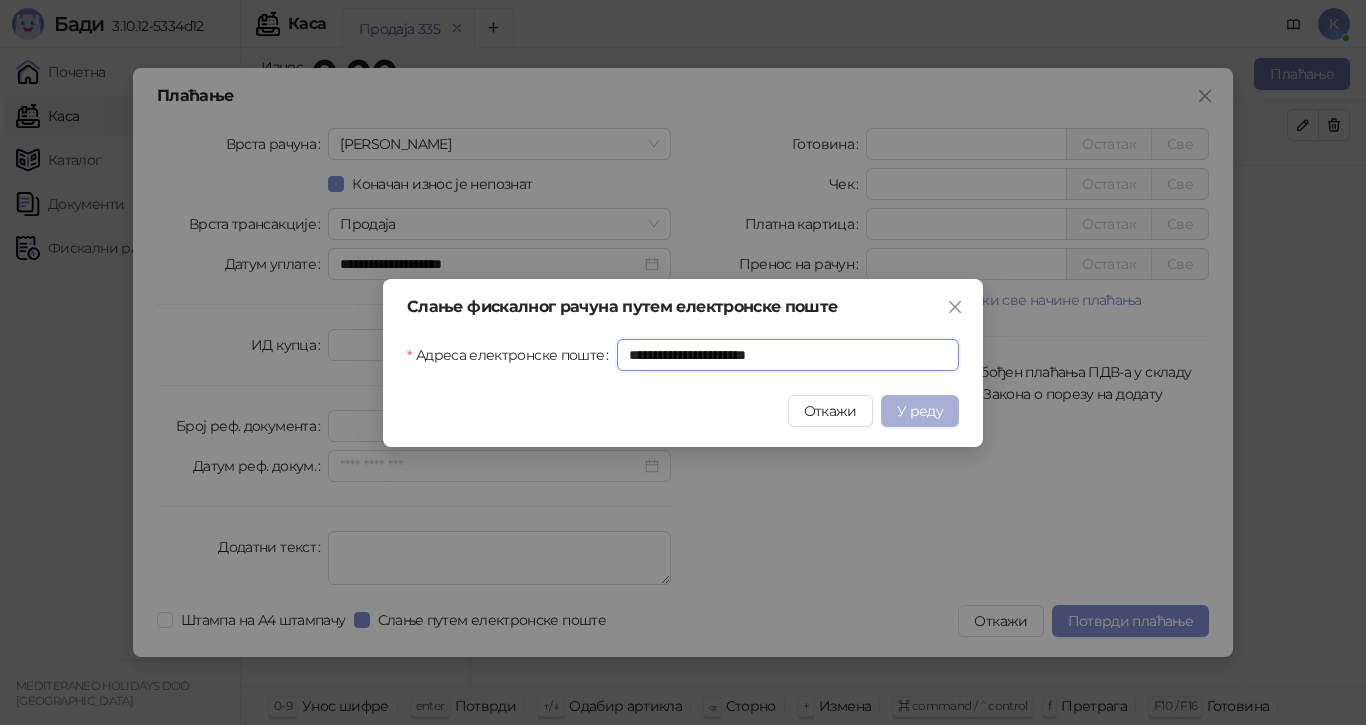 type on "**********" 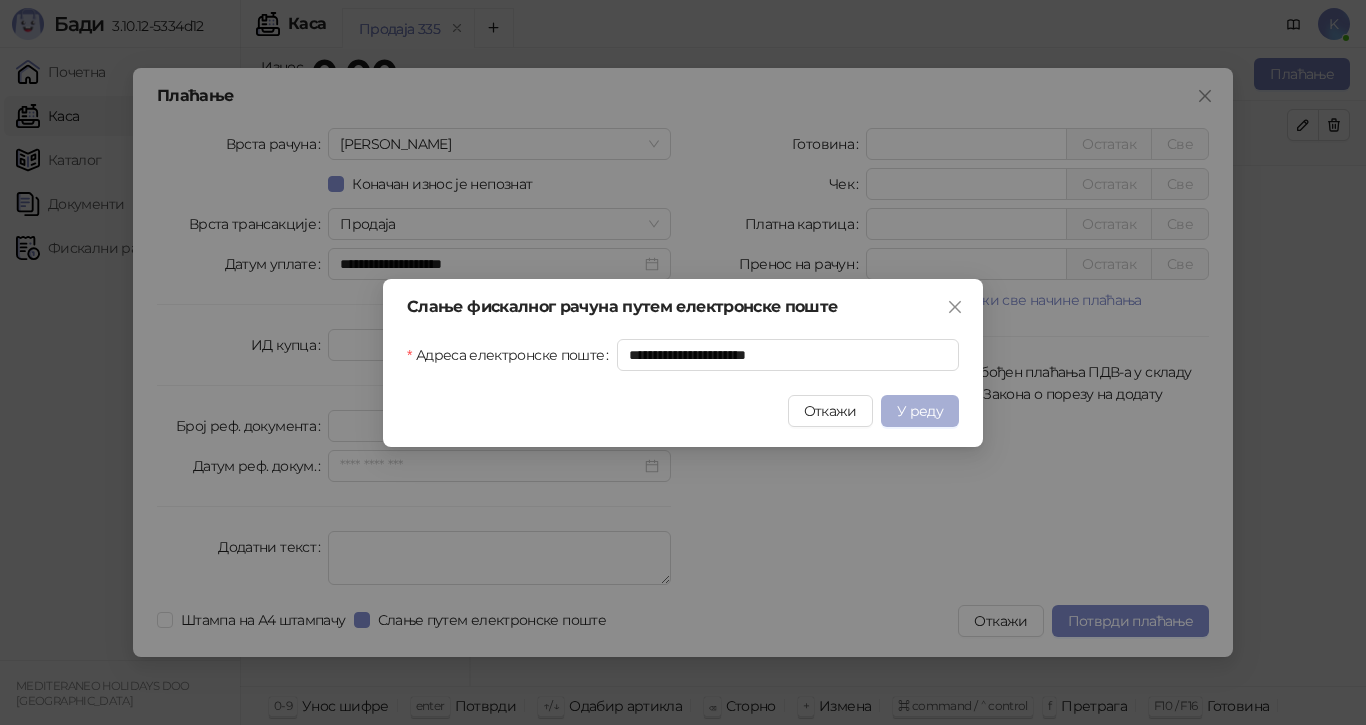 click on "У реду" at bounding box center (920, 411) 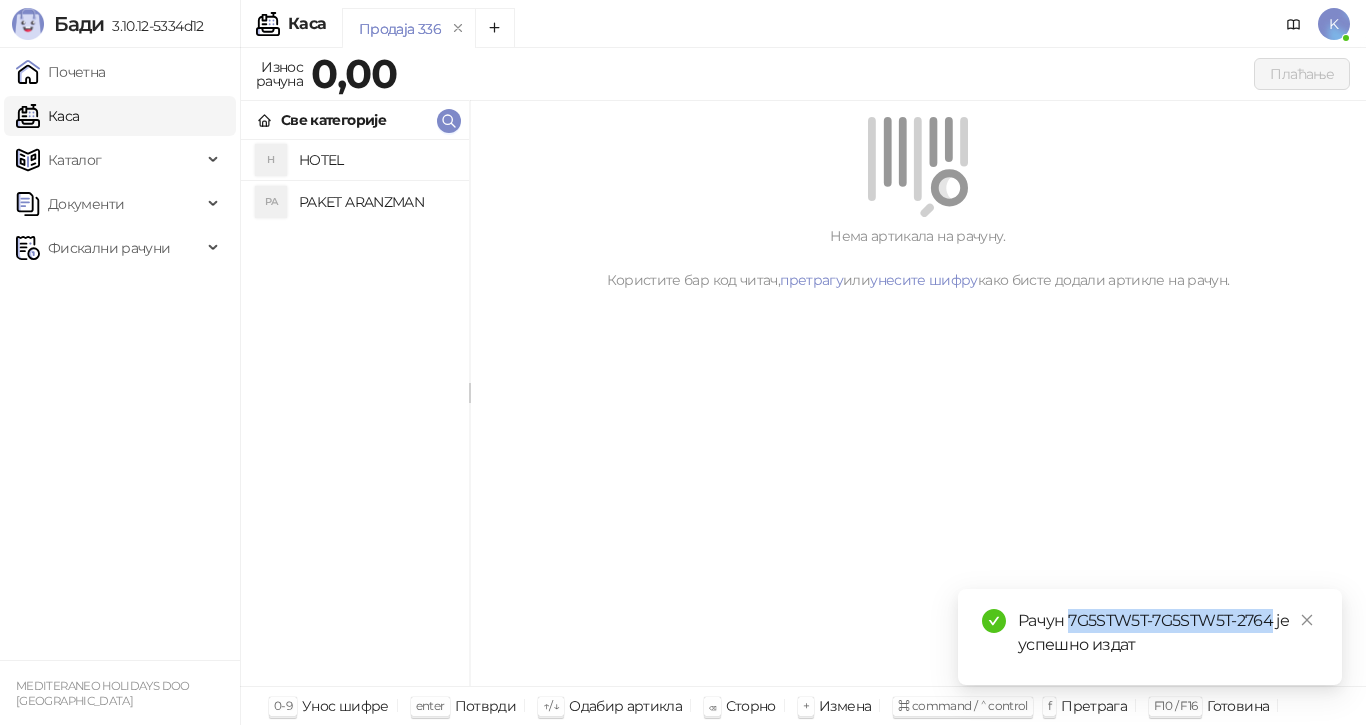drag, startPoint x: 1271, startPoint y: 618, endPoint x: 1070, endPoint y: 619, distance: 201.00249 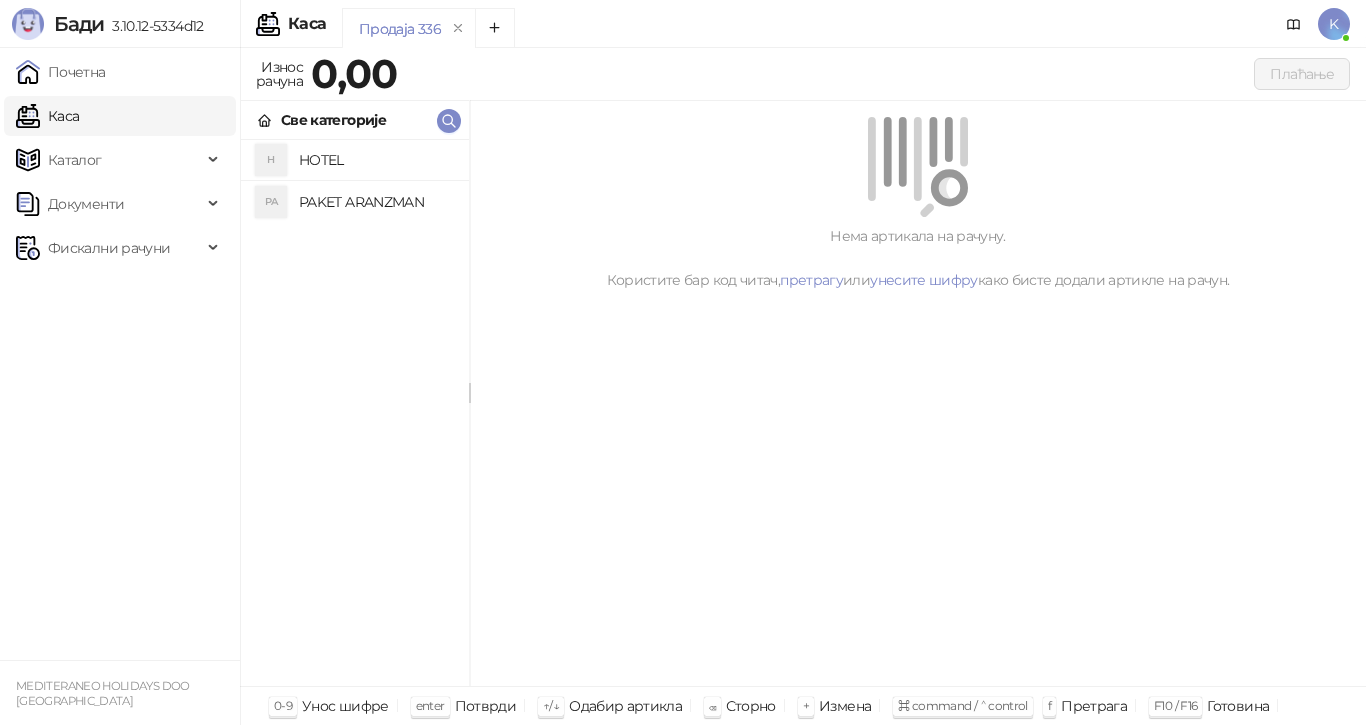 click on "PAKET ARANZMAN" at bounding box center [376, 202] 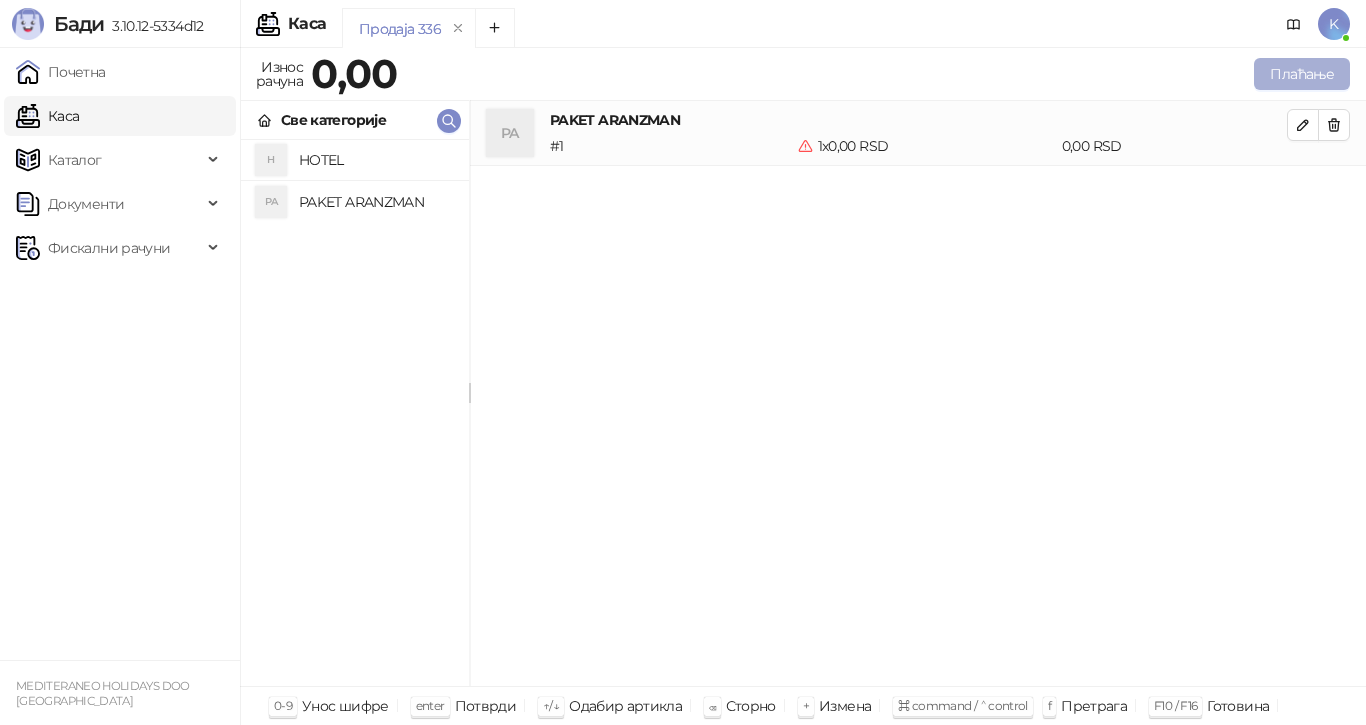 click on "Плаћање" at bounding box center [1302, 74] 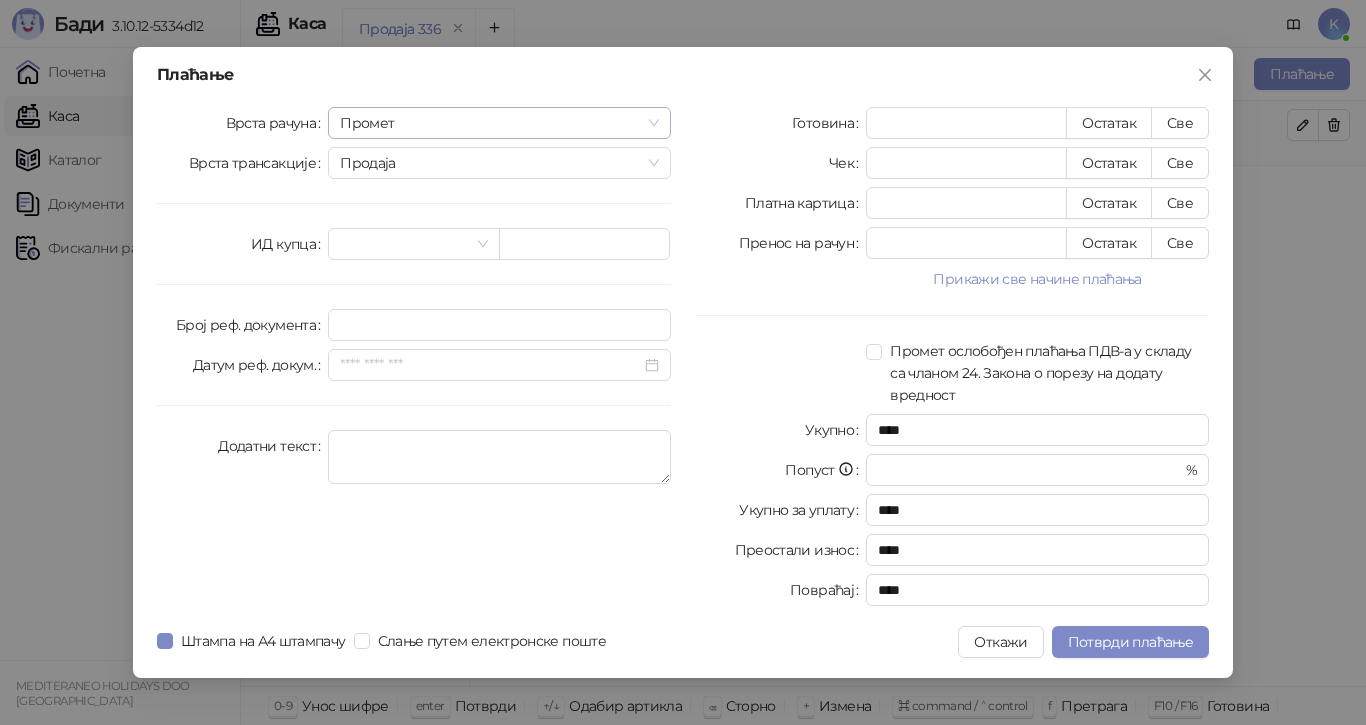 click on "Промет" at bounding box center (499, 123) 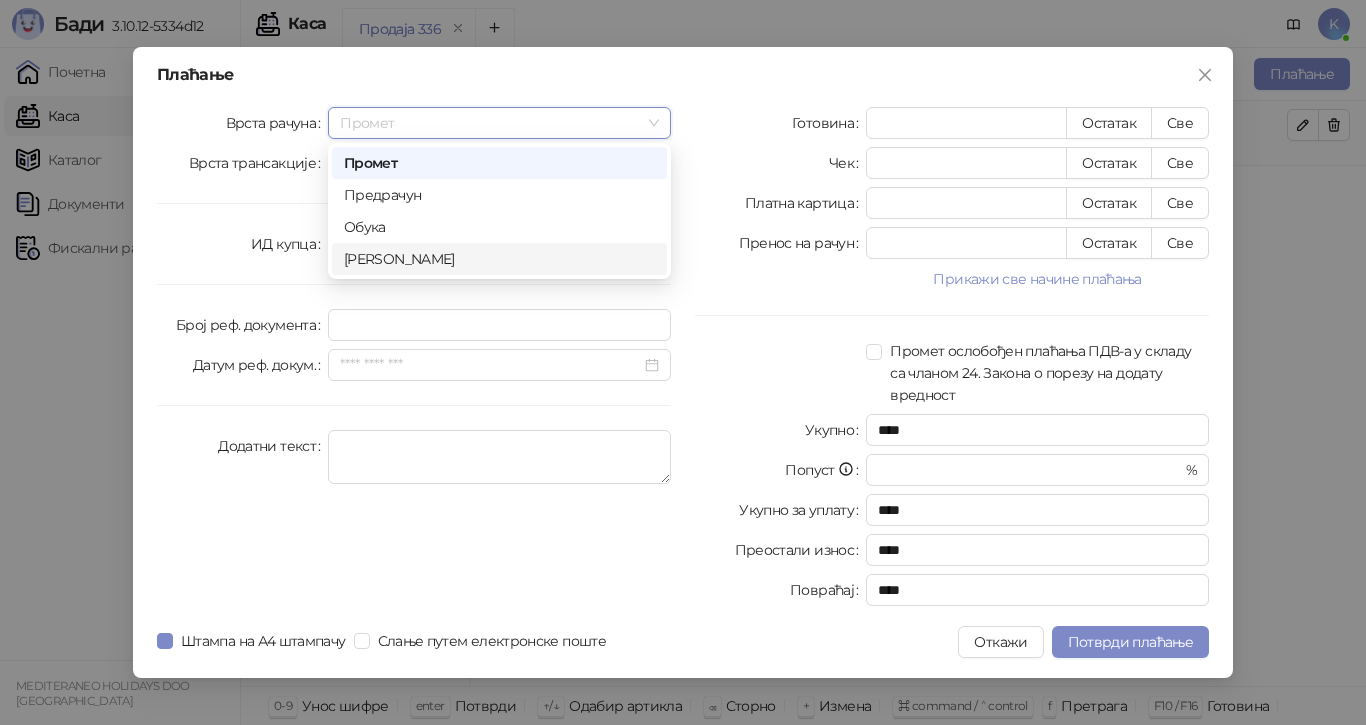 click on "[PERSON_NAME]" at bounding box center [499, 259] 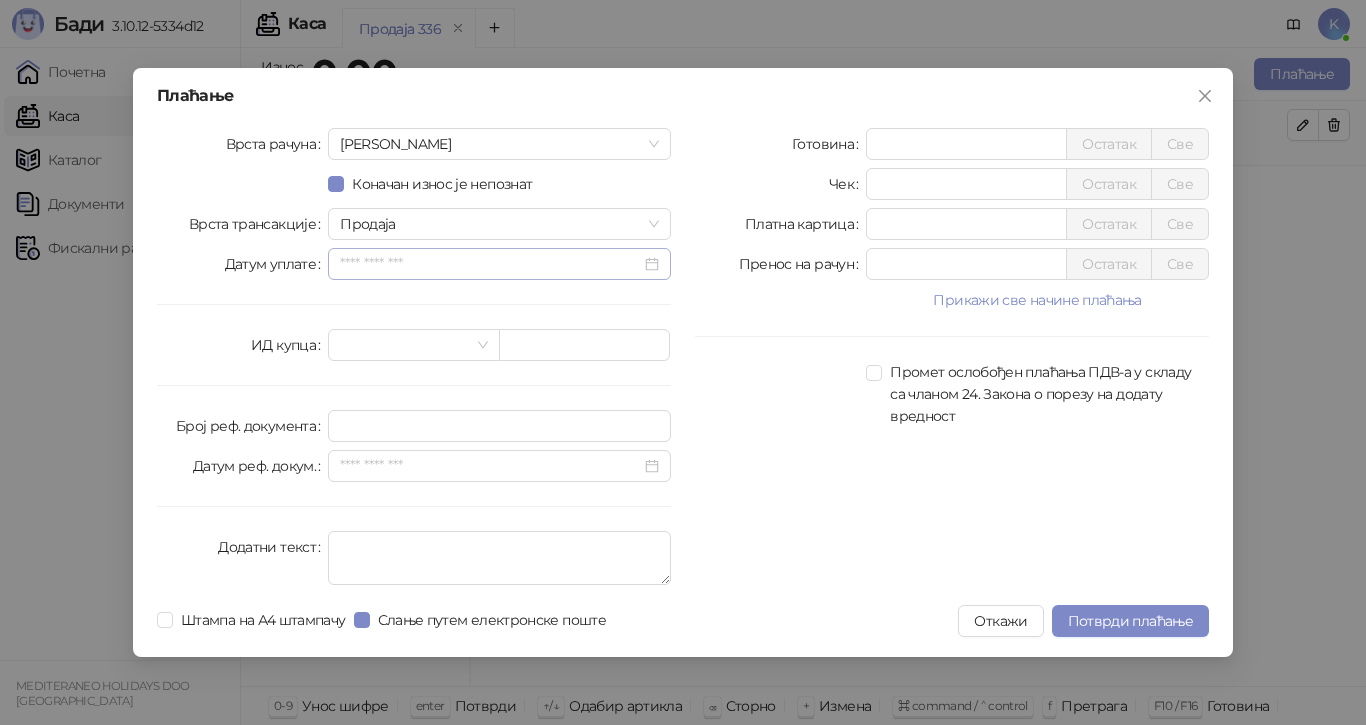 click at bounding box center (499, 264) 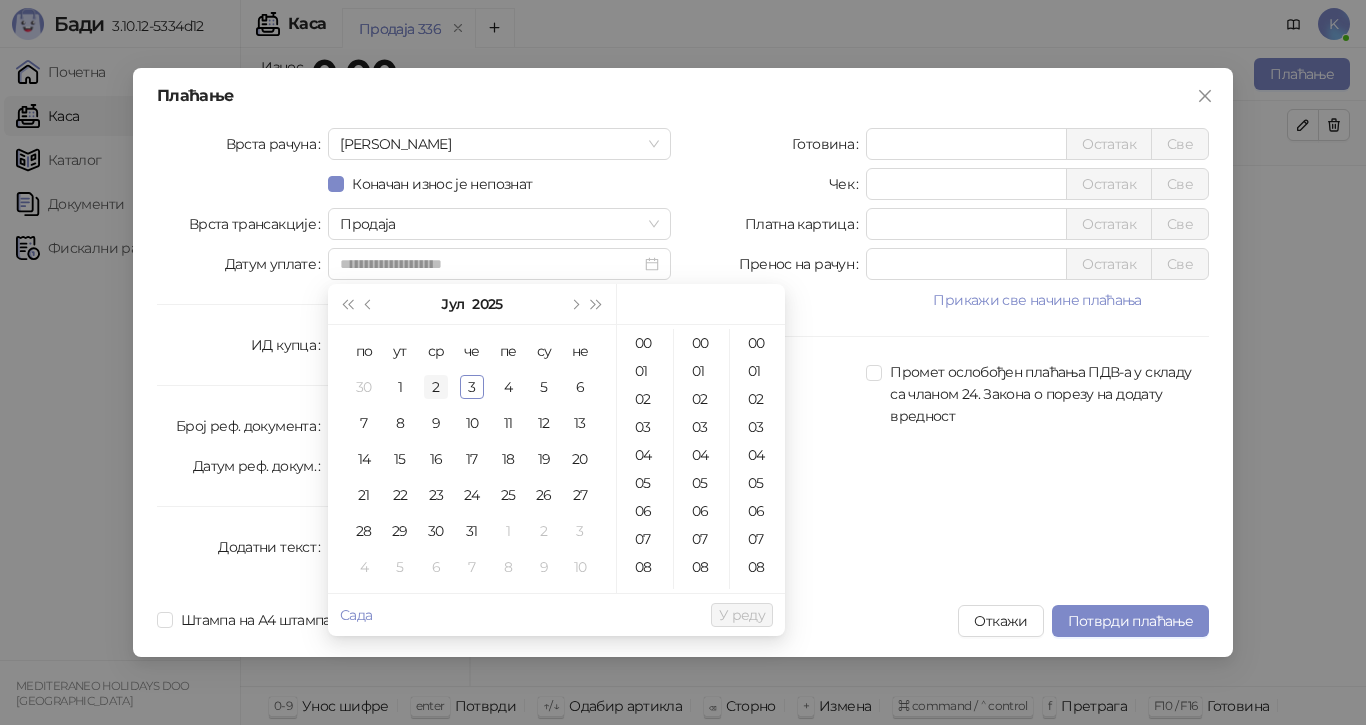 click on "2" at bounding box center (436, 387) 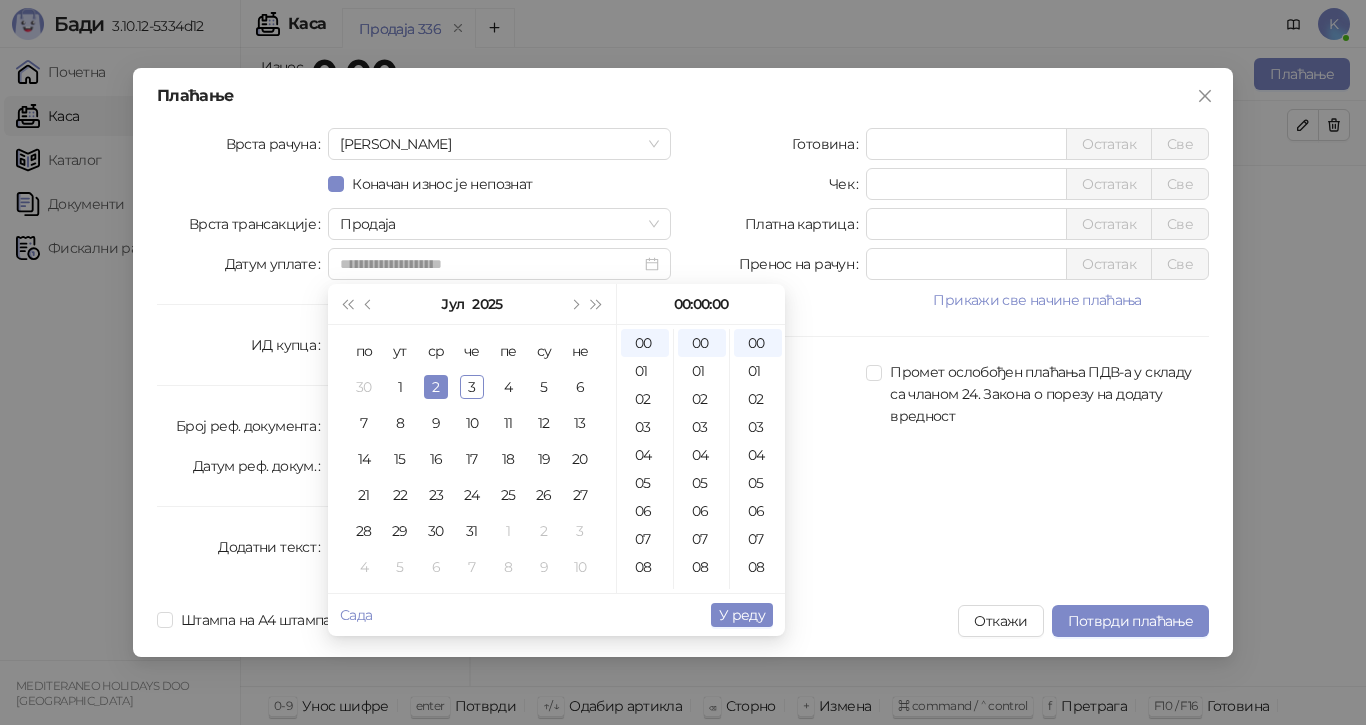 type on "**********" 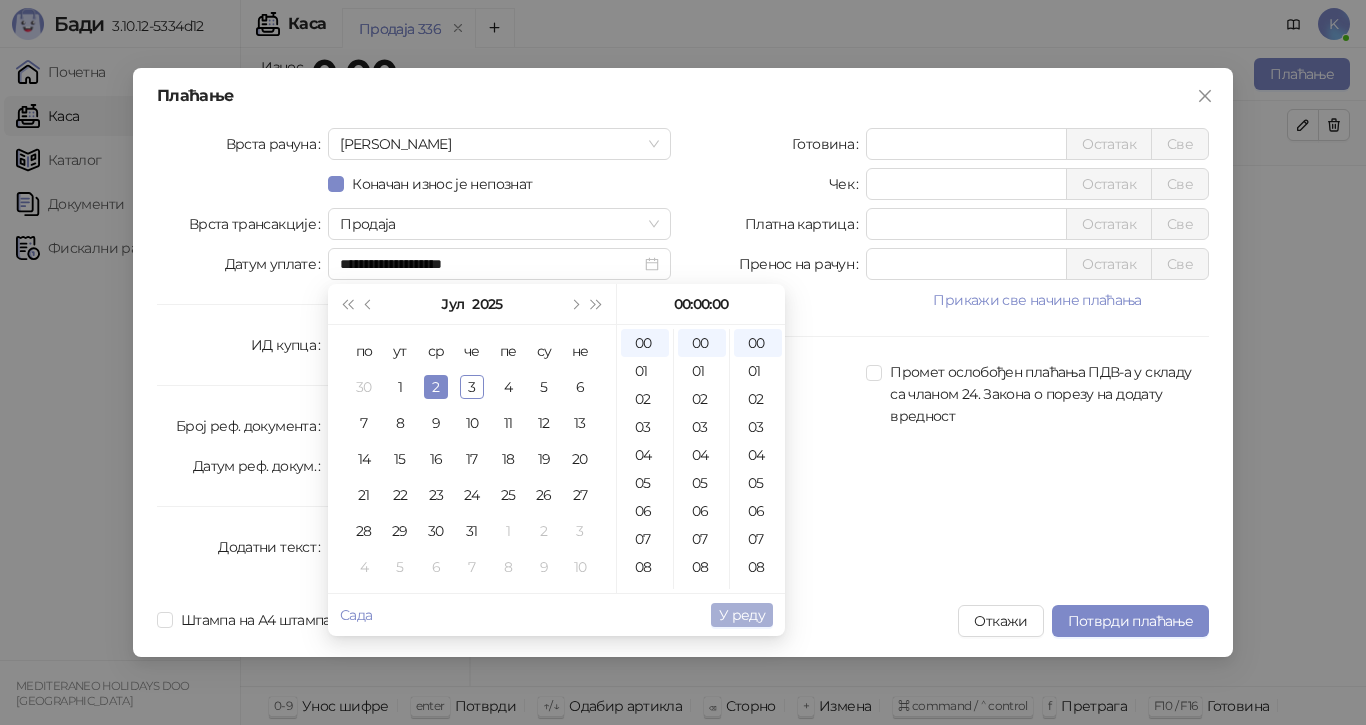 click on "У реду" at bounding box center [742, 615] 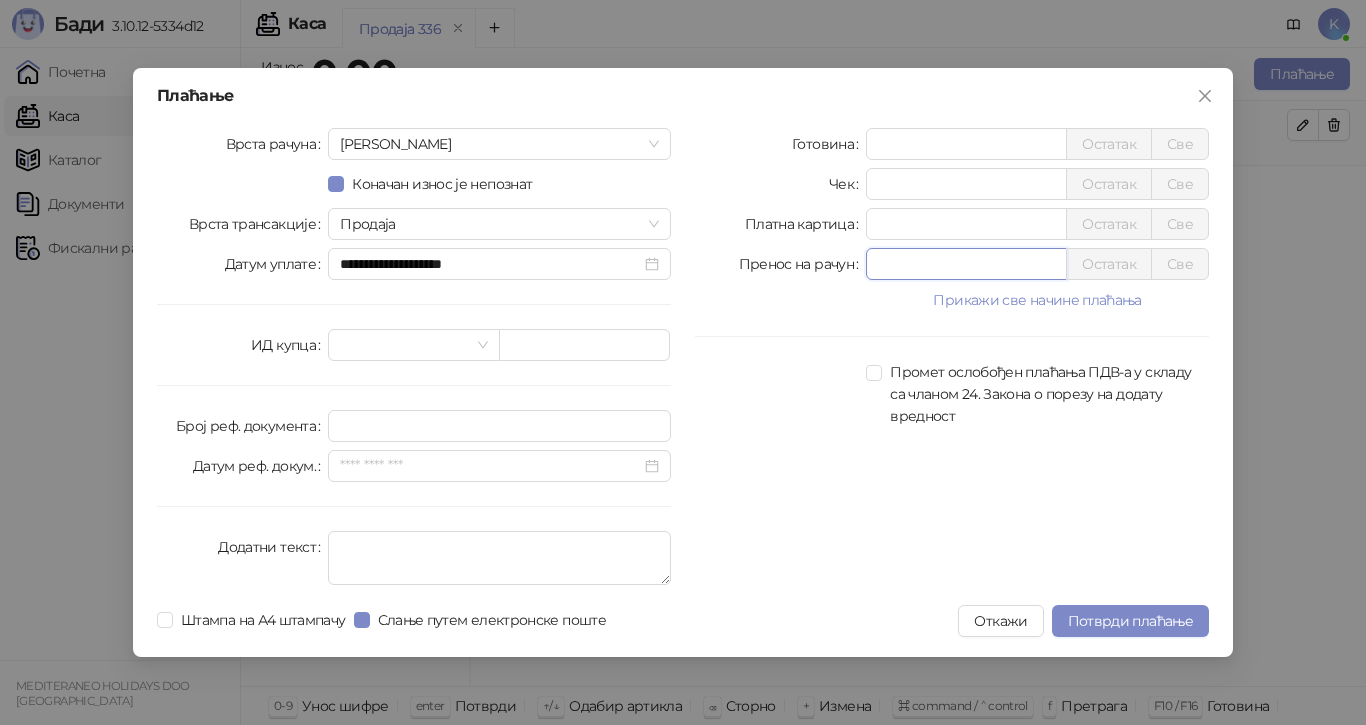 click on "Пренос на рачун * Остатак Све" at bounding box center [952, 264] 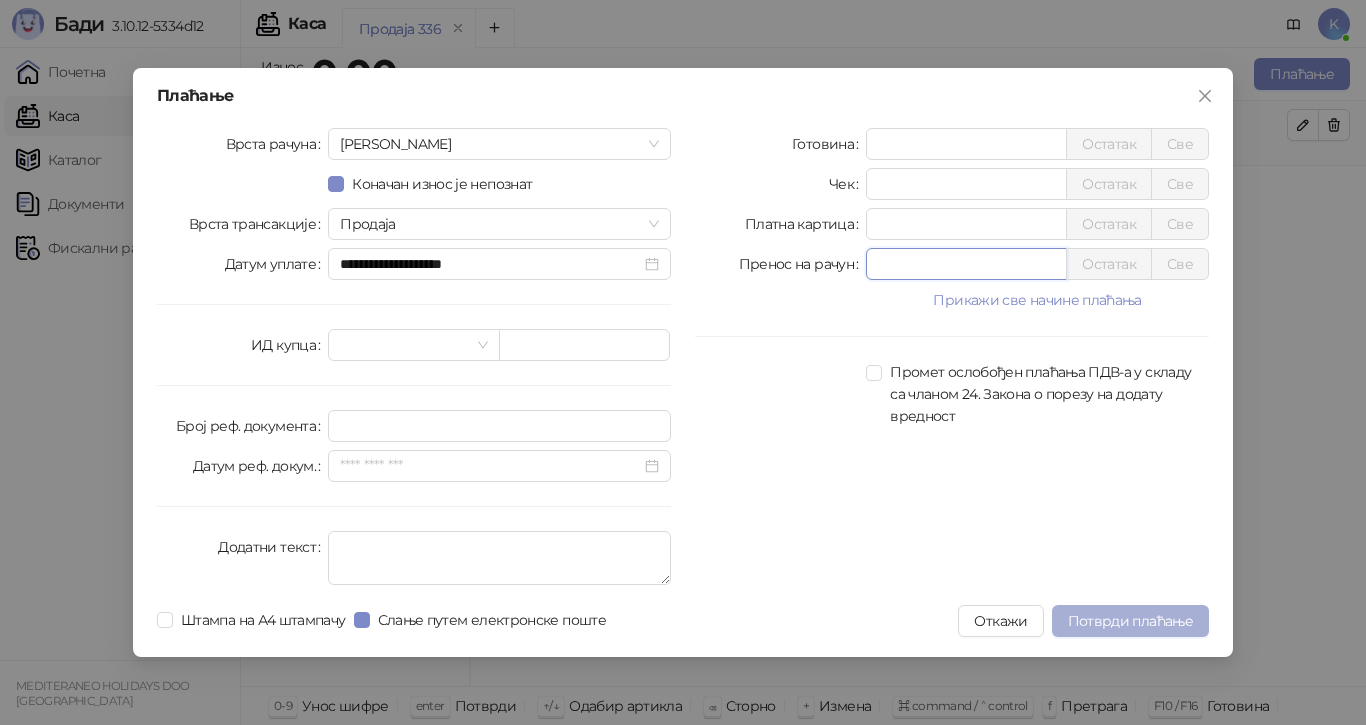 type on "******" 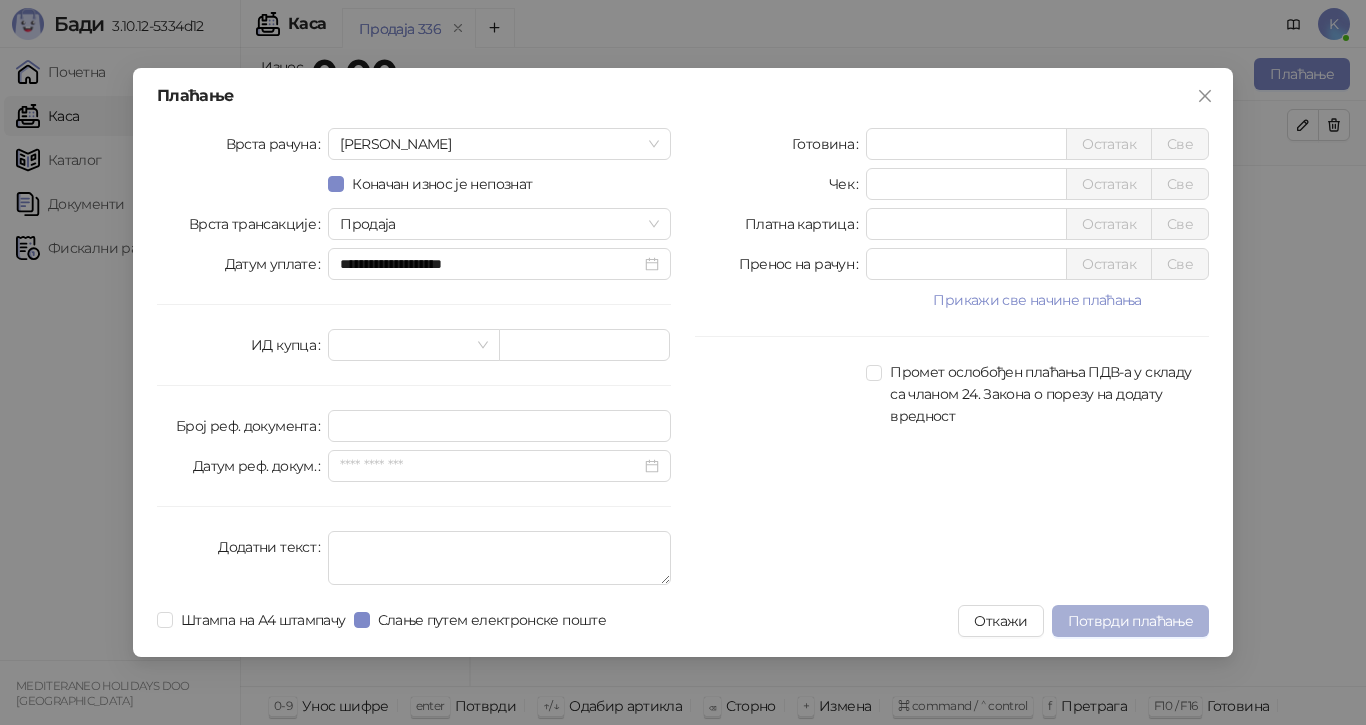 click on "Потврди плаћање" at bounding box center (1130, 621) 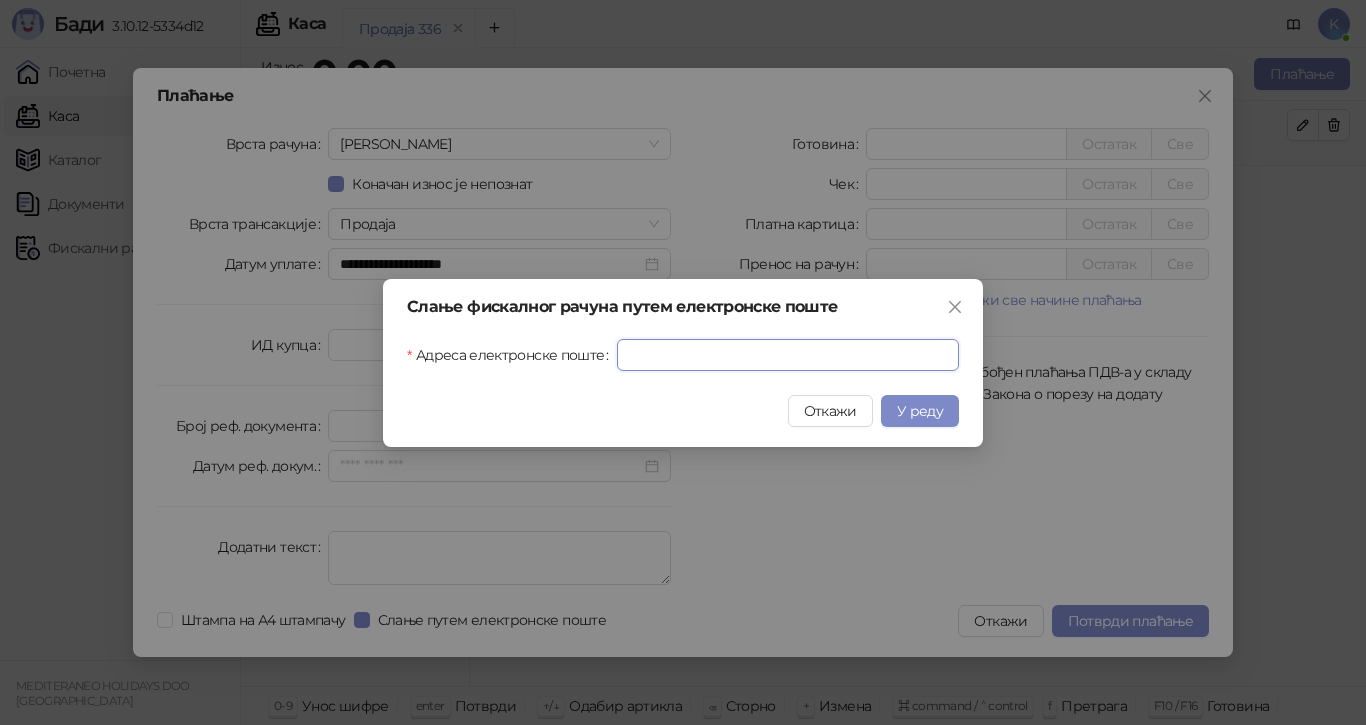 click on "Адреса електронске поште" at bounding box center (788, 355) 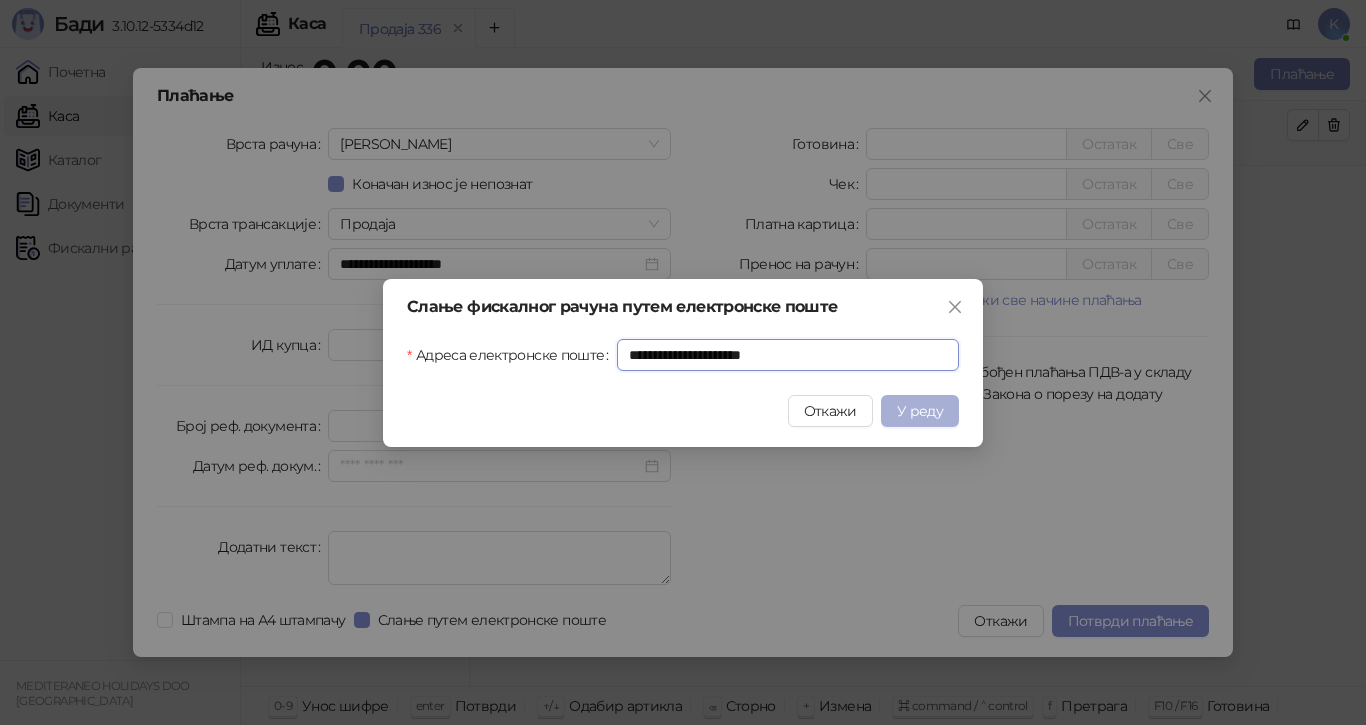 type on "**********" 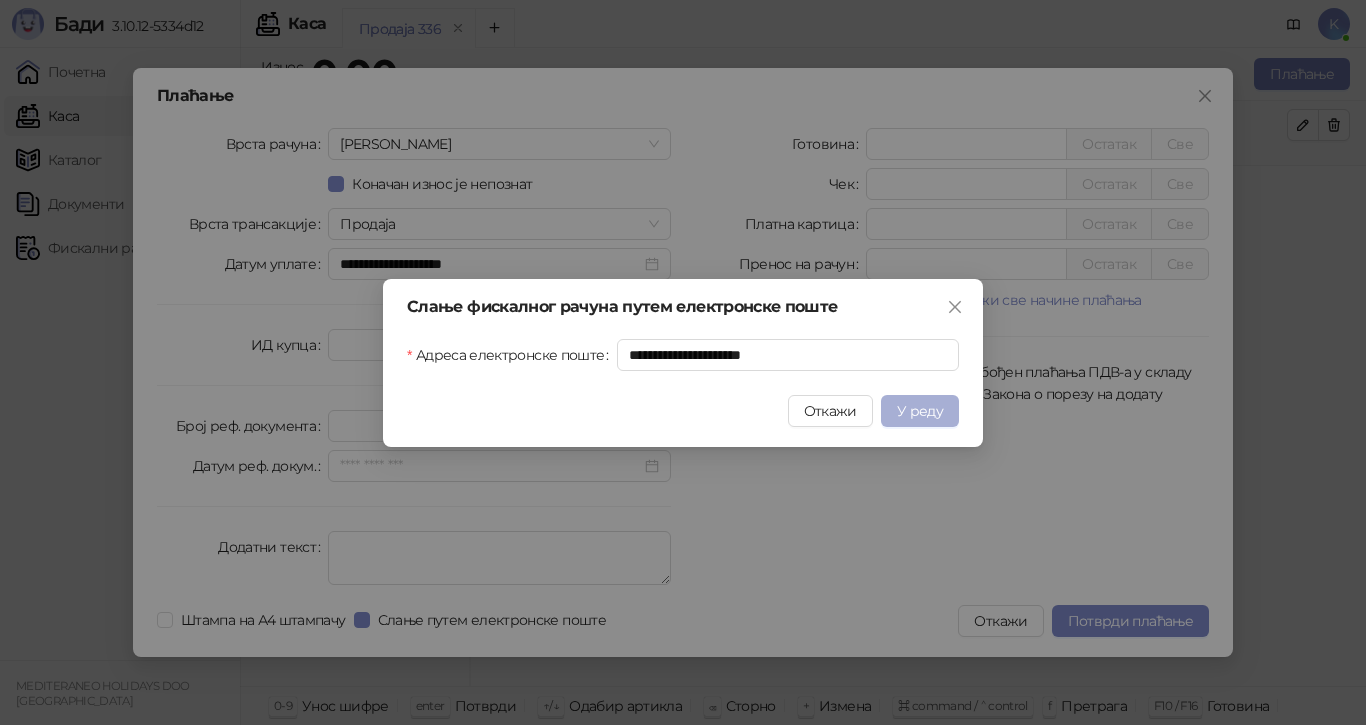 click on "У реду" at bounding box center [920, 411] 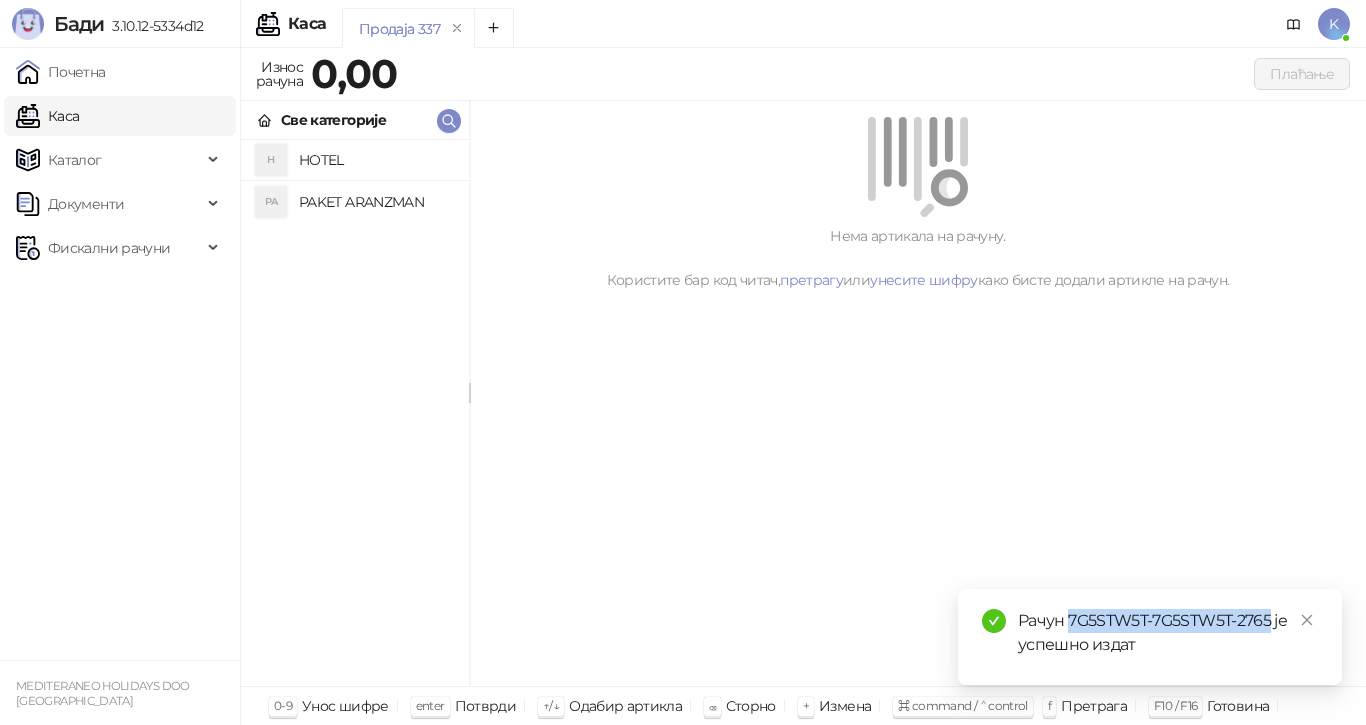 drag, startPoint x: 1269, startPoint y: 622, endPoint x: 1069, endPoint y: 619, distance: 200.02249 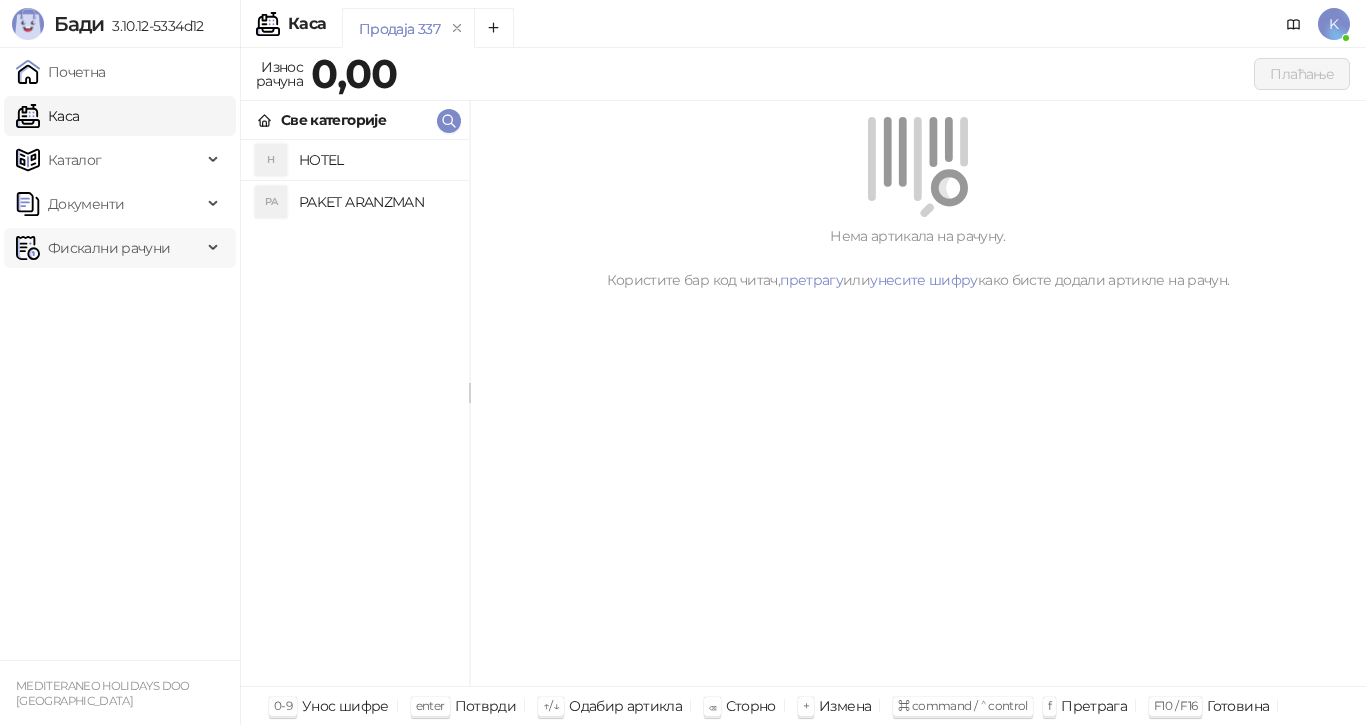 click on "Фискални рачуни" at bounding box center (109, 248) 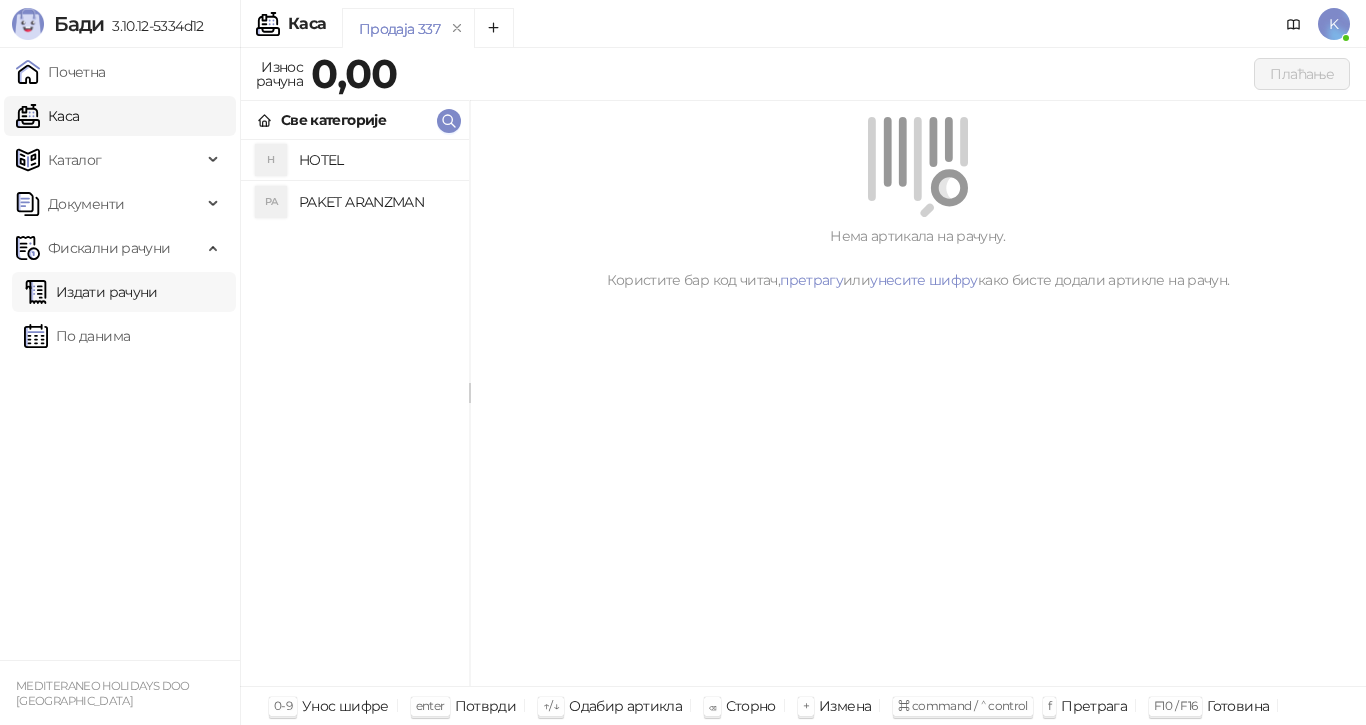 click on "Издати рачуни" at bounding box center (91, 292) 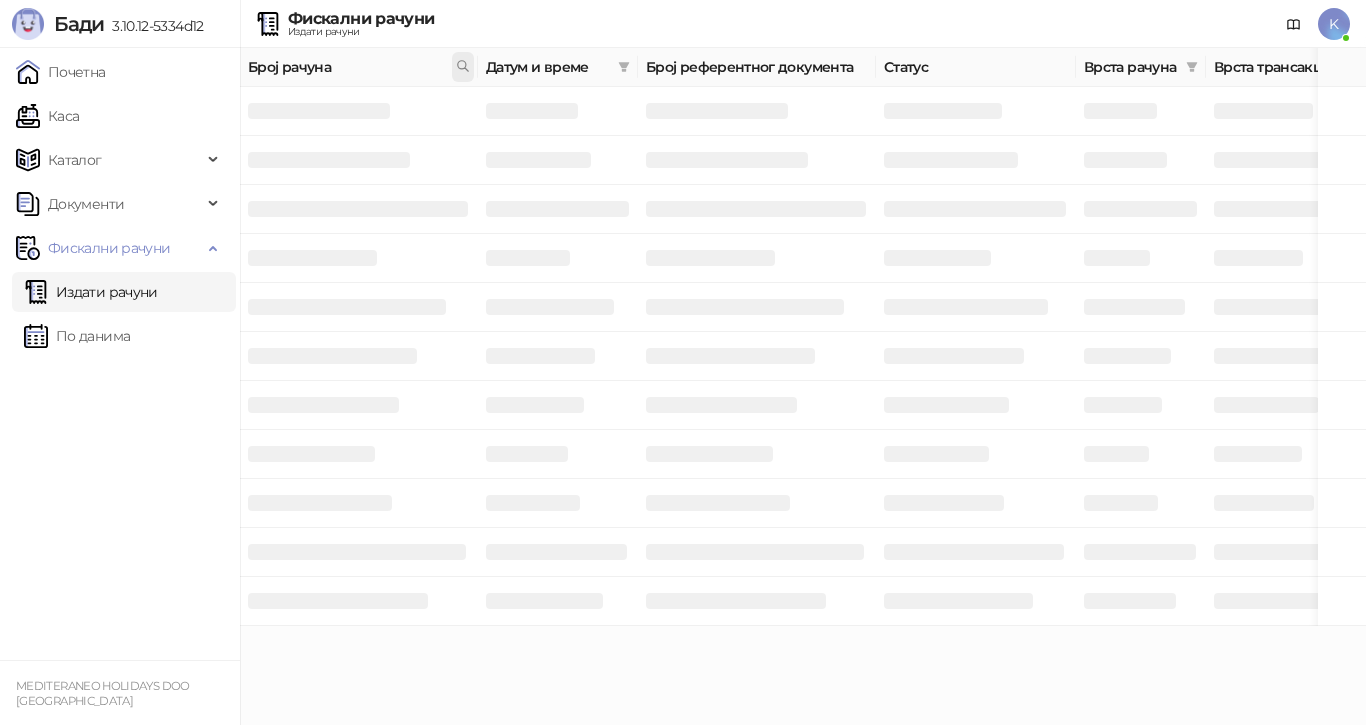 click 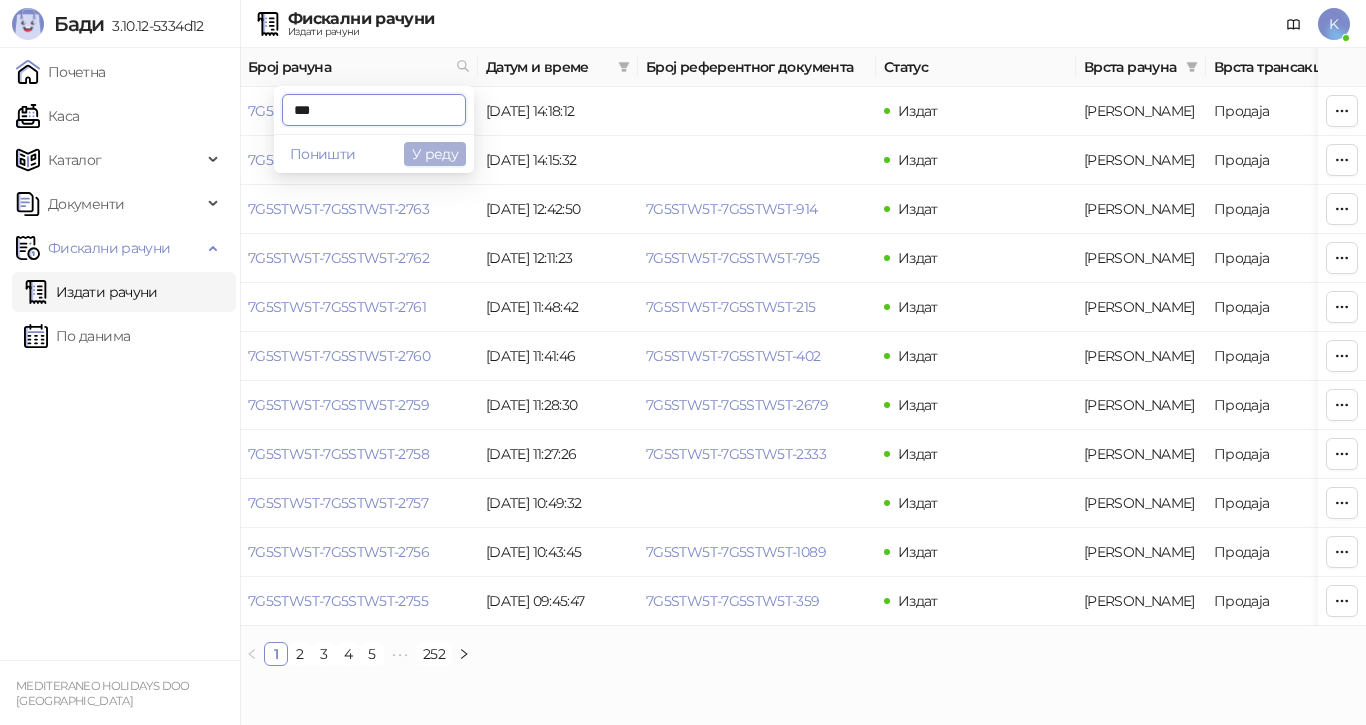 type on "***" 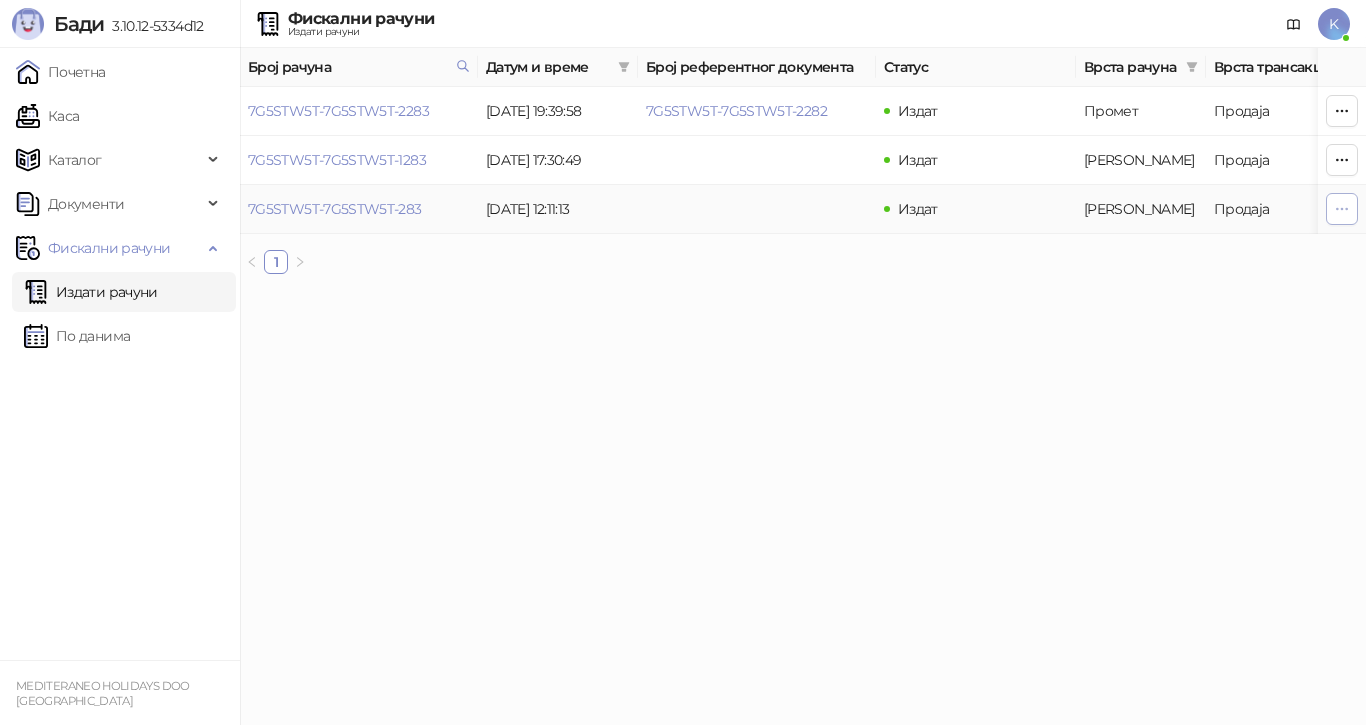 click 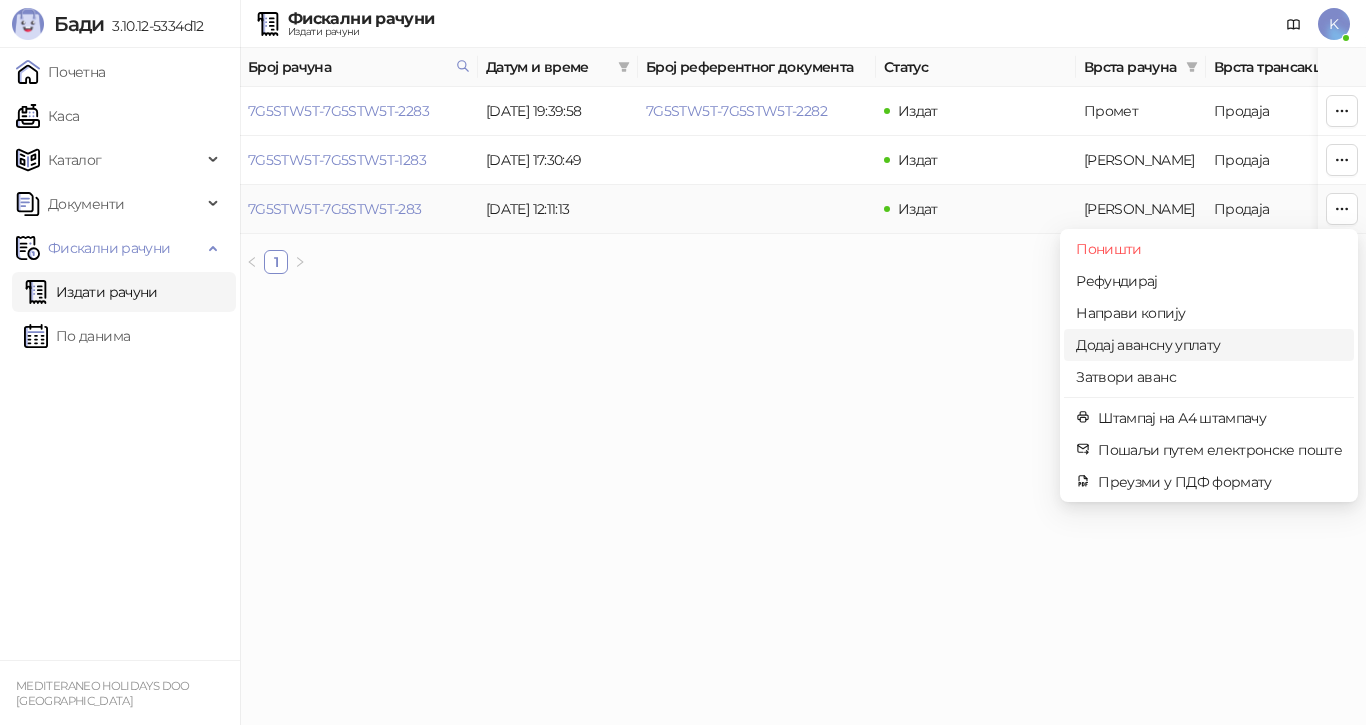 click on "Додај авансну уплату" at bounding box center [1209, 345] 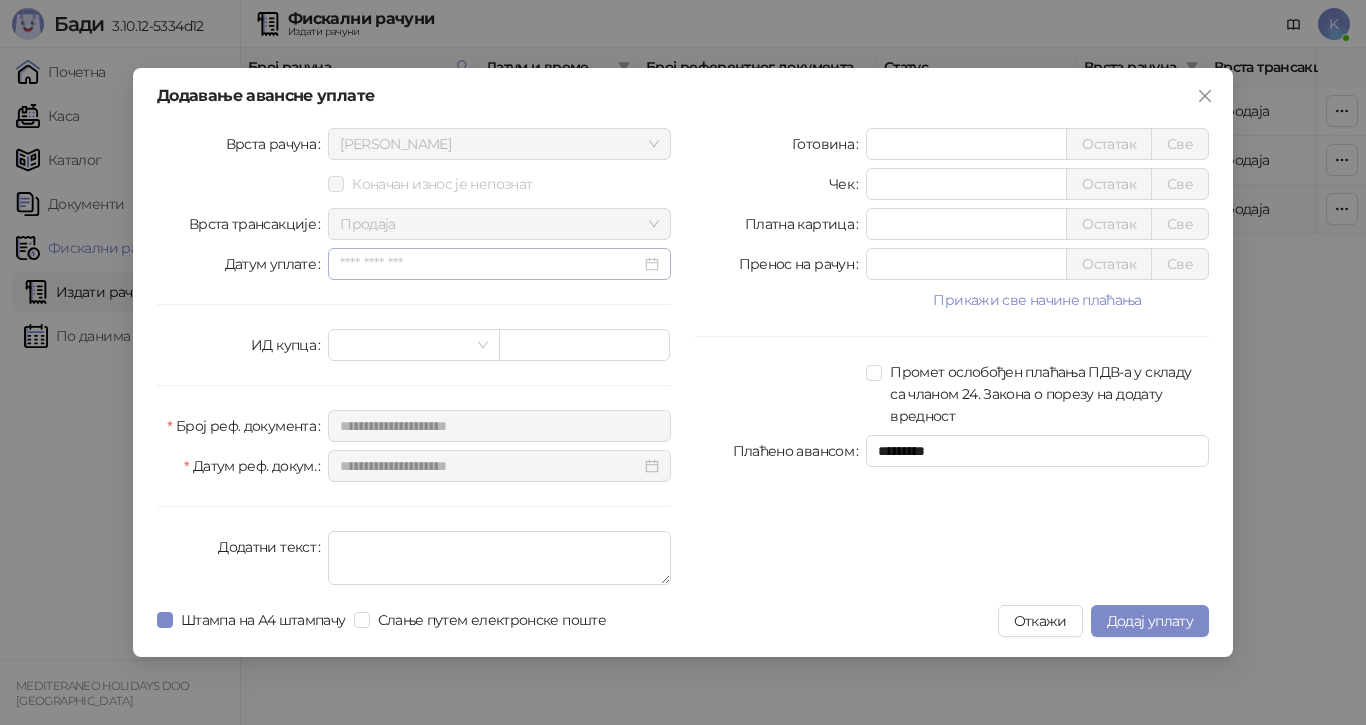 click at bounding box center (499, 264) 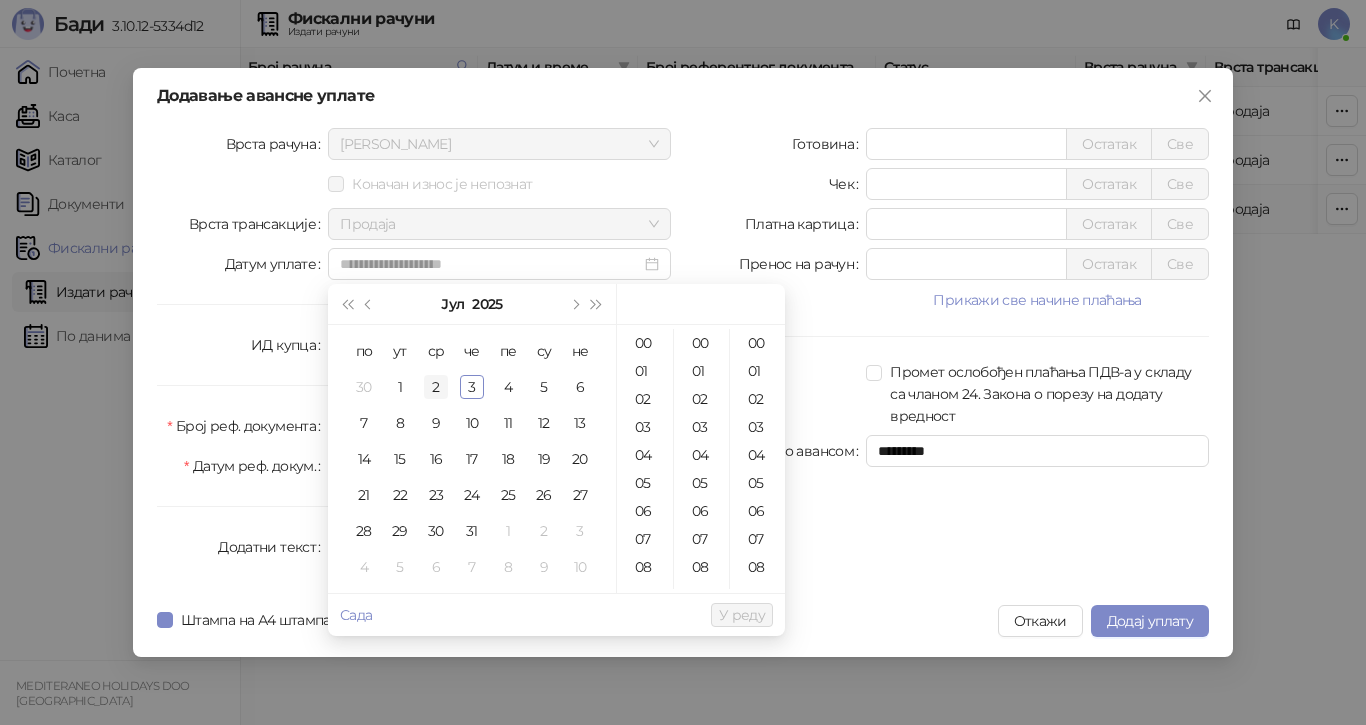 drag, startPoint x: 436, startPoint y: 385, endPoint x: 445, endPoint y: 371, distance: 16.643316 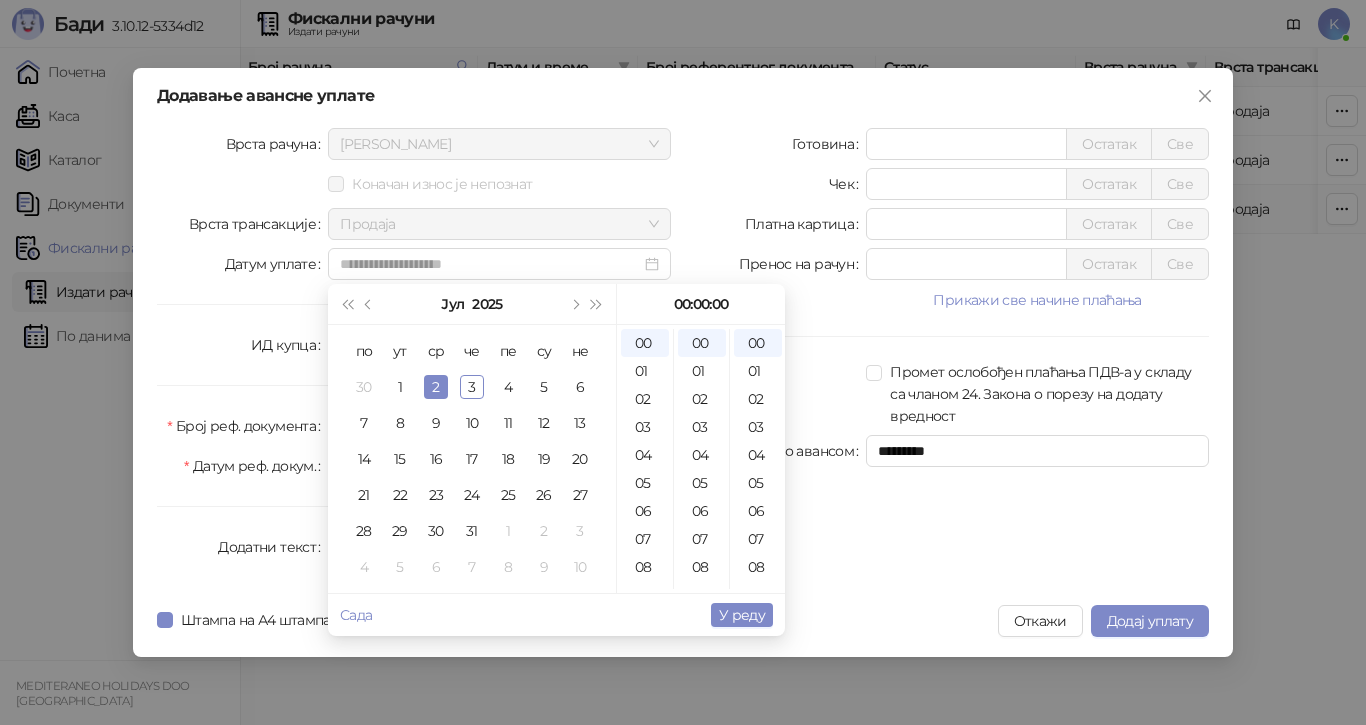 type on "**********" 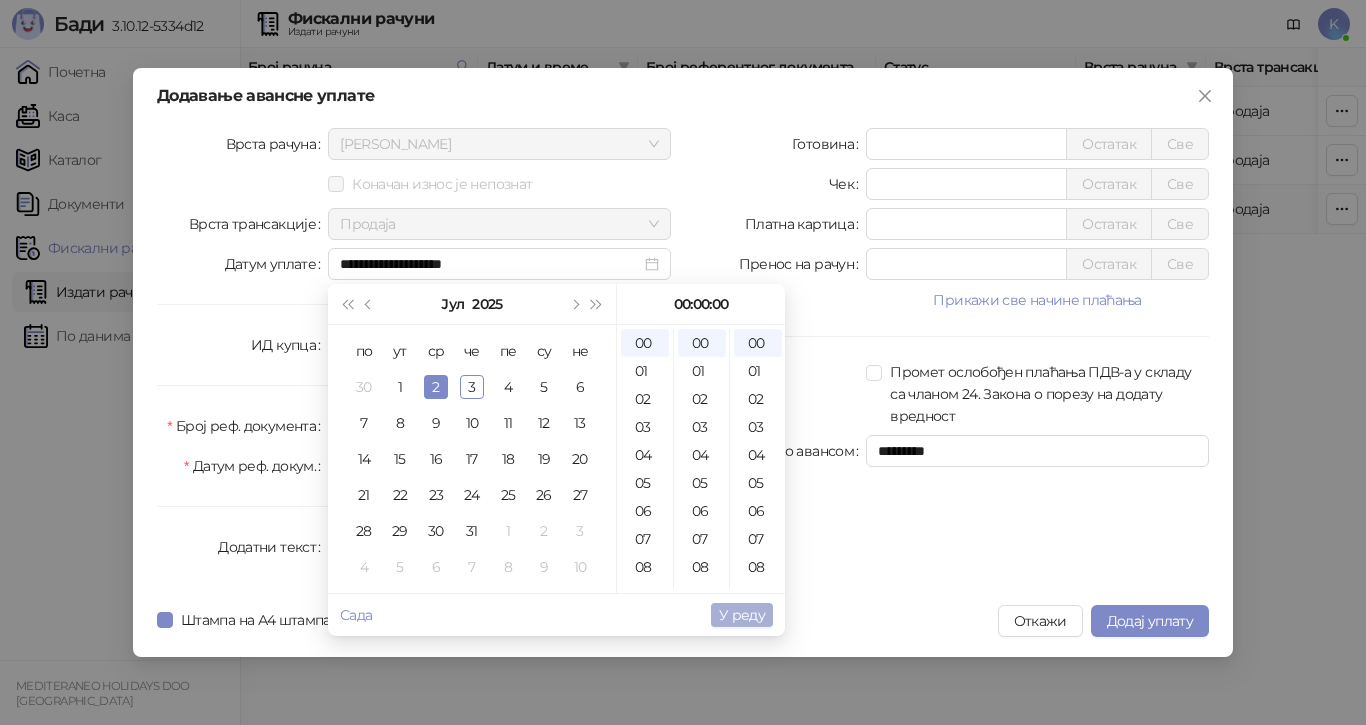 click on "У реду" at bounding box center (742, 615) 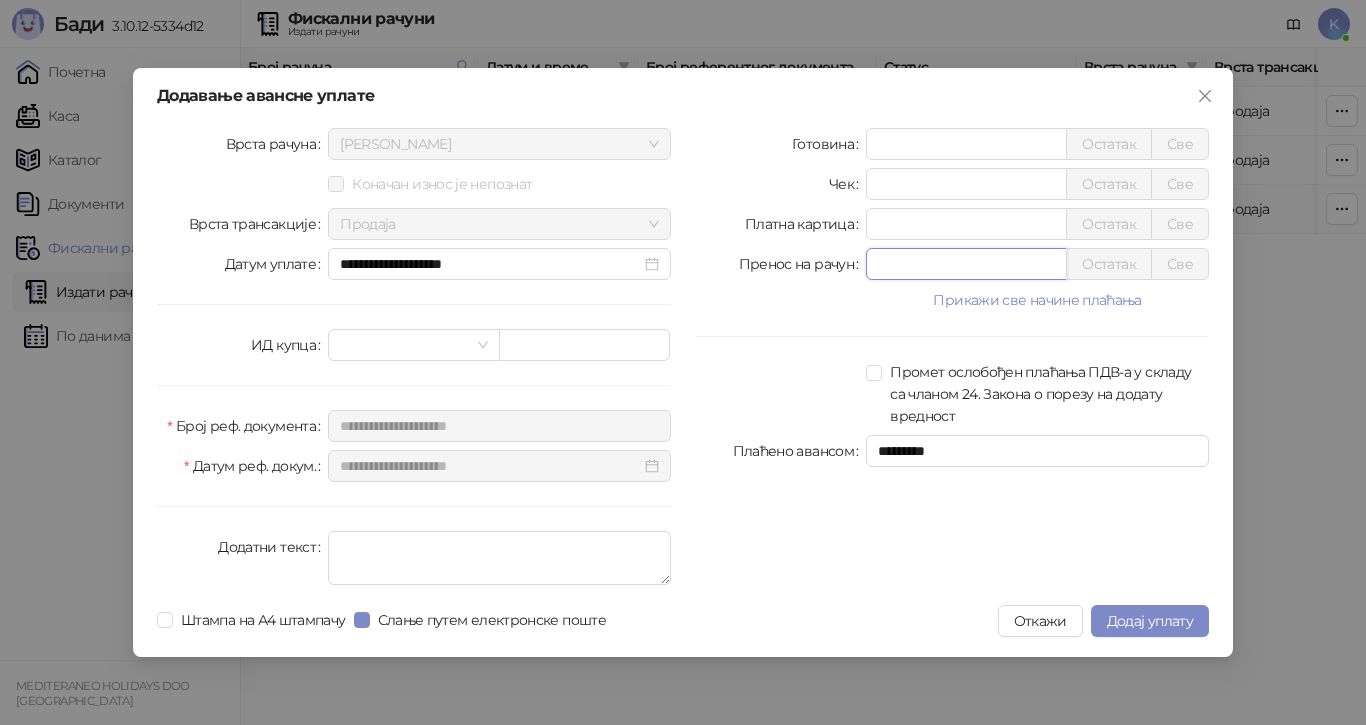click on "Пренос на рачун * Остатак Све" at bounding box center (952, 264) 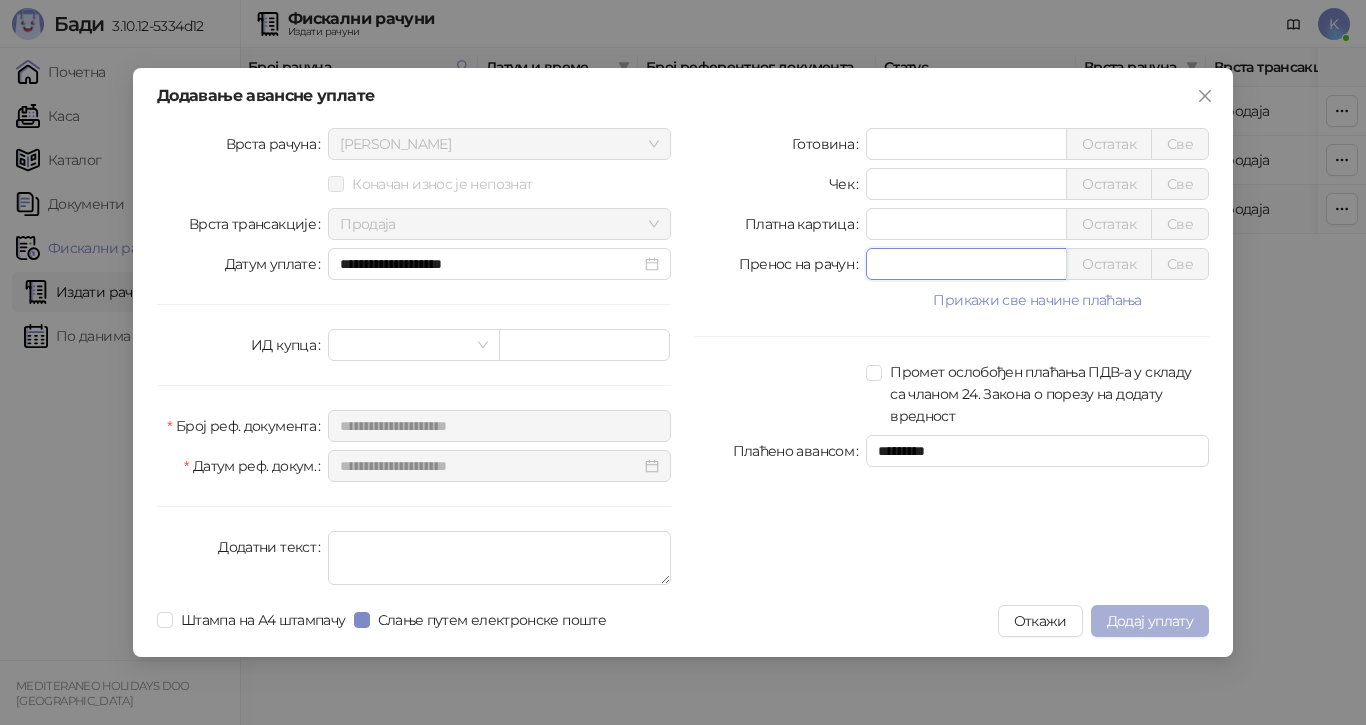 type on "******" 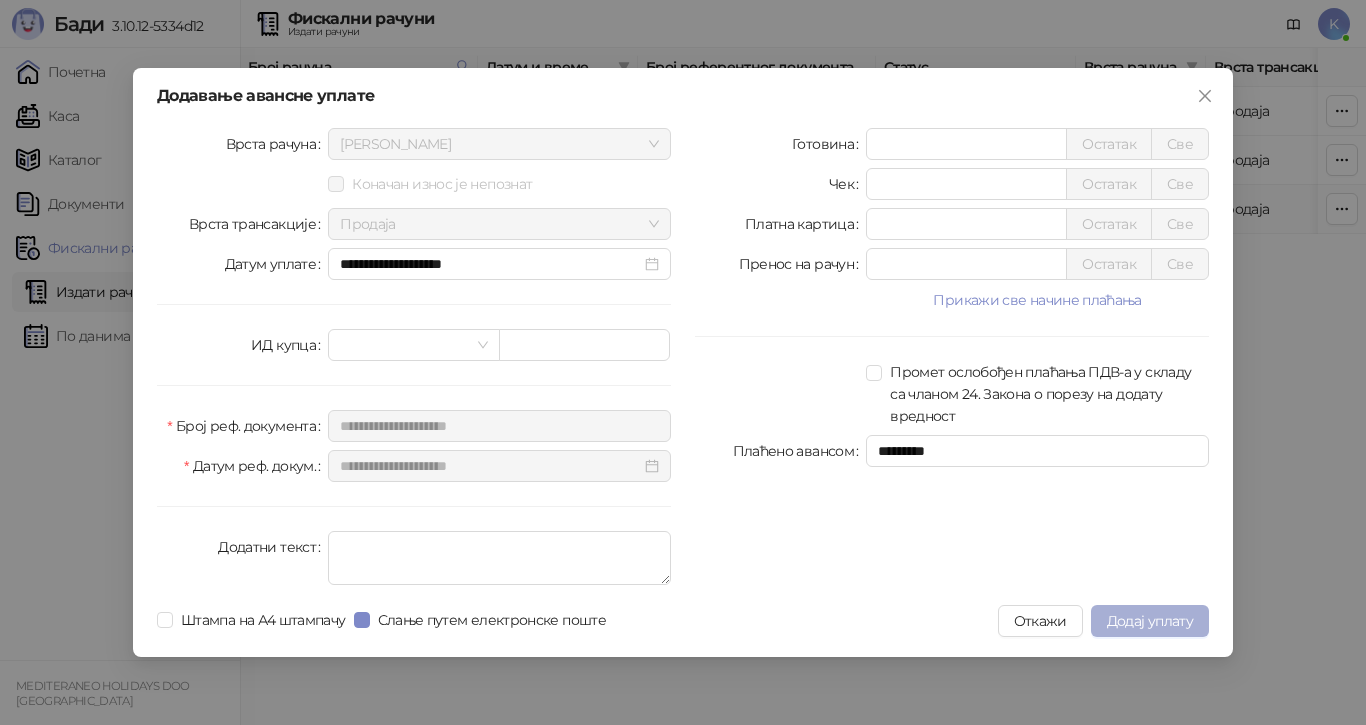 click on "Додај уплату" at bounding box center (1150, 621) 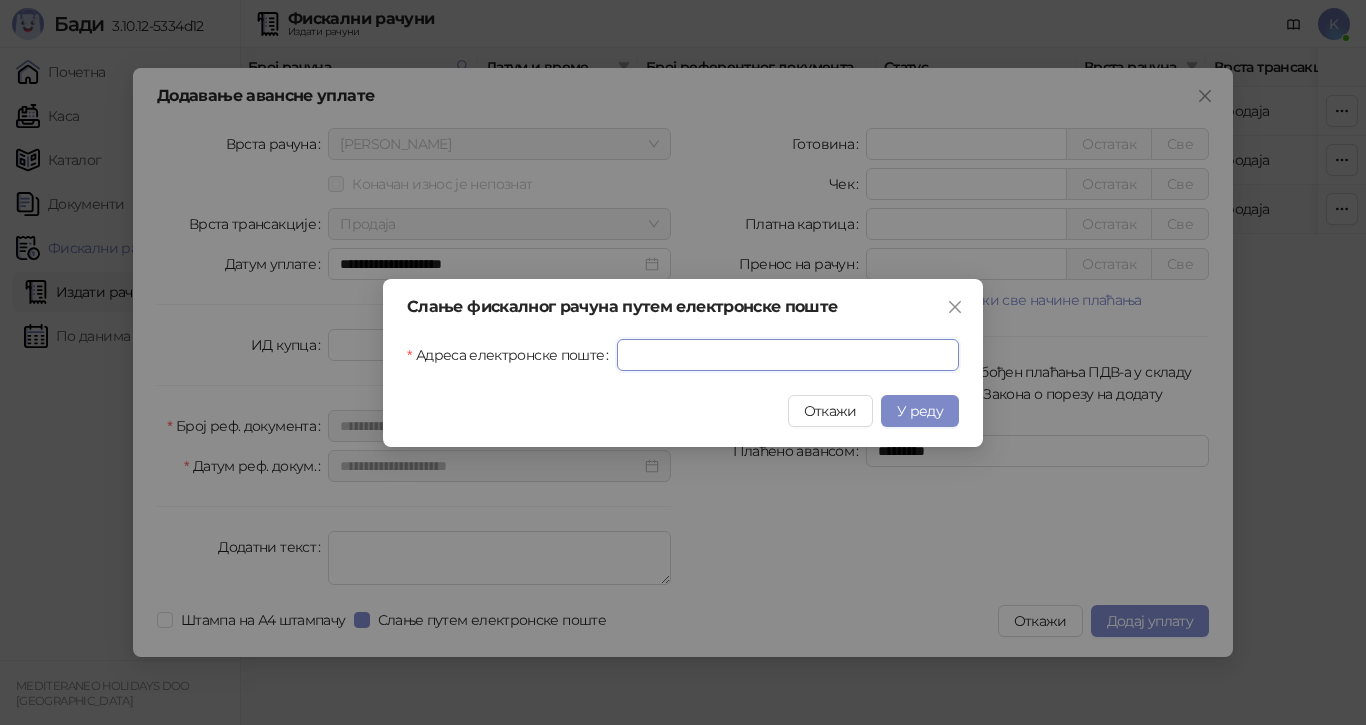 click on "Адреса електронске поште" at bounding box center (788, 355) 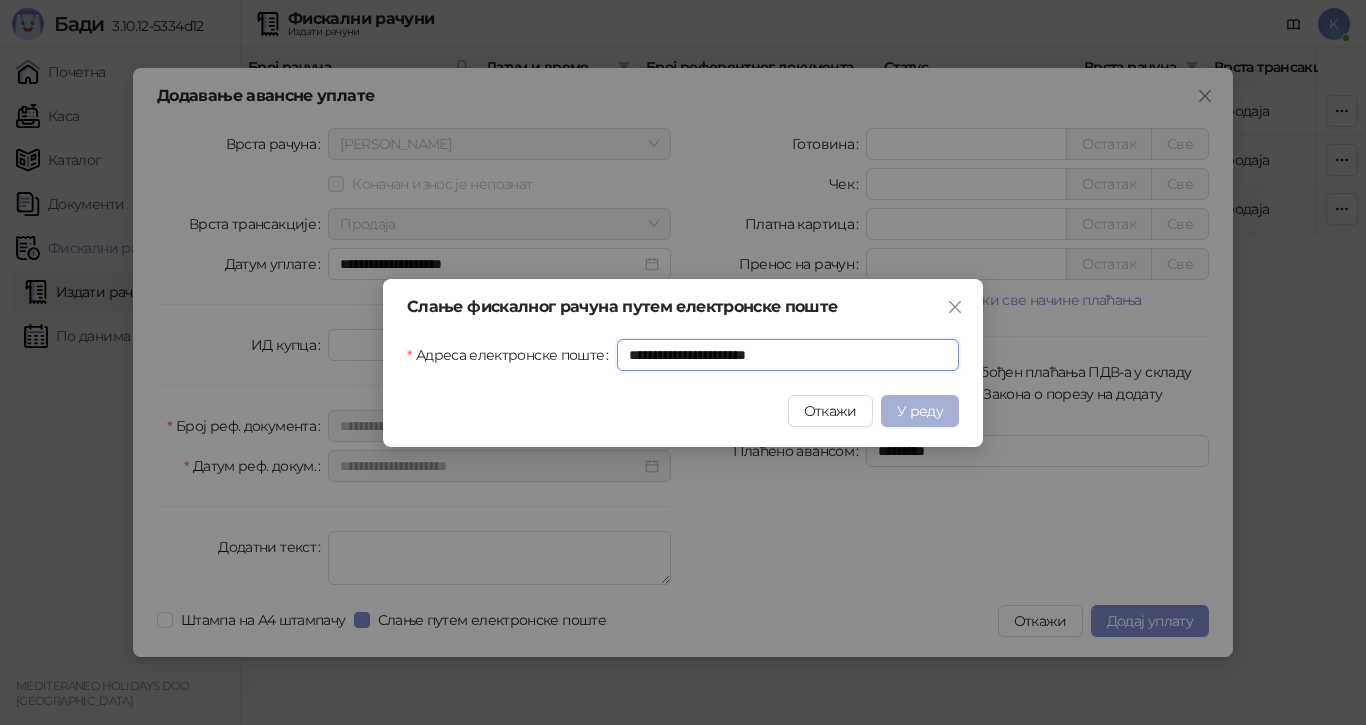 type on "**********" 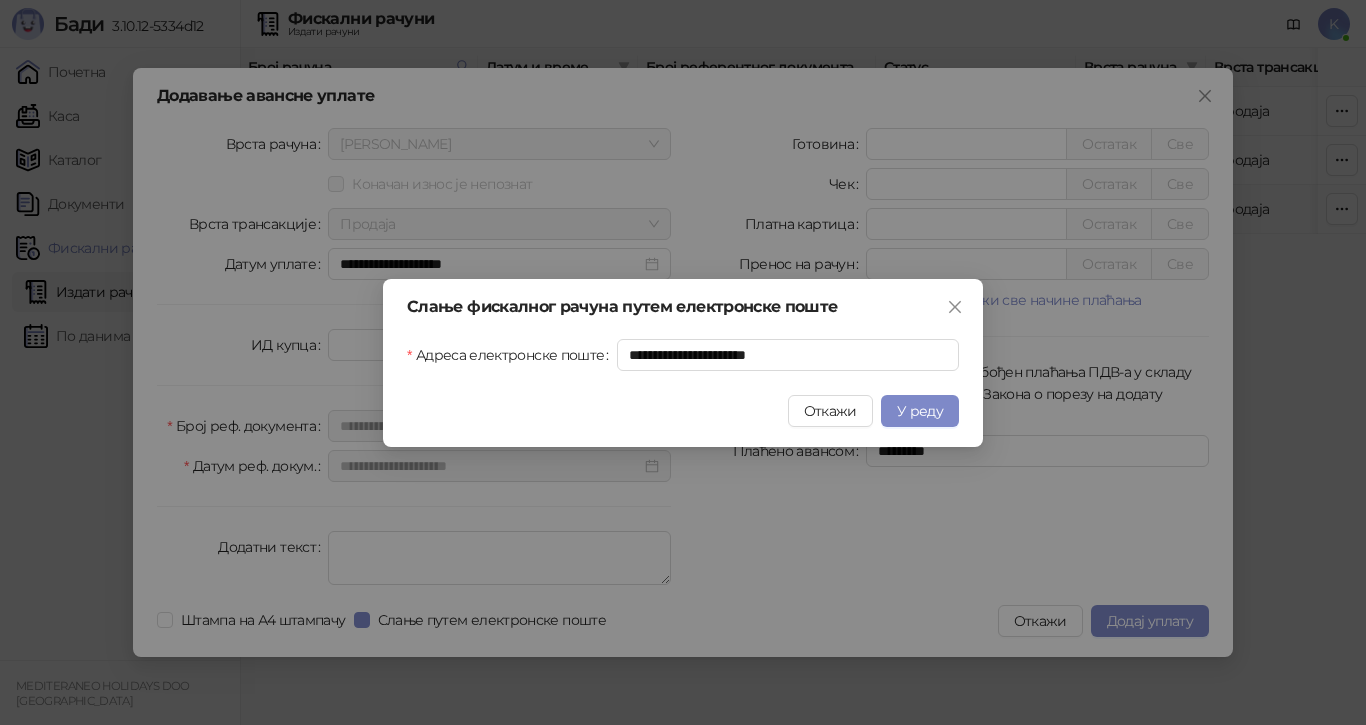 click on "У реду" at bounding box center [920, 411] 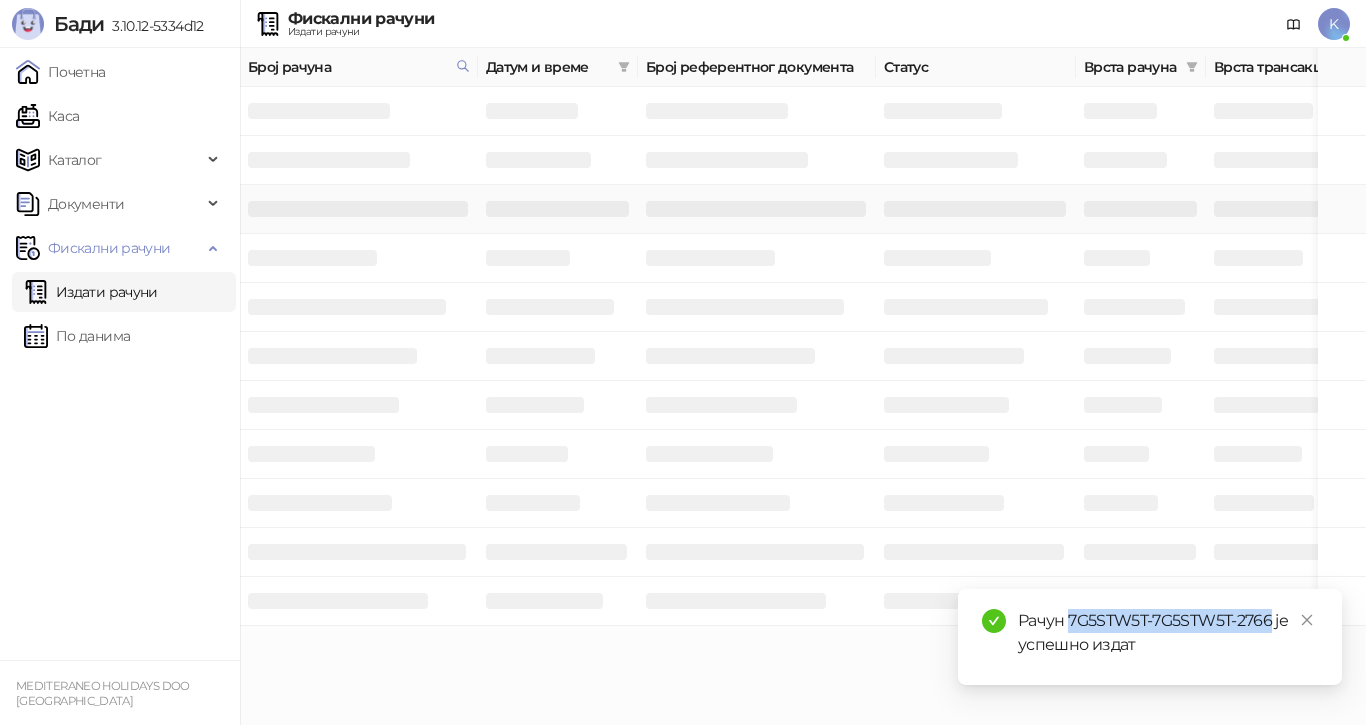 drag, startPoint x: 1272, startPoint y: 618, endPoint x: 1076, endPoint y: 614, distance: 196.04082 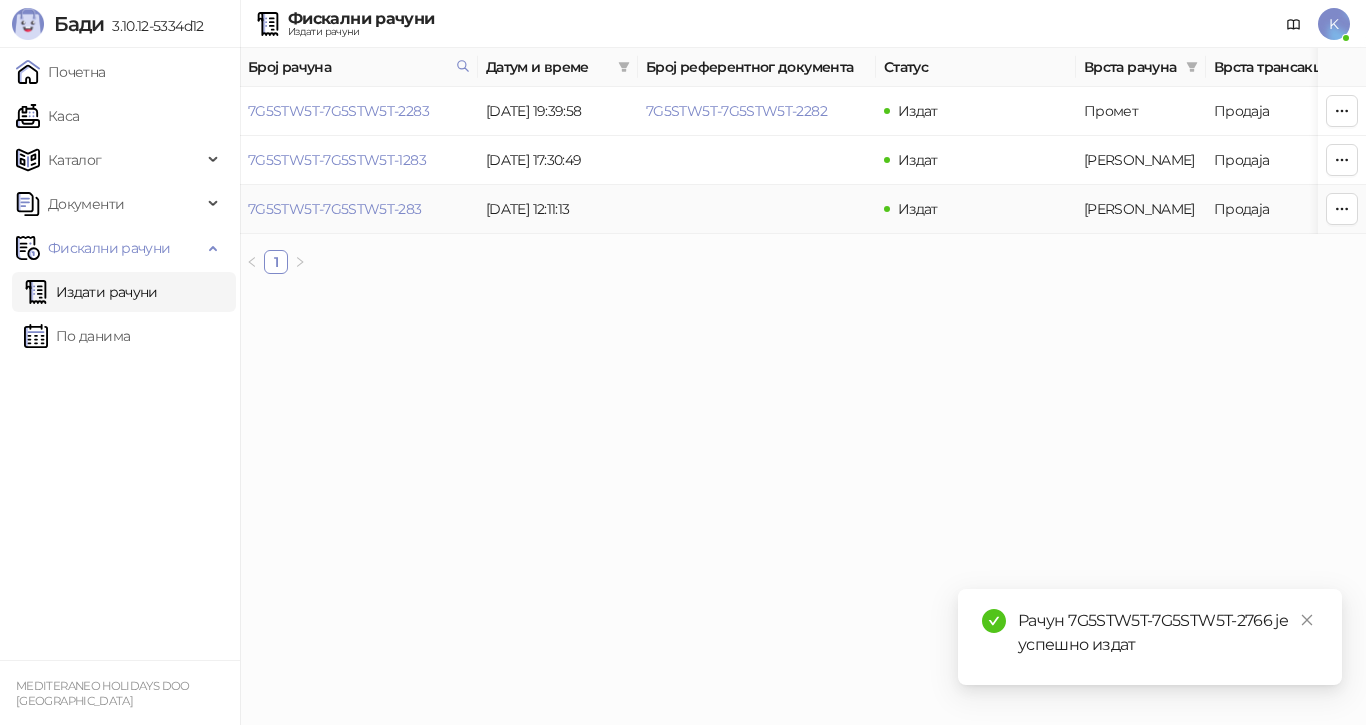 drag, startPoint x: 1242, startPoint y: 661, endPoint x: 1246, endPoint y: 642, distance: 19.416489 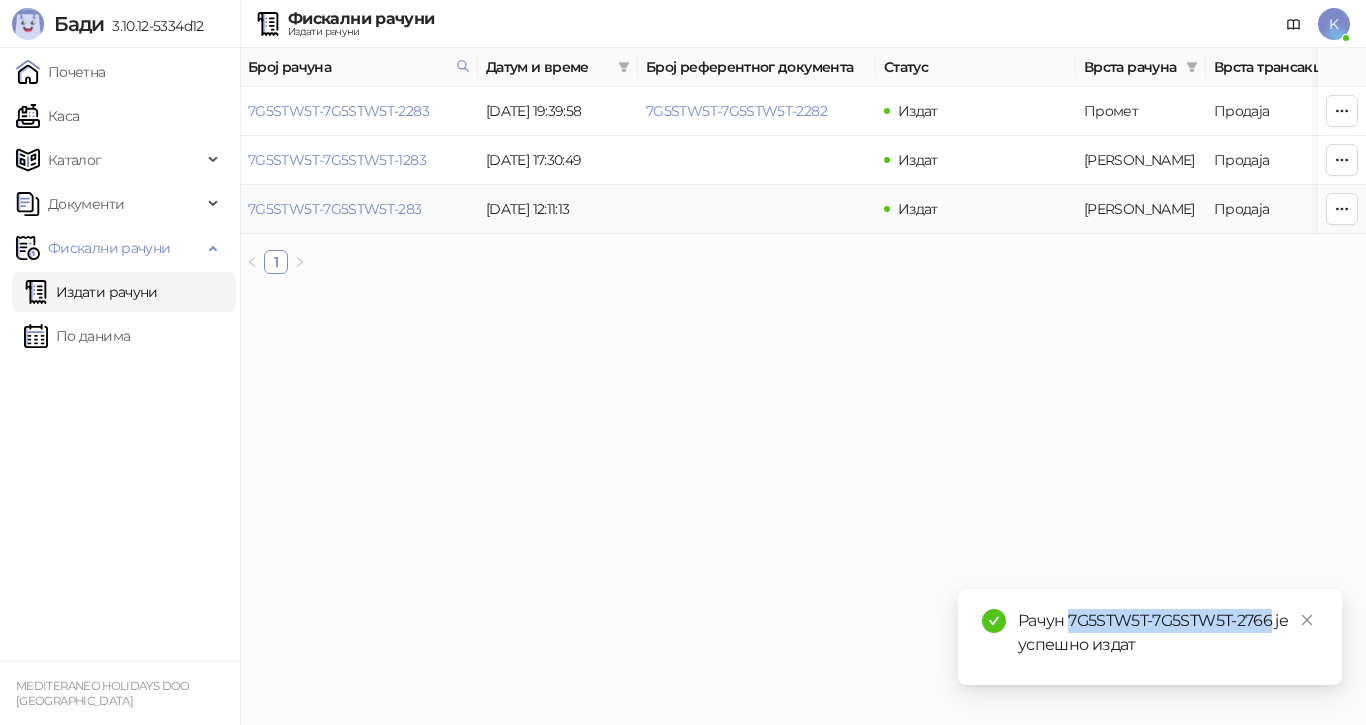 drag, startPoint x: 1270, startPoint y: 620, endPoint x: 1069, endPoint y: 612, distance: 201.15913 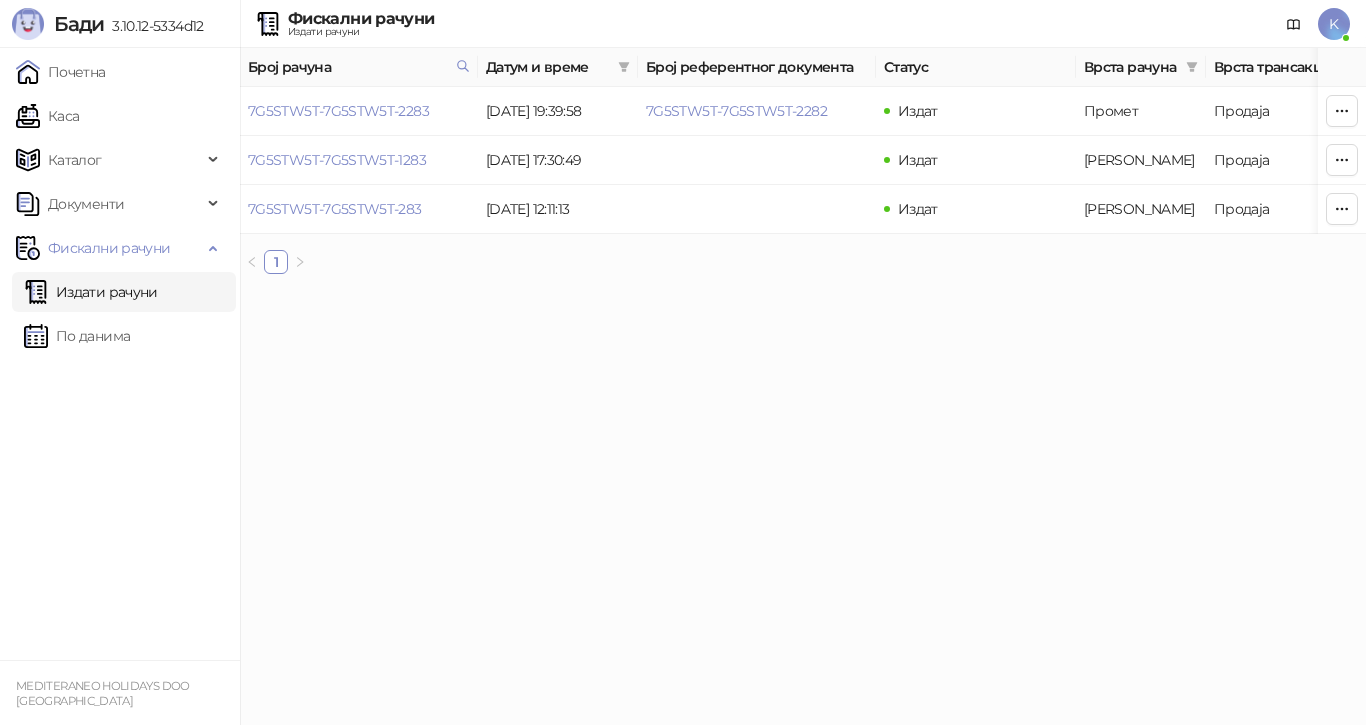 click on "Број рачуна" at bounding box center (359, 67) 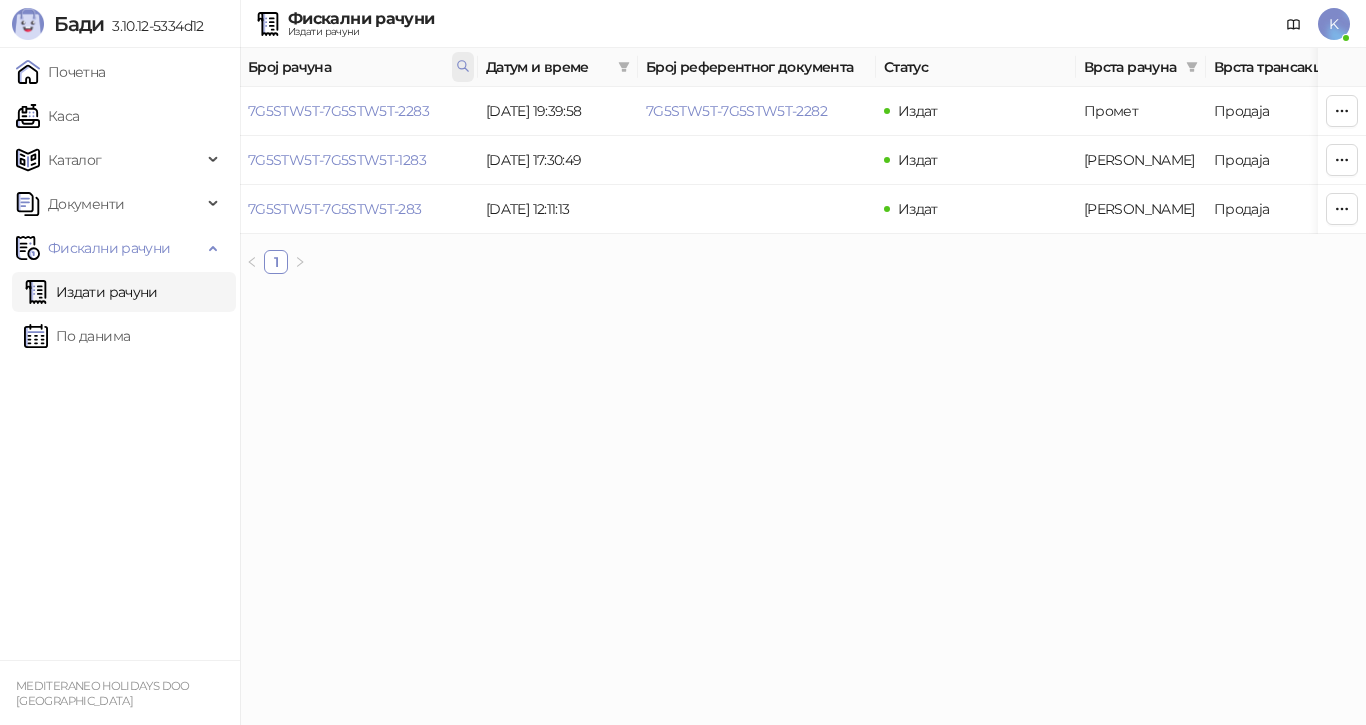 click 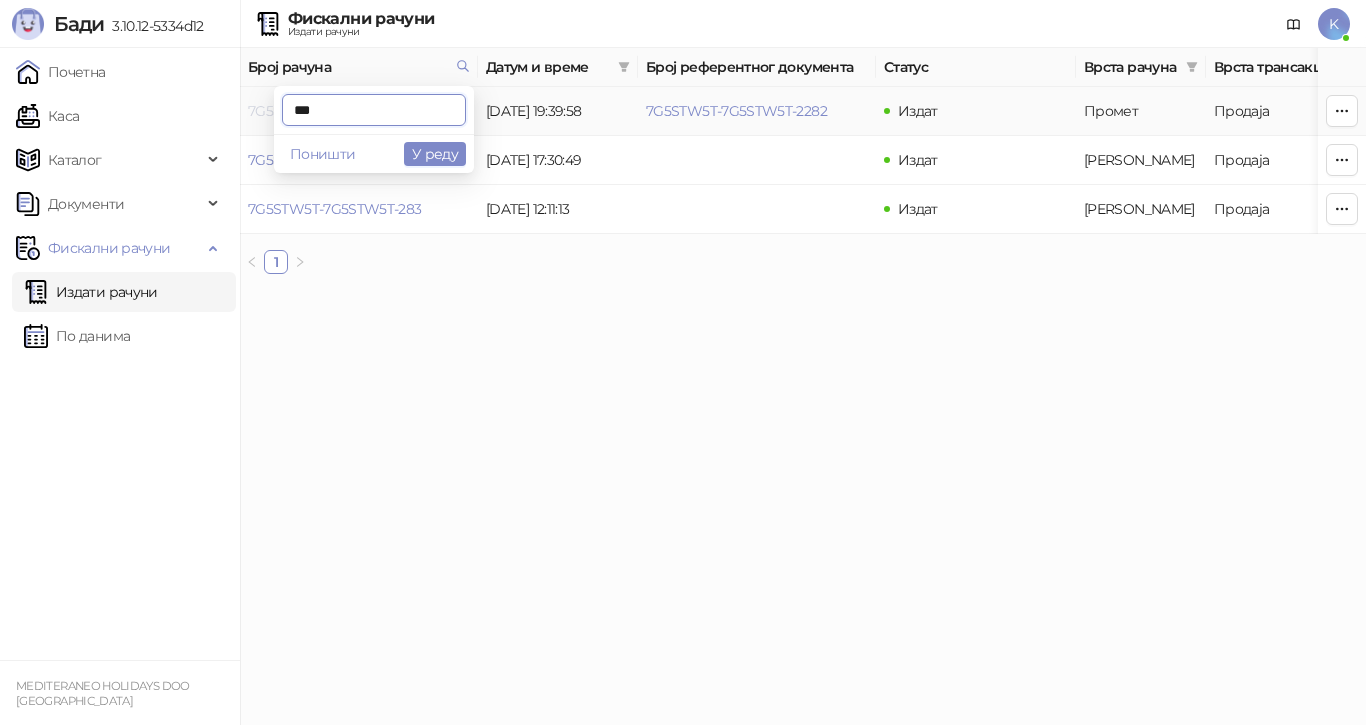 drag, startPoint x: 321, startPoint y: 109, endPoint x: 257, endPoint y: 109, distance: 64 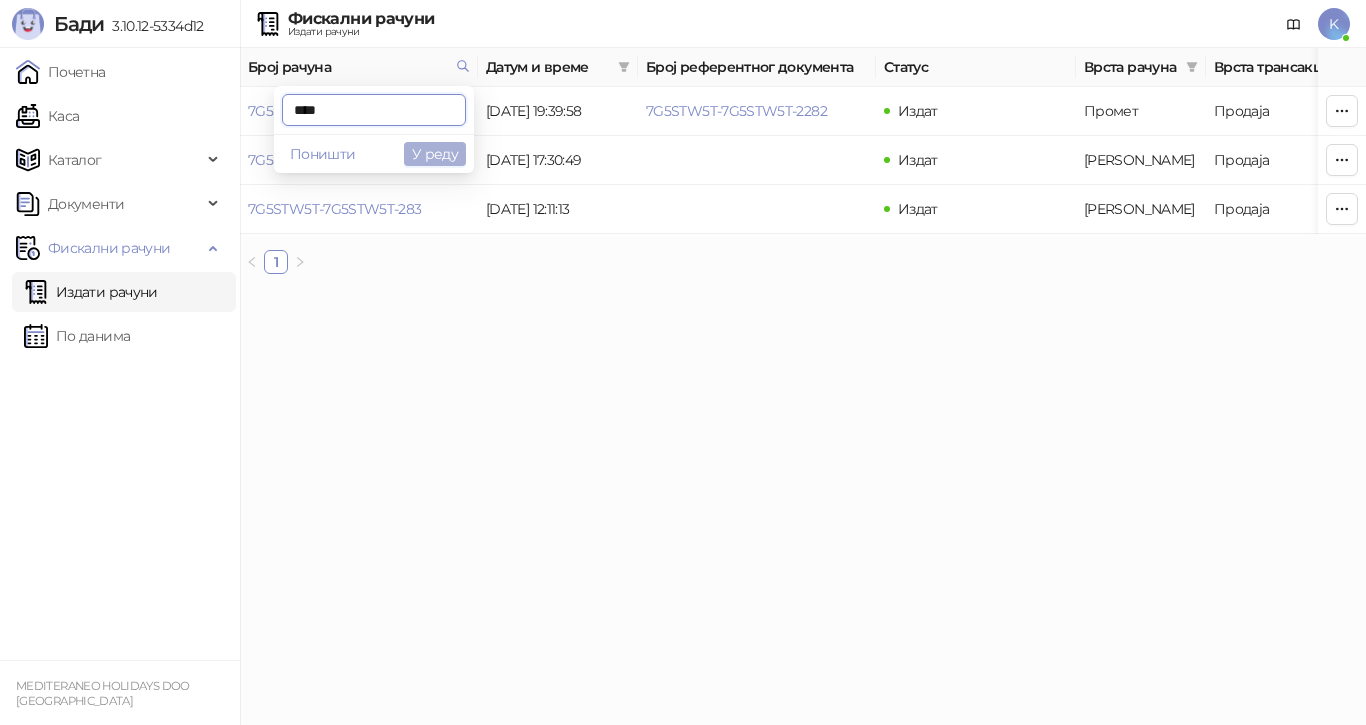 type on "****" 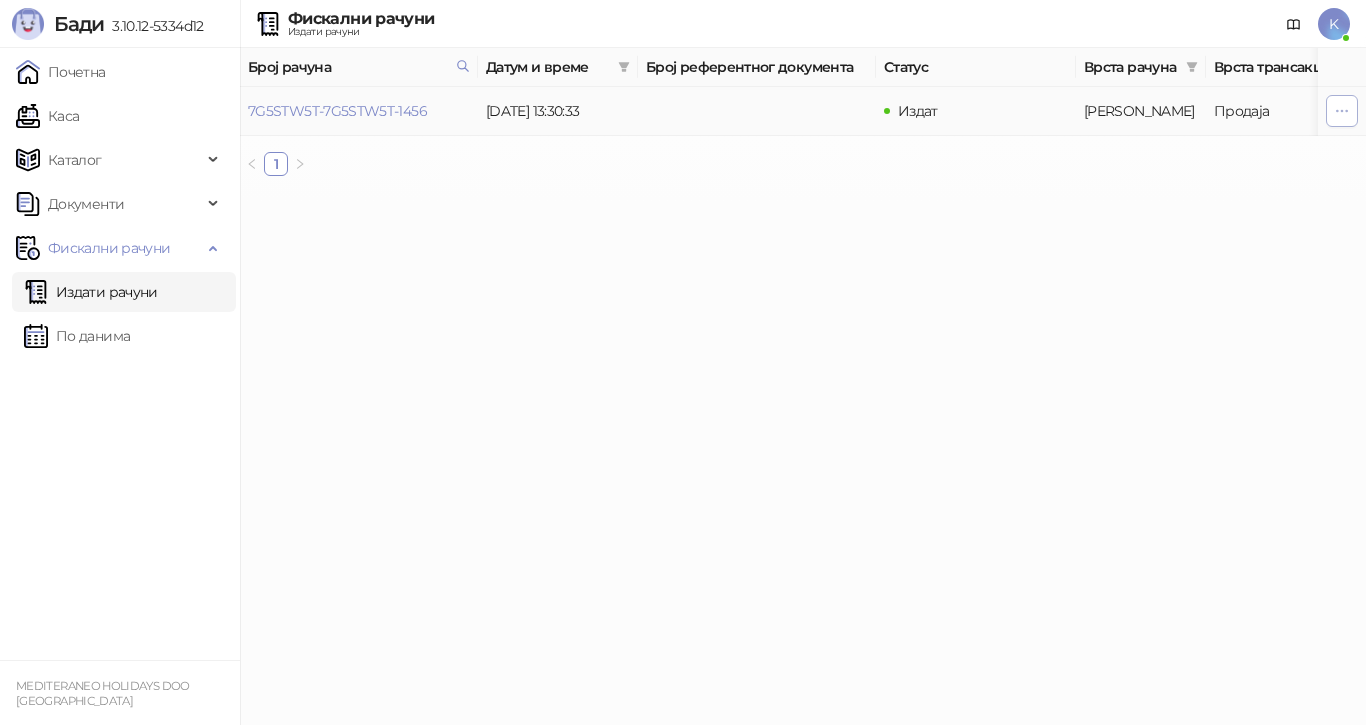 click 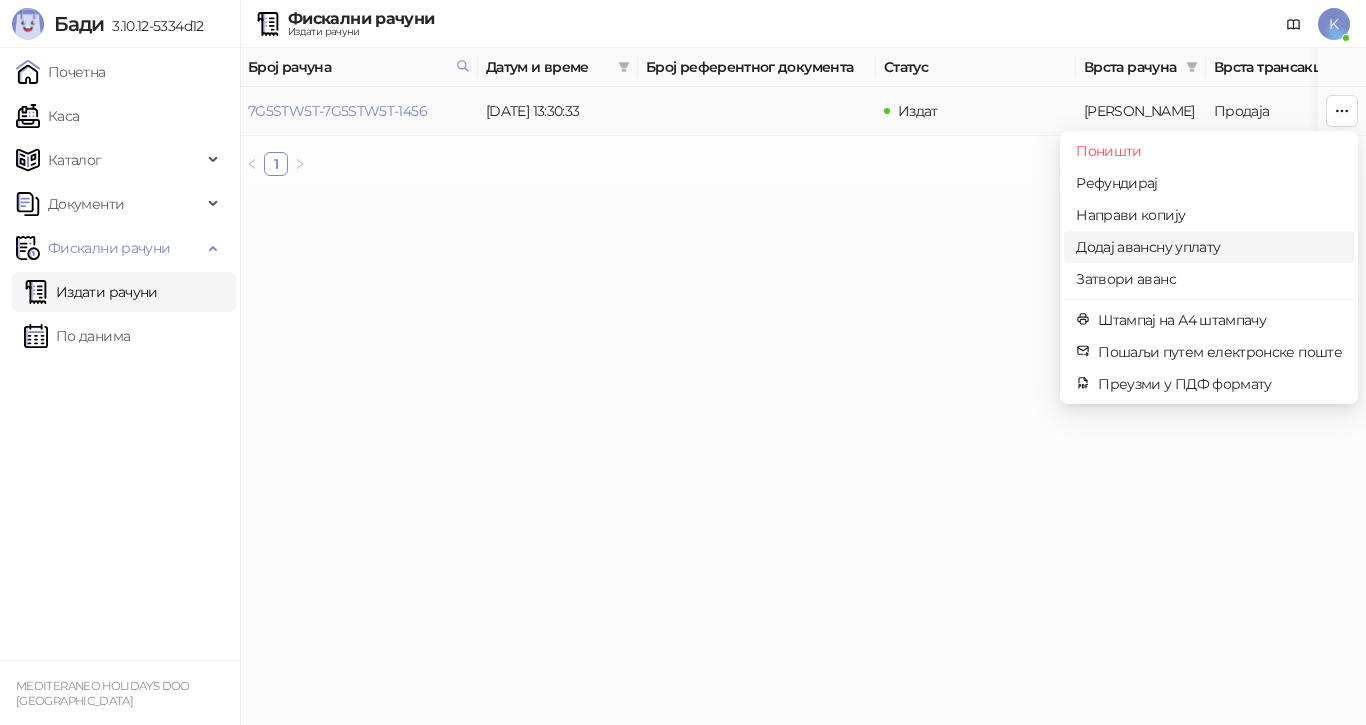 click on "Додај авансну уплату" at bounding box center [1209, 247] 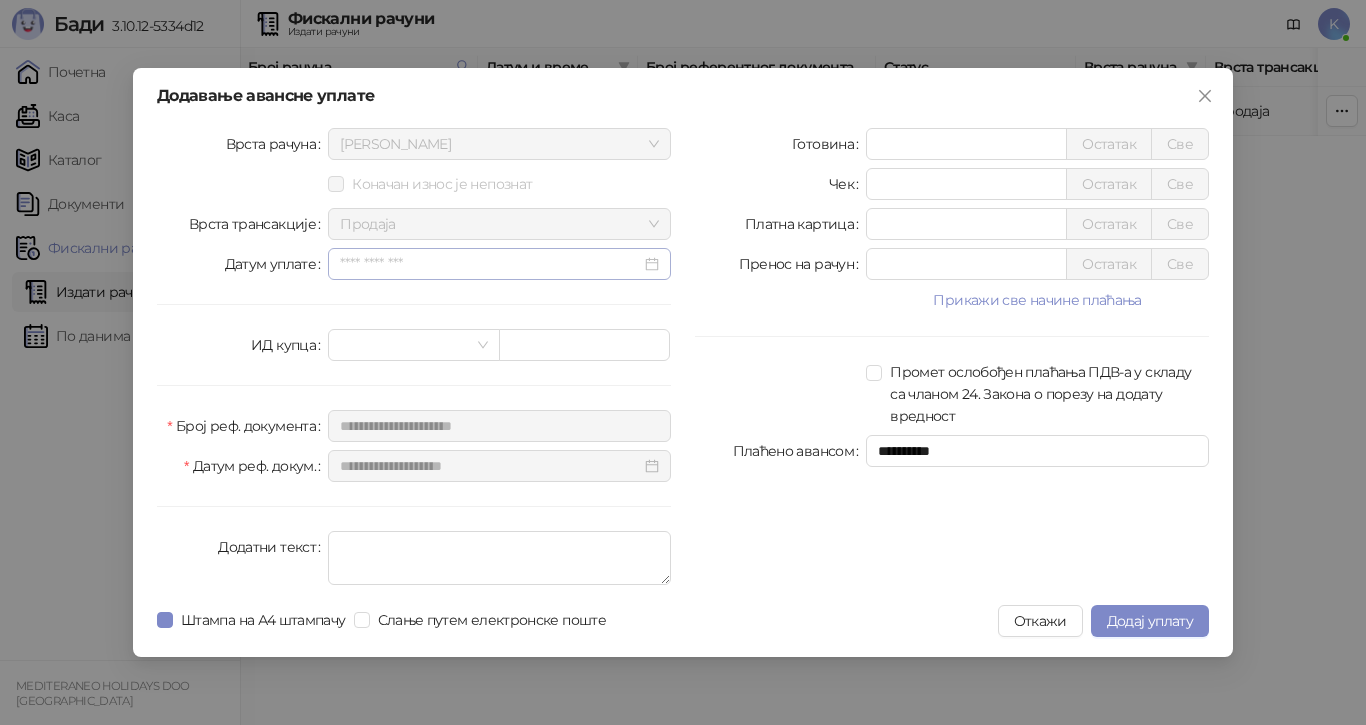 click at bounding box center [499, 264] 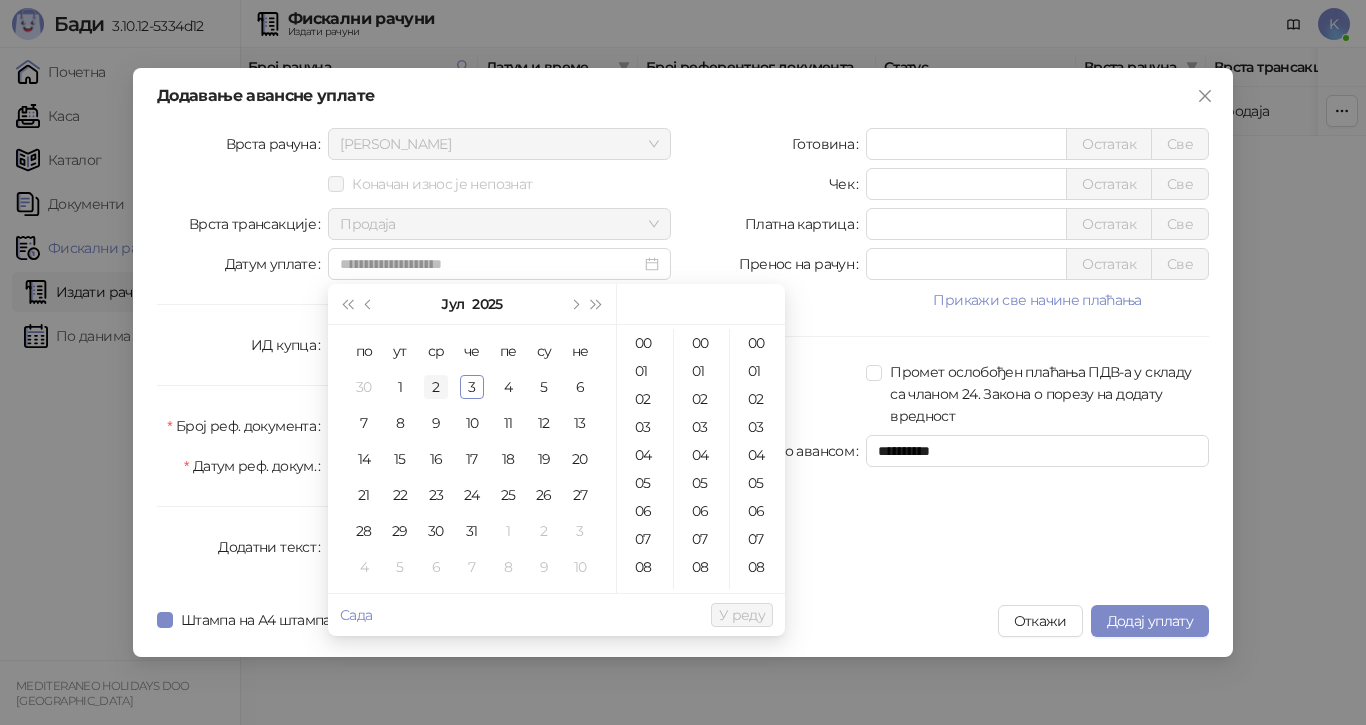 click on "2" at bounding box center [436, 387] 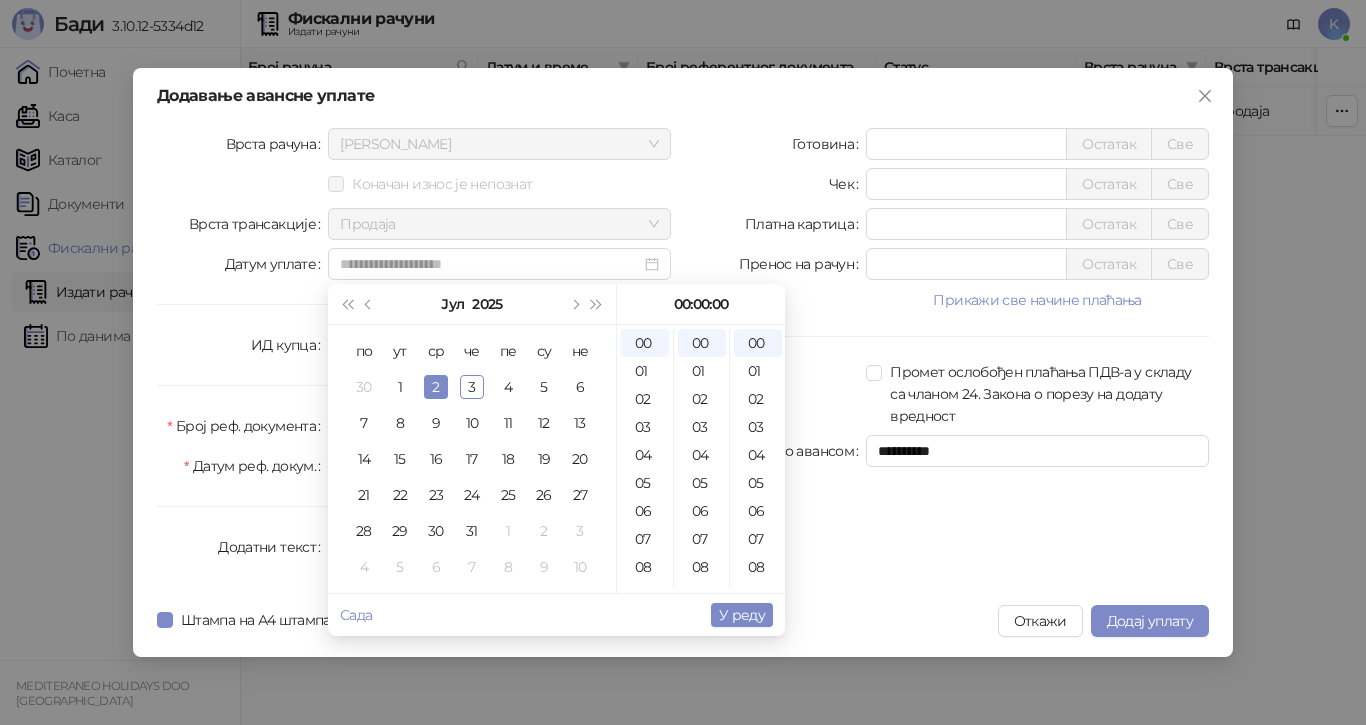 type on "**********" 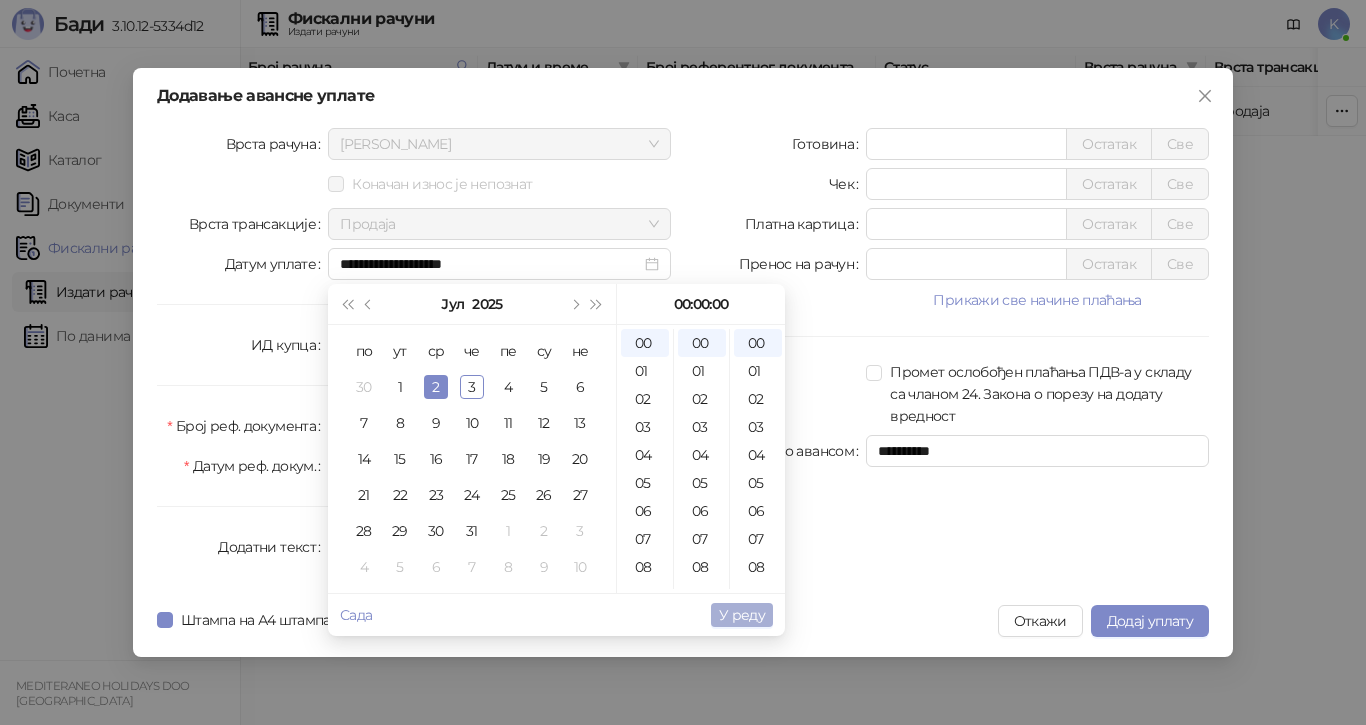 click on "У реду" at bounding box center [742, 615] 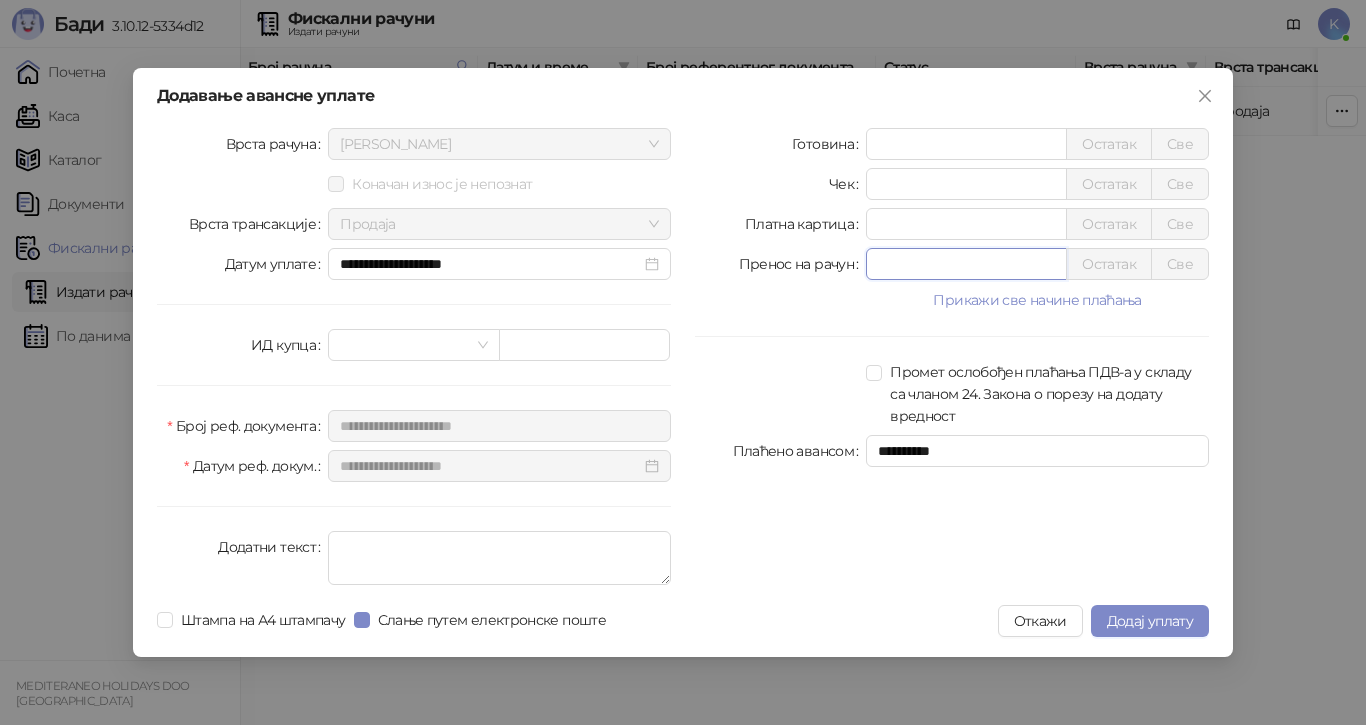 drag, startPoint x: 887, startPoint y: 270, endPoint x: 835, endPoint y: 270, distance: 52 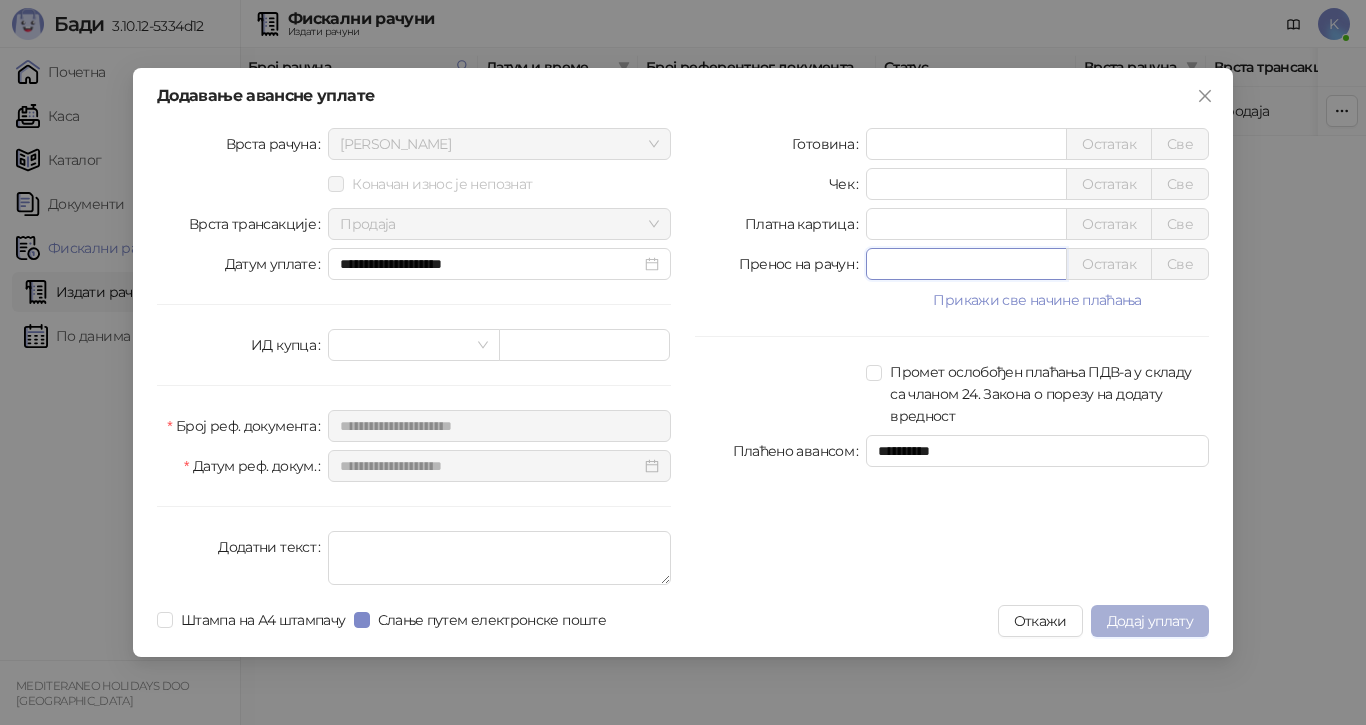 type on "******" 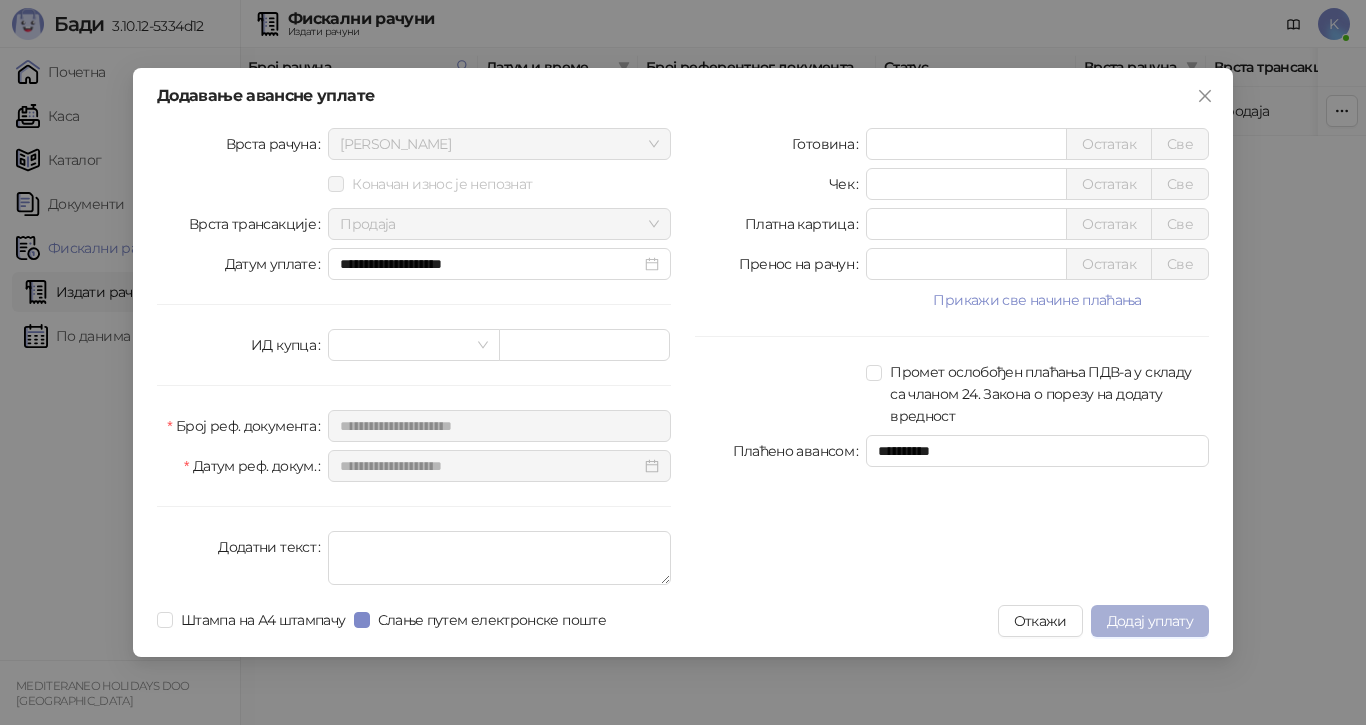click on "Додај уплату" at bounding box center (1150, 621) 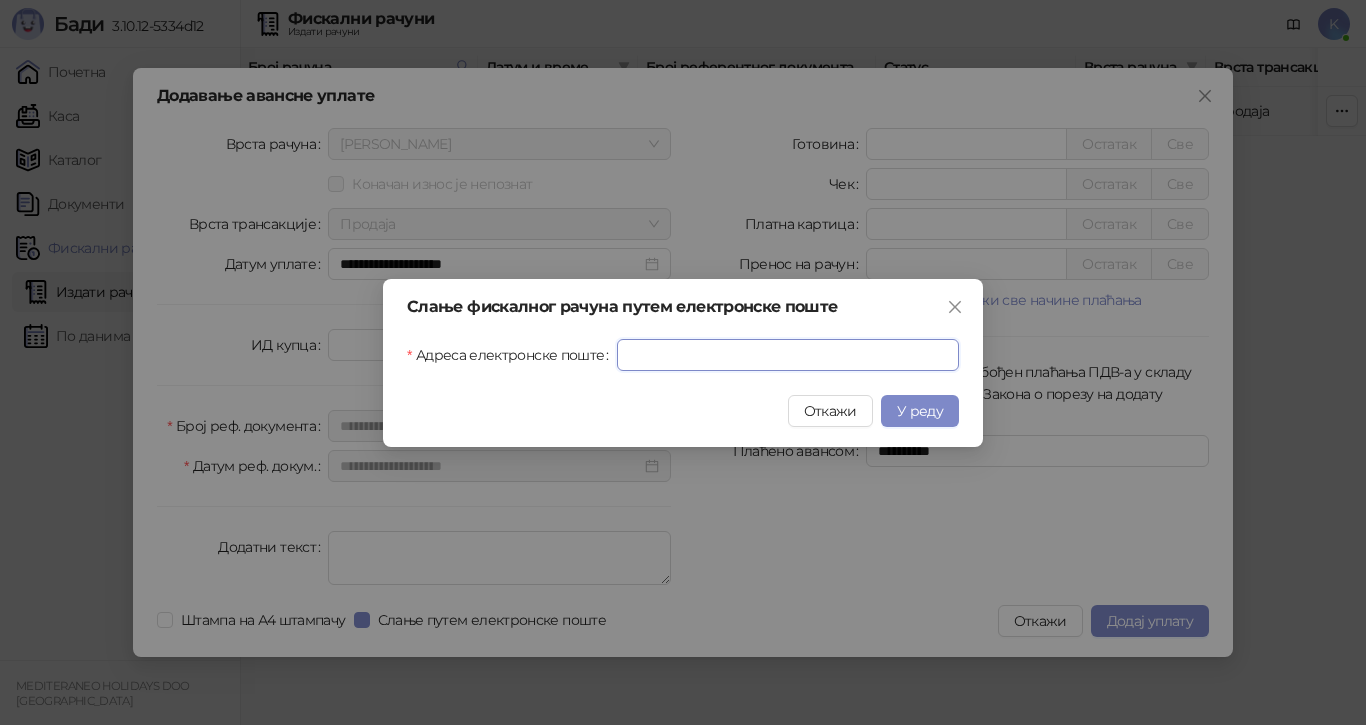 click on "Адреса електронске поште" at bounding box center (788, 355) 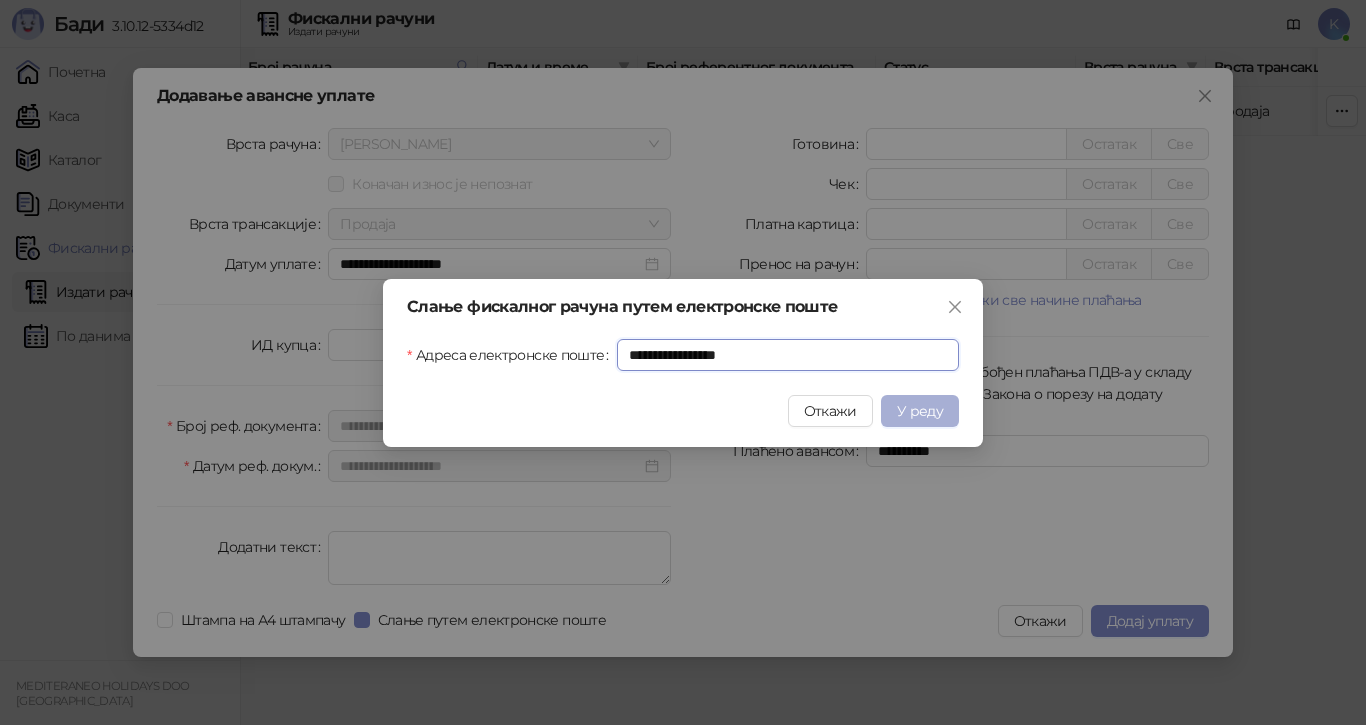 type on "**********" 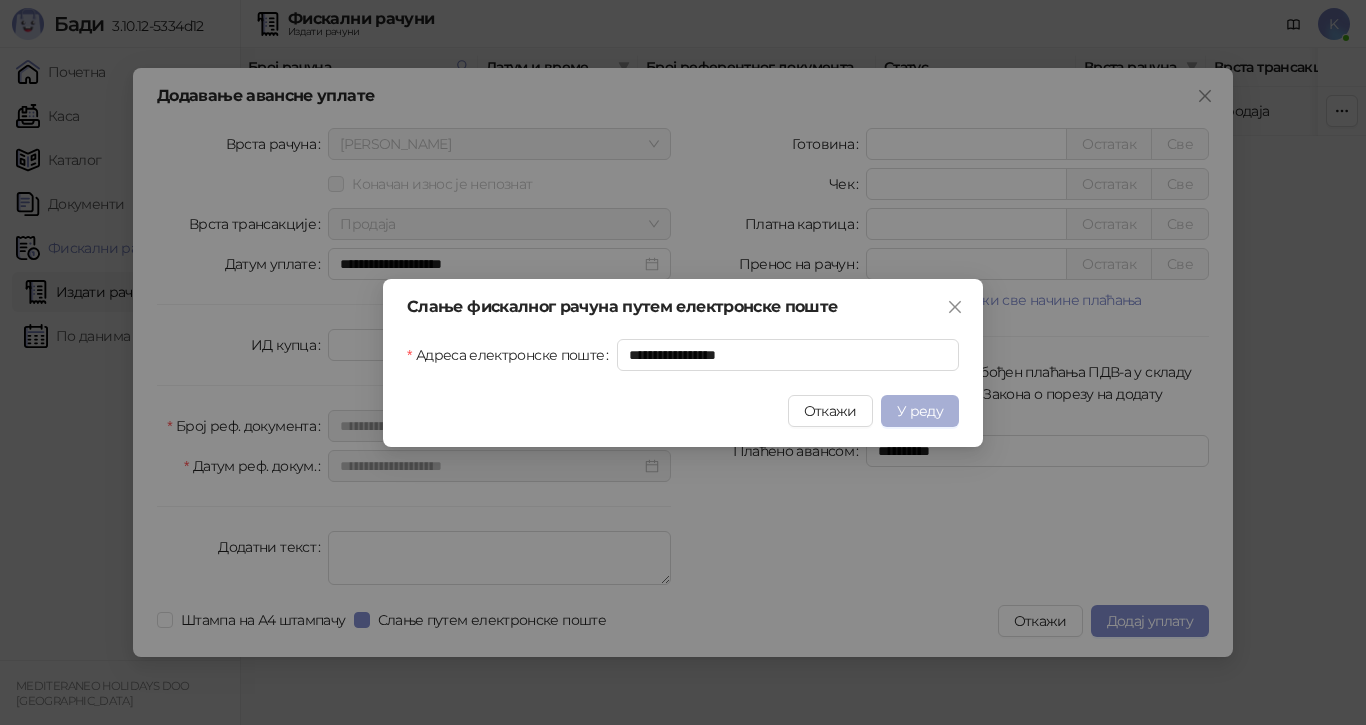 click on "У реду" at bounding box center [920, 411] 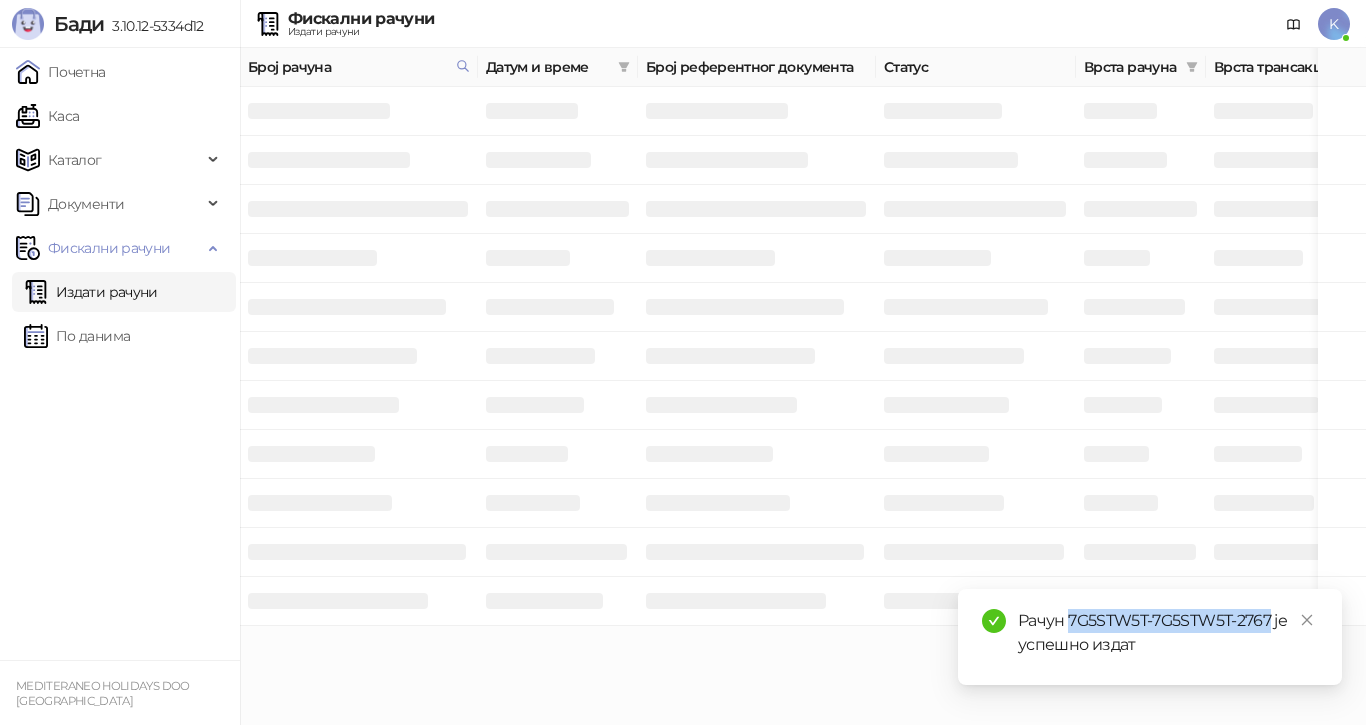 drag, startPoint x: 1260, startPoint y: 619, endPoint x: 1067, endPoint y: 614, distance: 193.06476 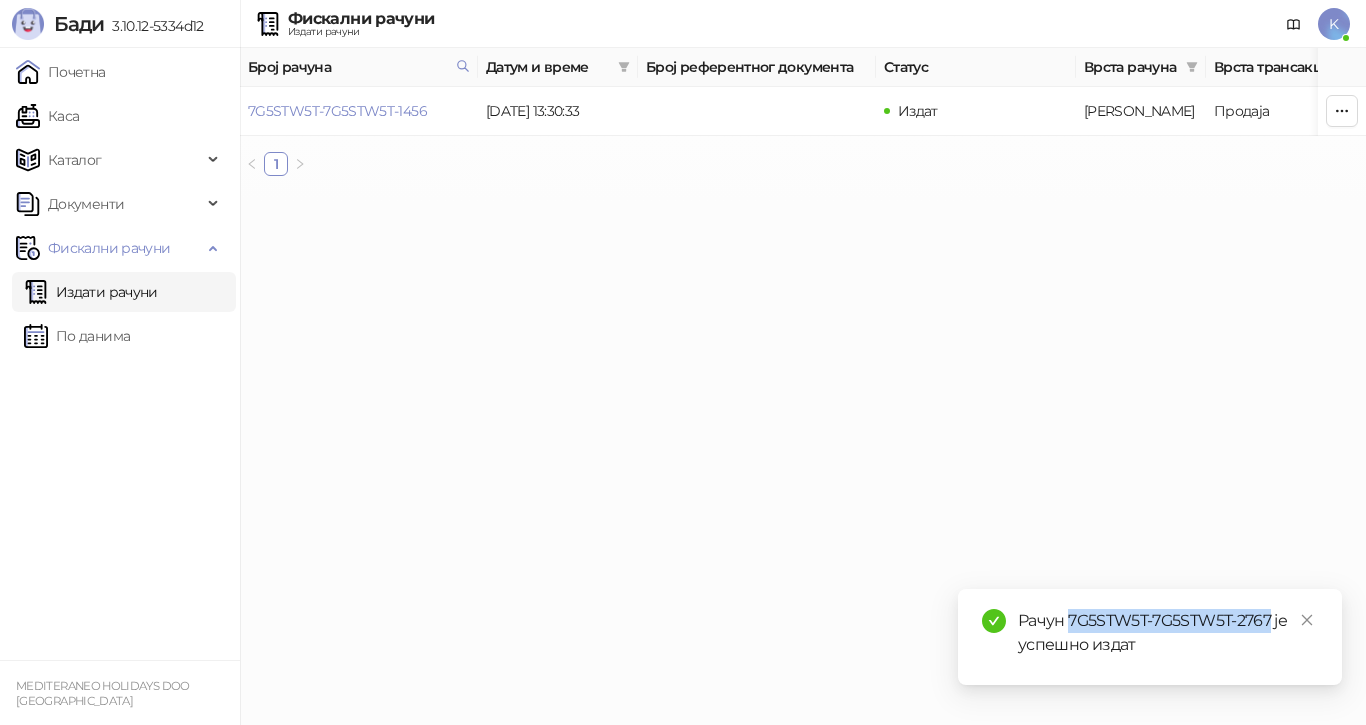 copy on "7G5STW5T-7G5STW5T-2767" 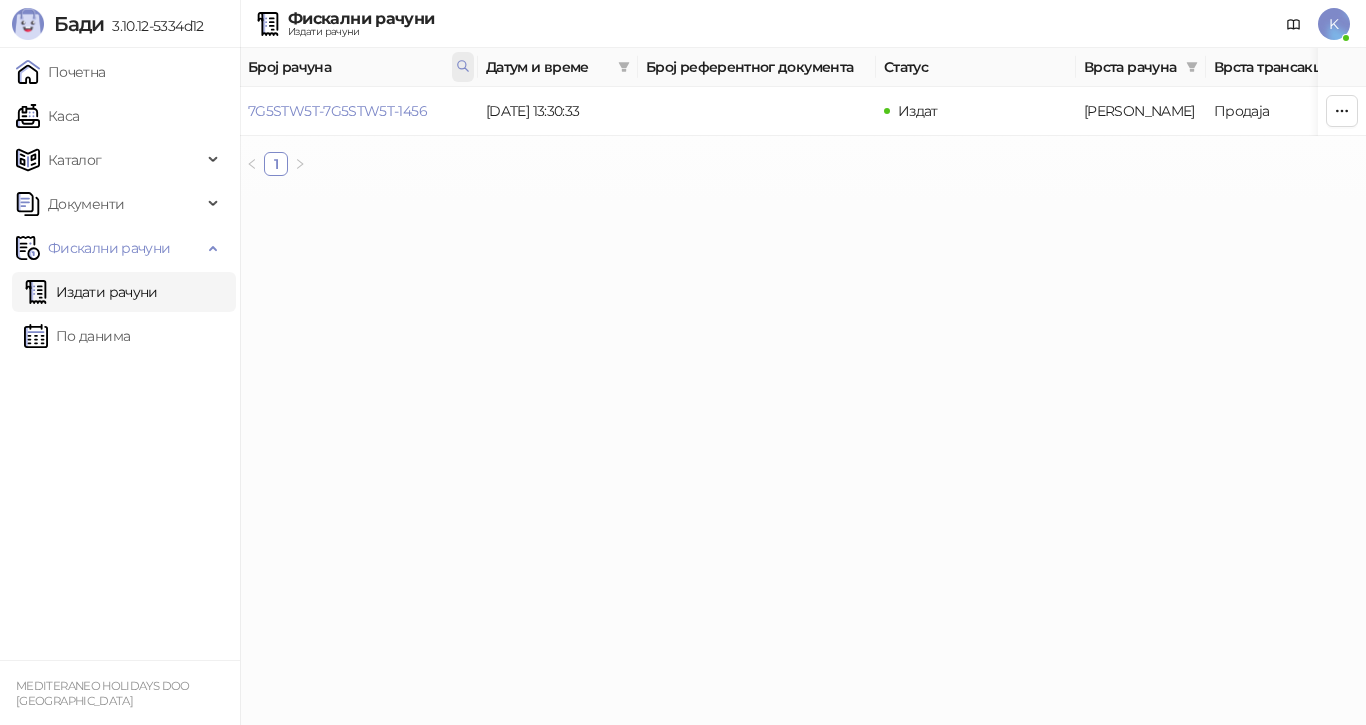 click at bounding box center (463, 67) 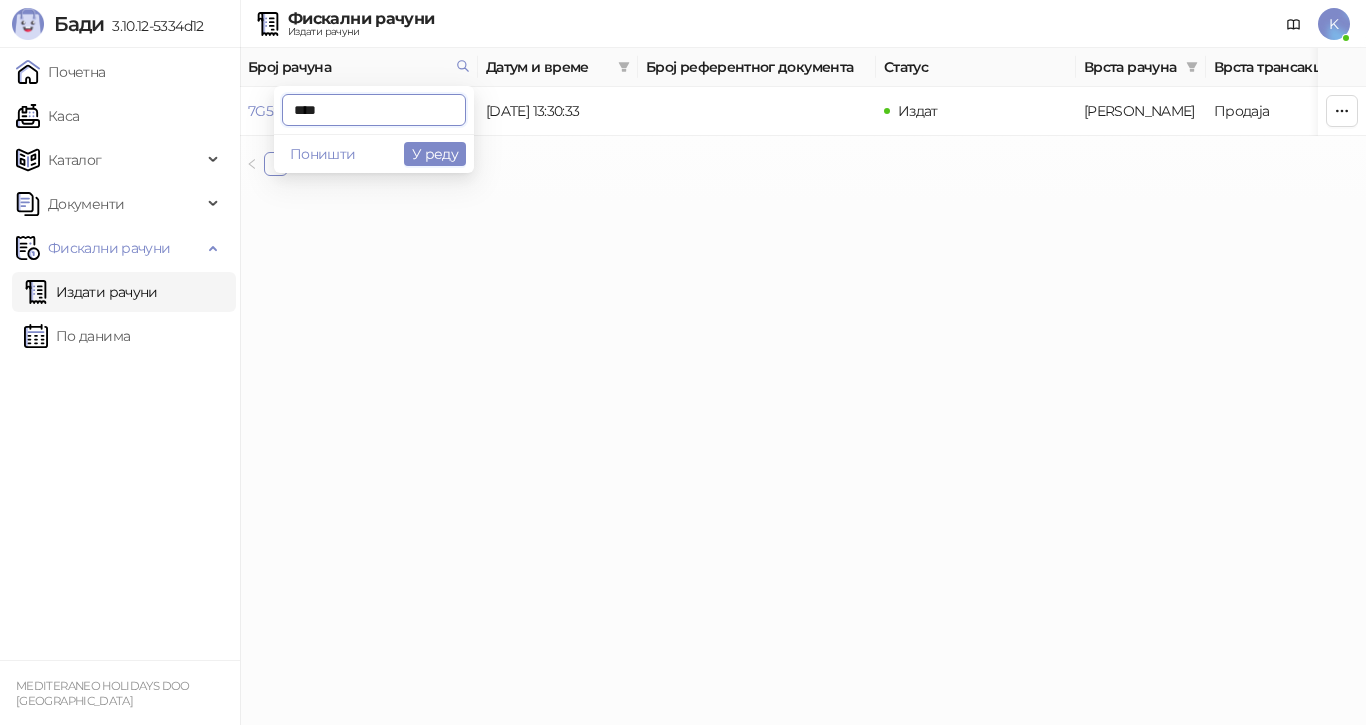 drag, startPoint x: 292, startPoint y: 108, endPoint x: 273, endPoint y: 108, distance: 19 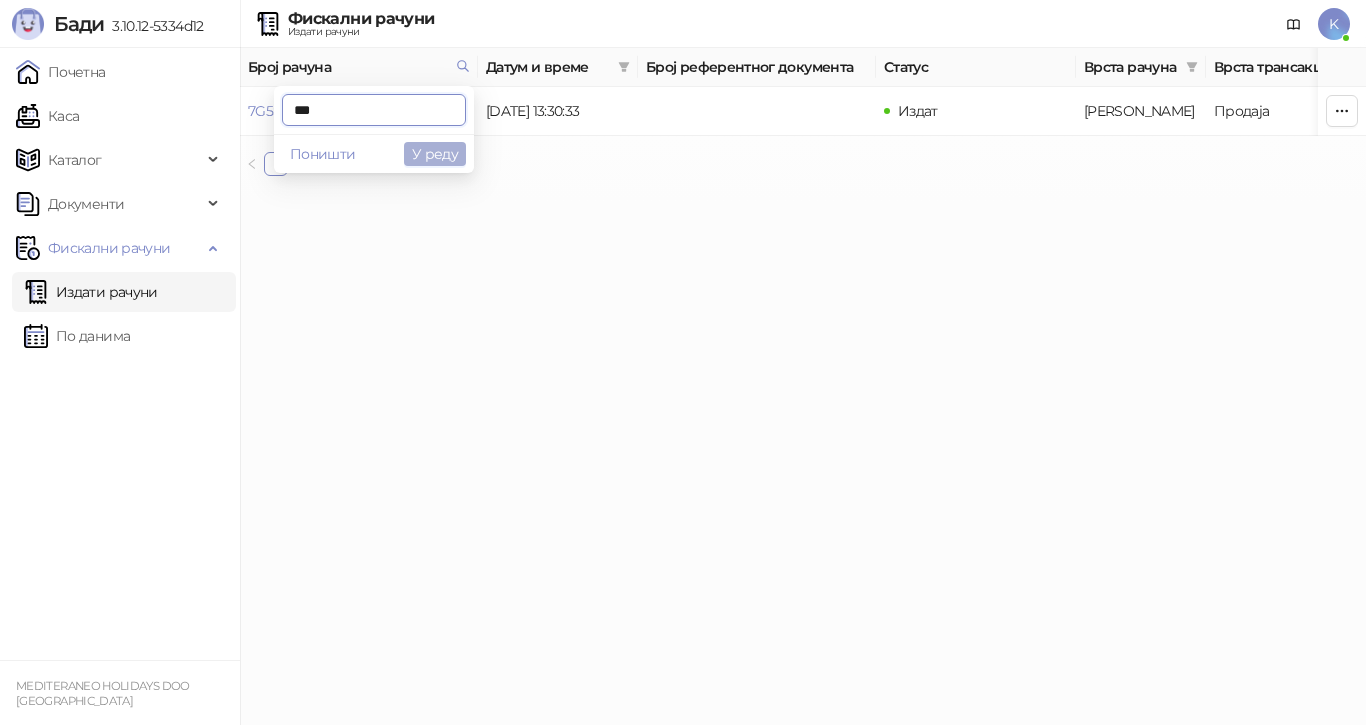 type on "***" 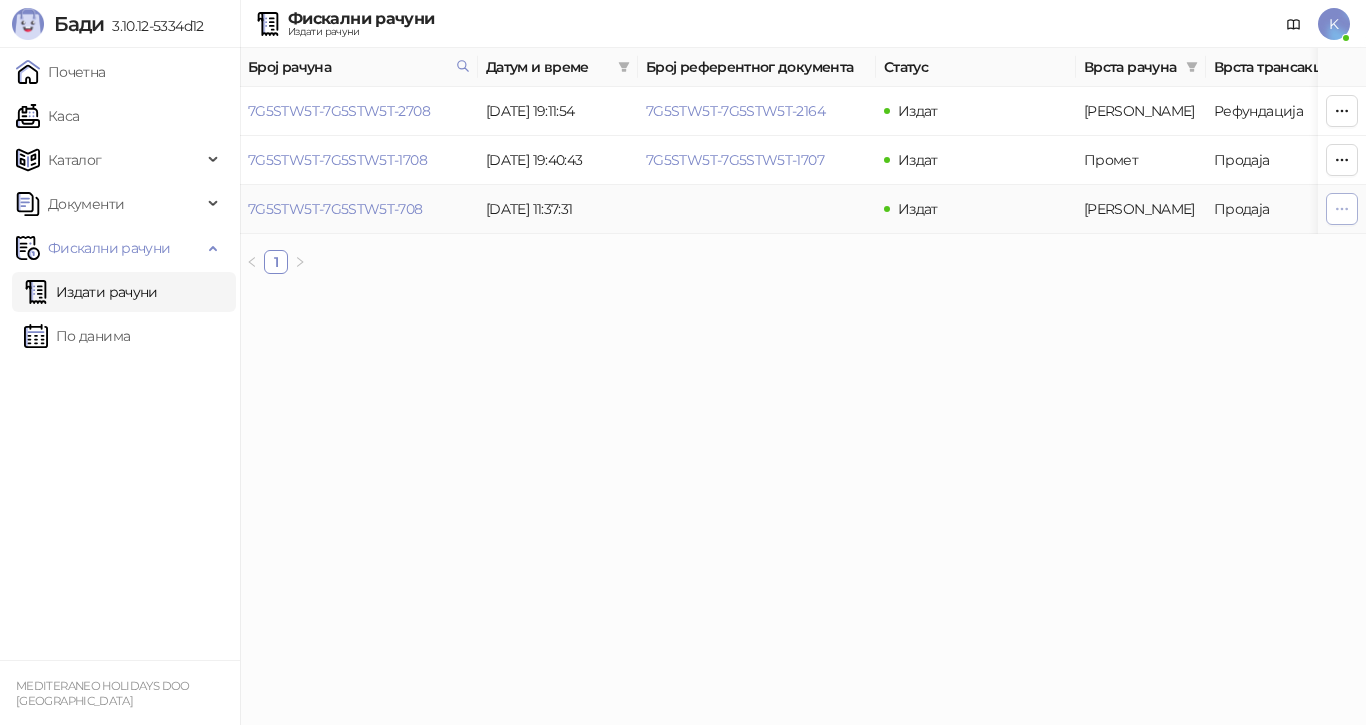 click 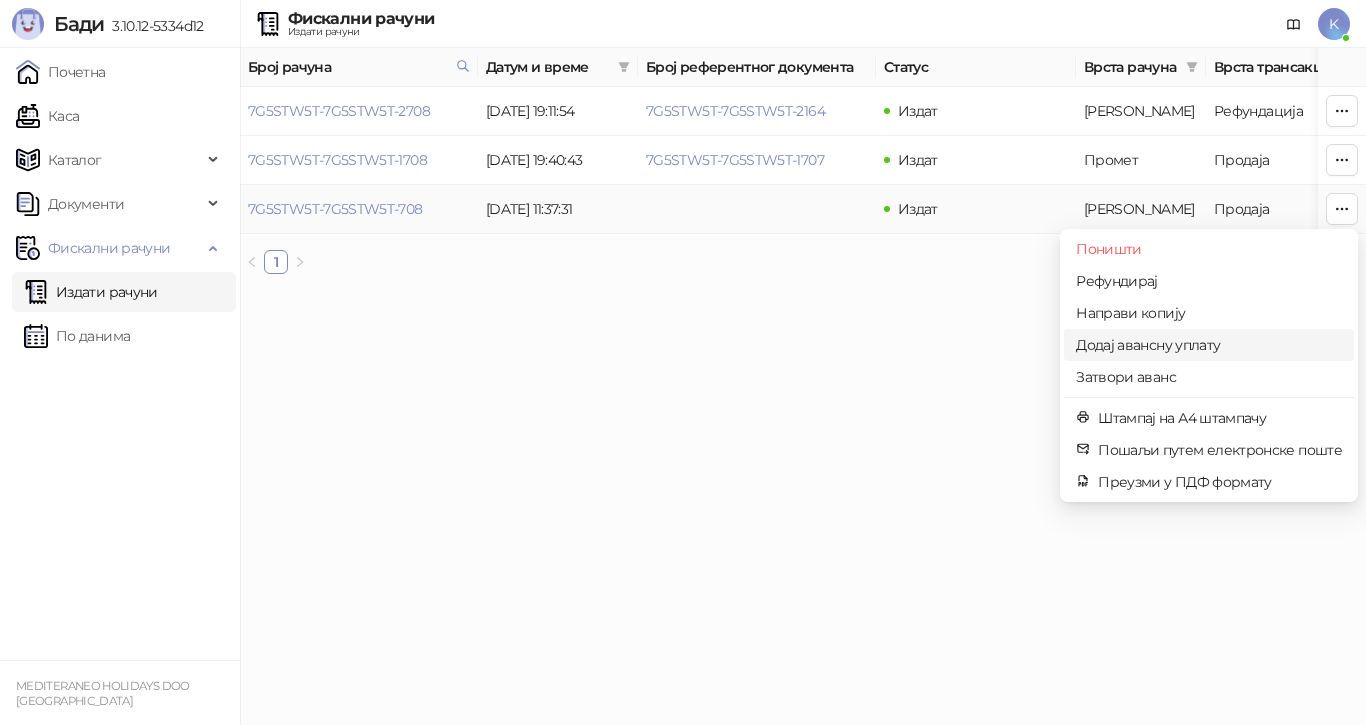 click on "Додај авансну уплату" at bounding box center (1209, 345) 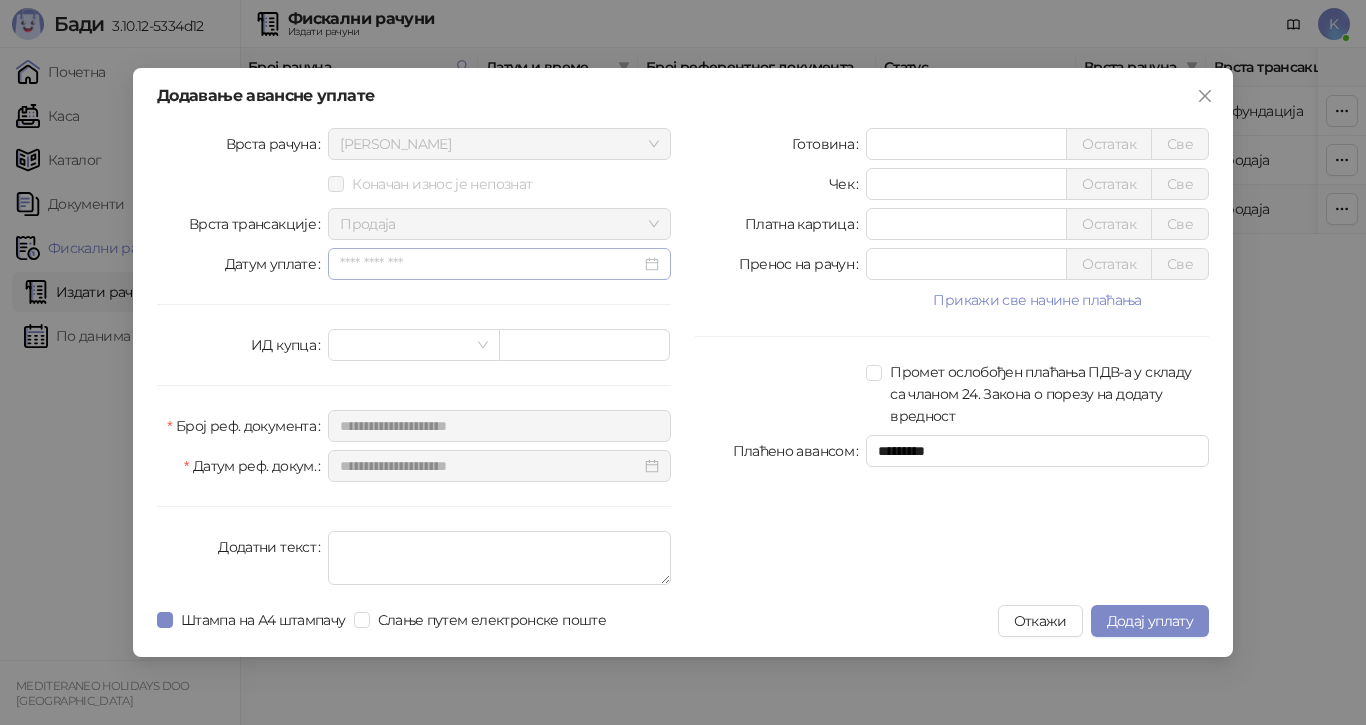 click at bounding box center (499, 264) 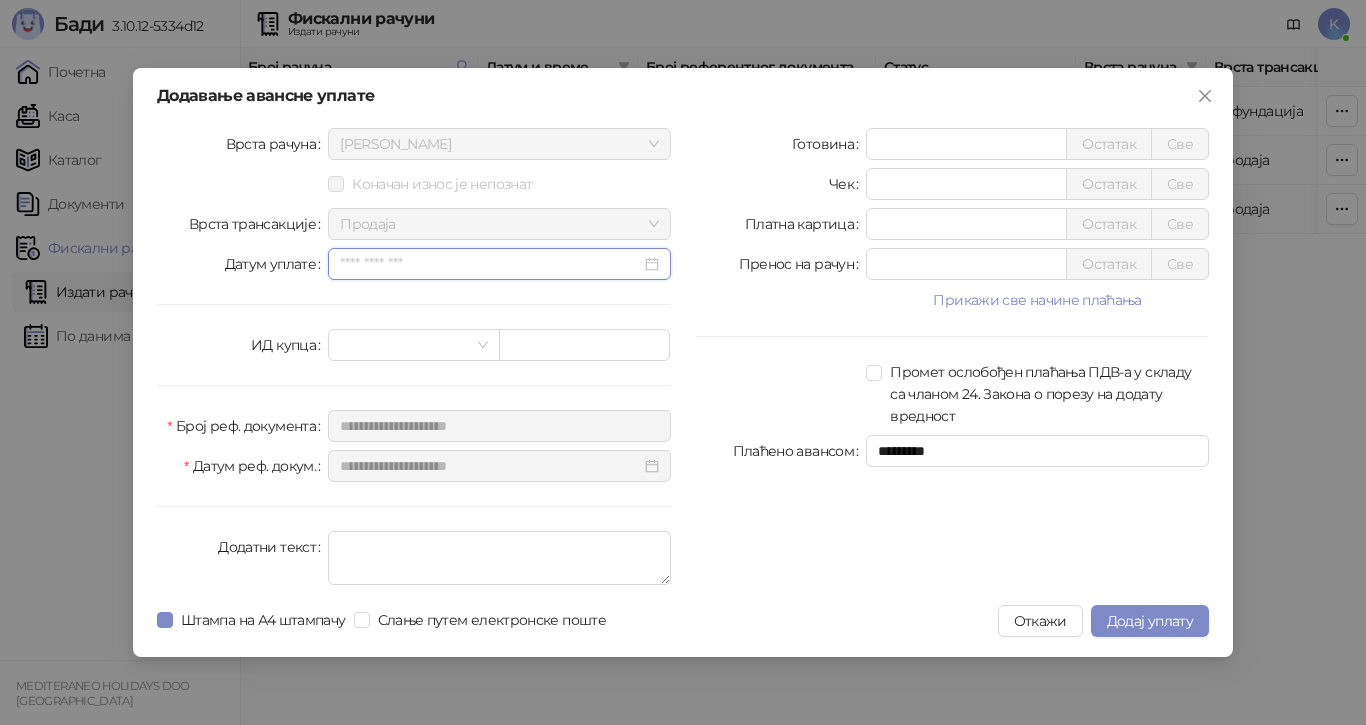 type on "**********" 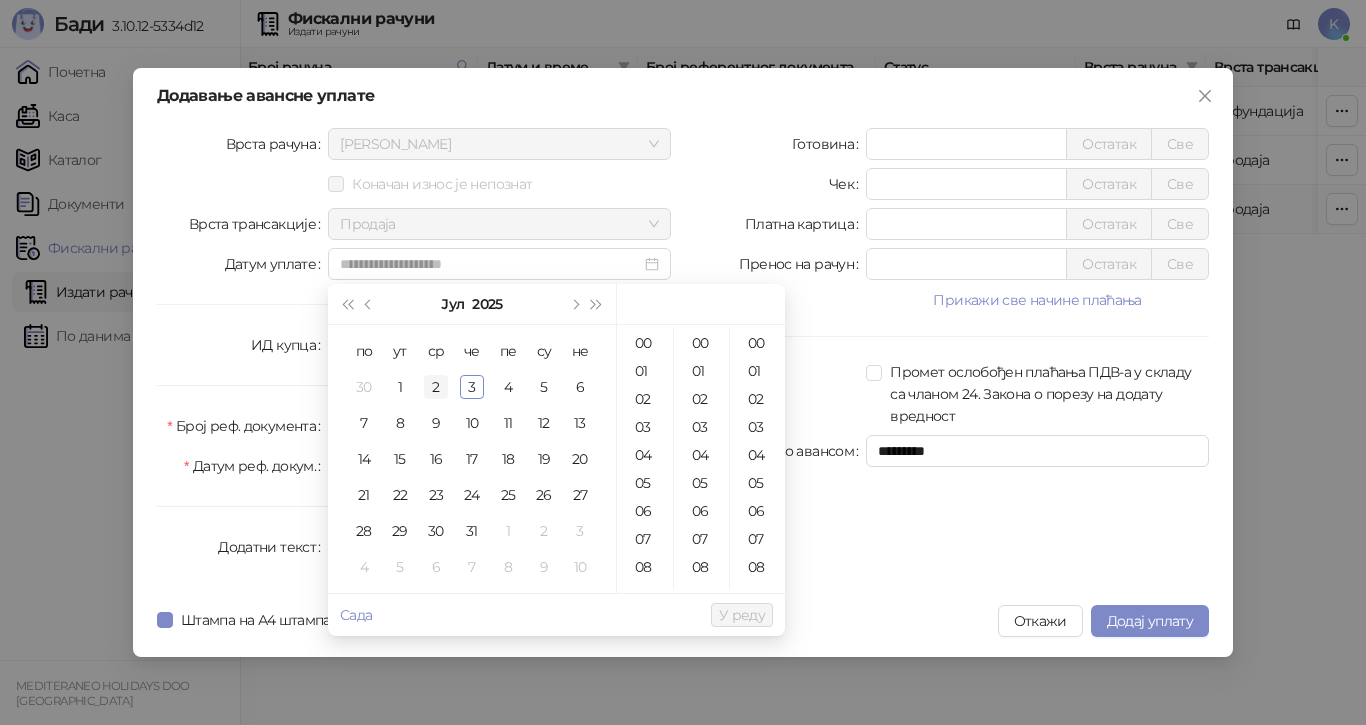 click on "2" at bounding box center [436, 387] 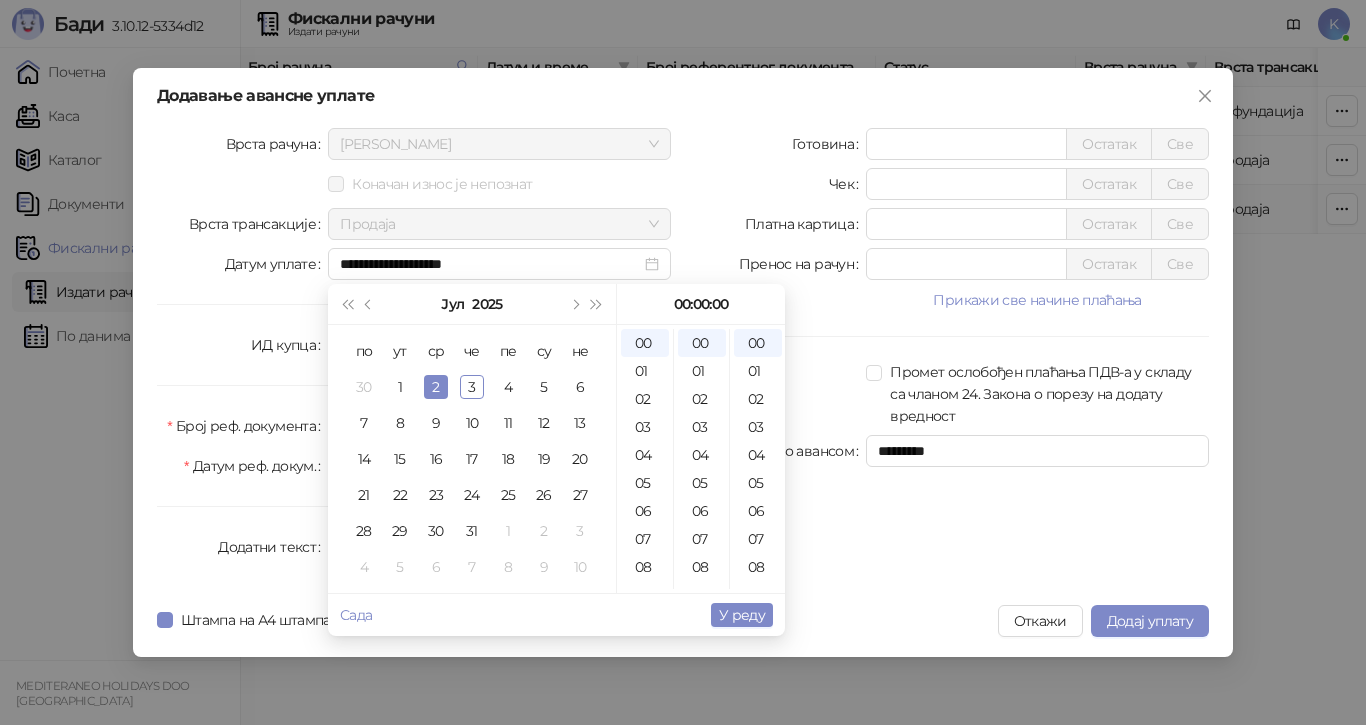 type on "**********" 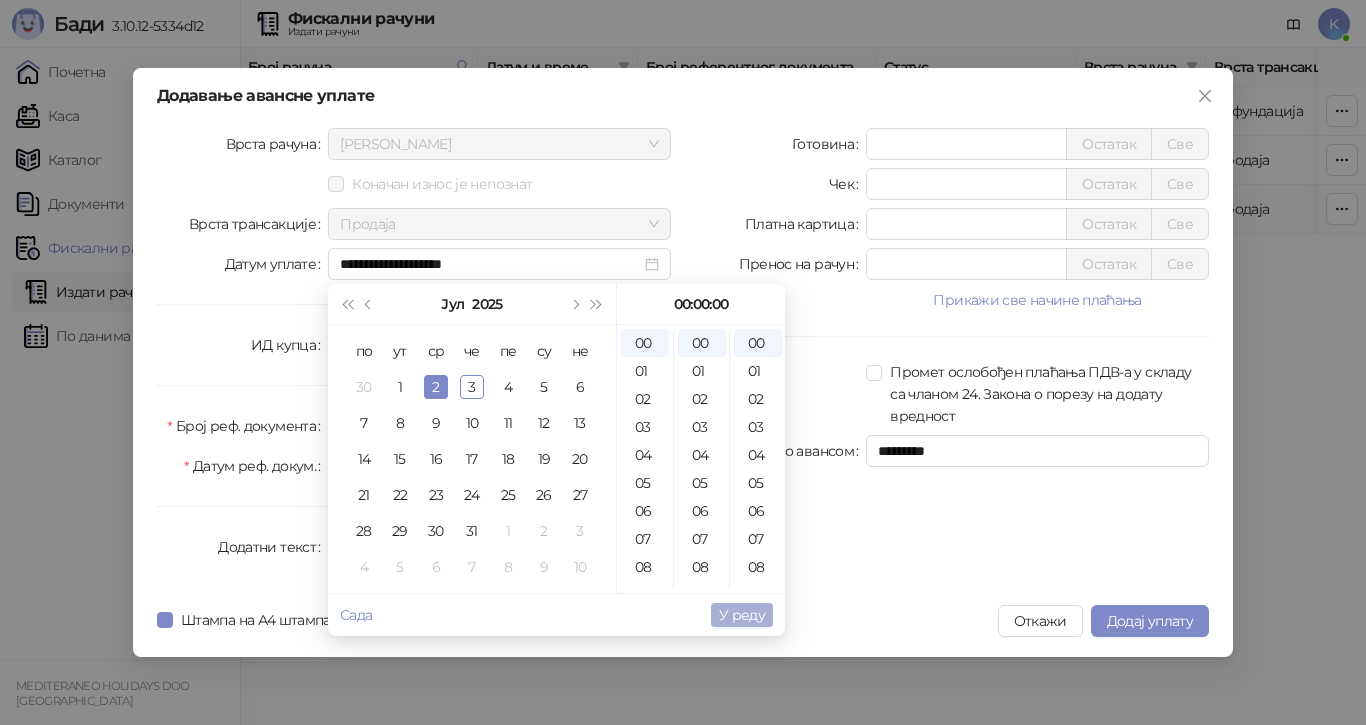 click on "У реду" at bounding box center [742, 615] 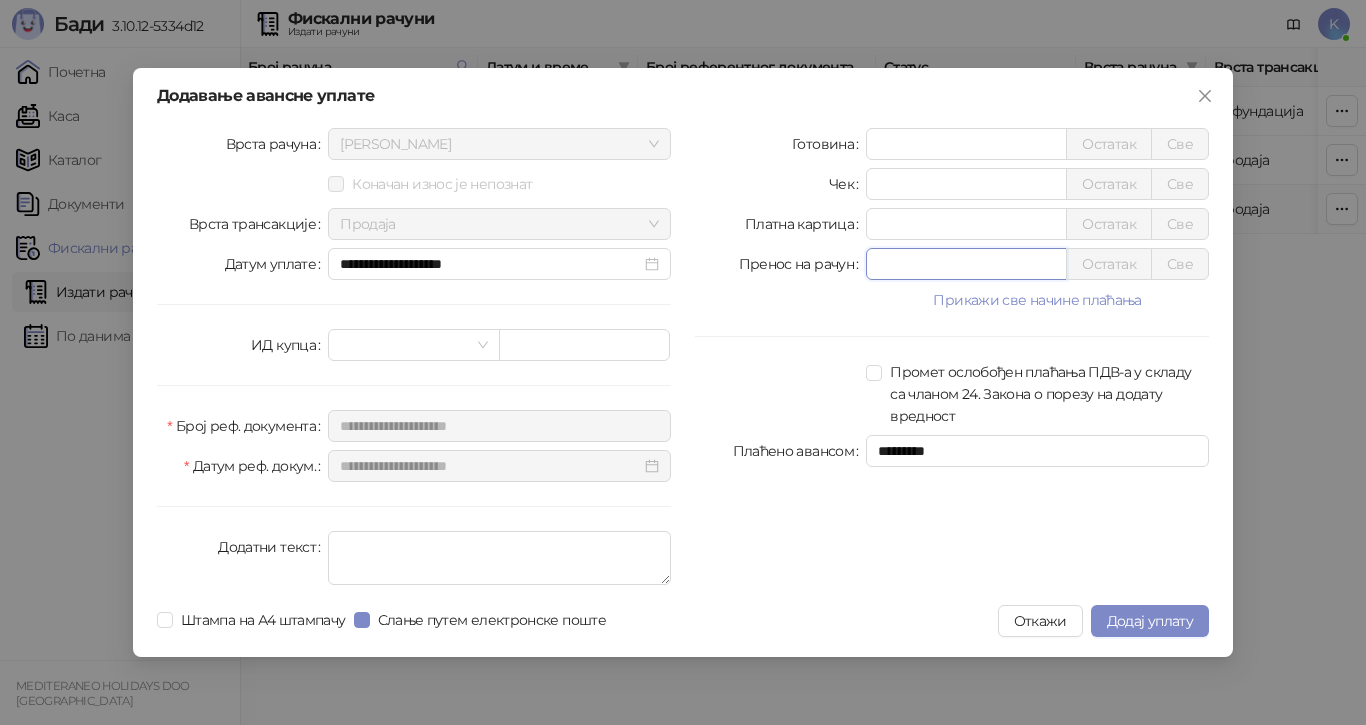 drag, startPoint x: 889, startPoint y: 270, endPoint x: 843, endPoint y: 272, distance: 46.043457 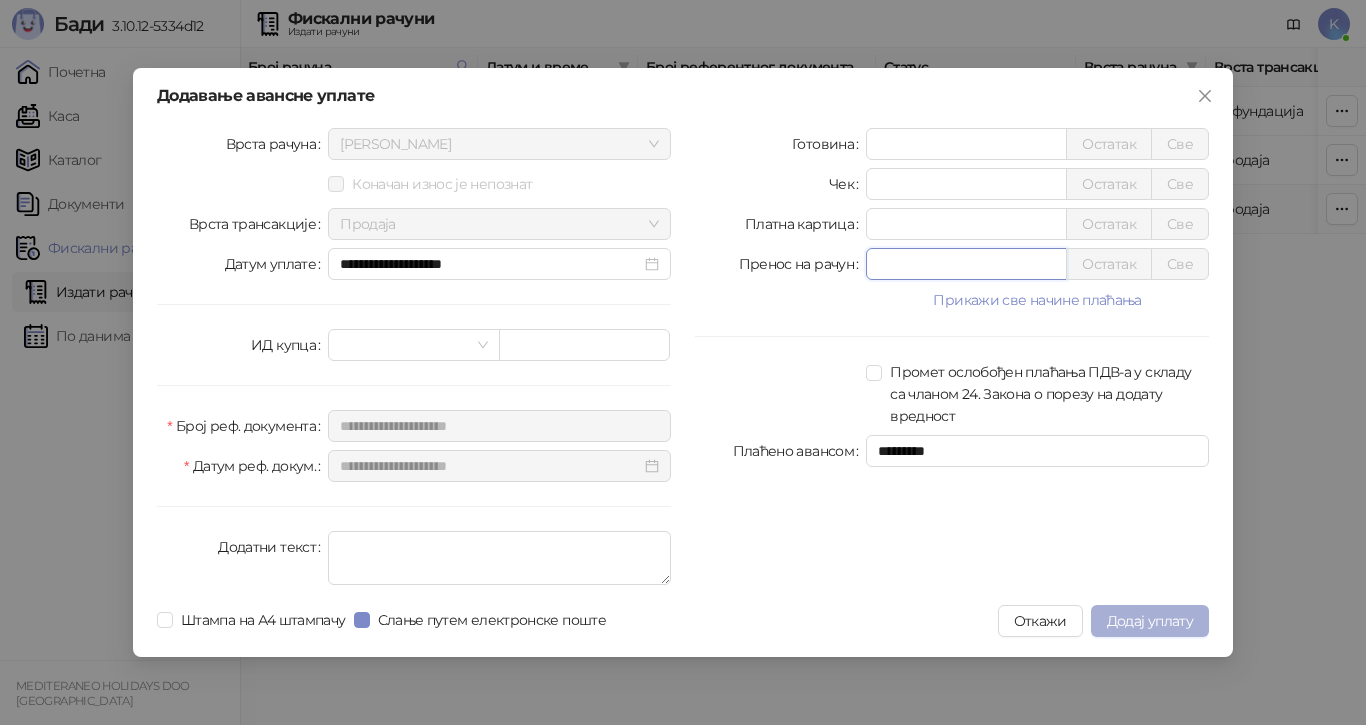 type on "******" 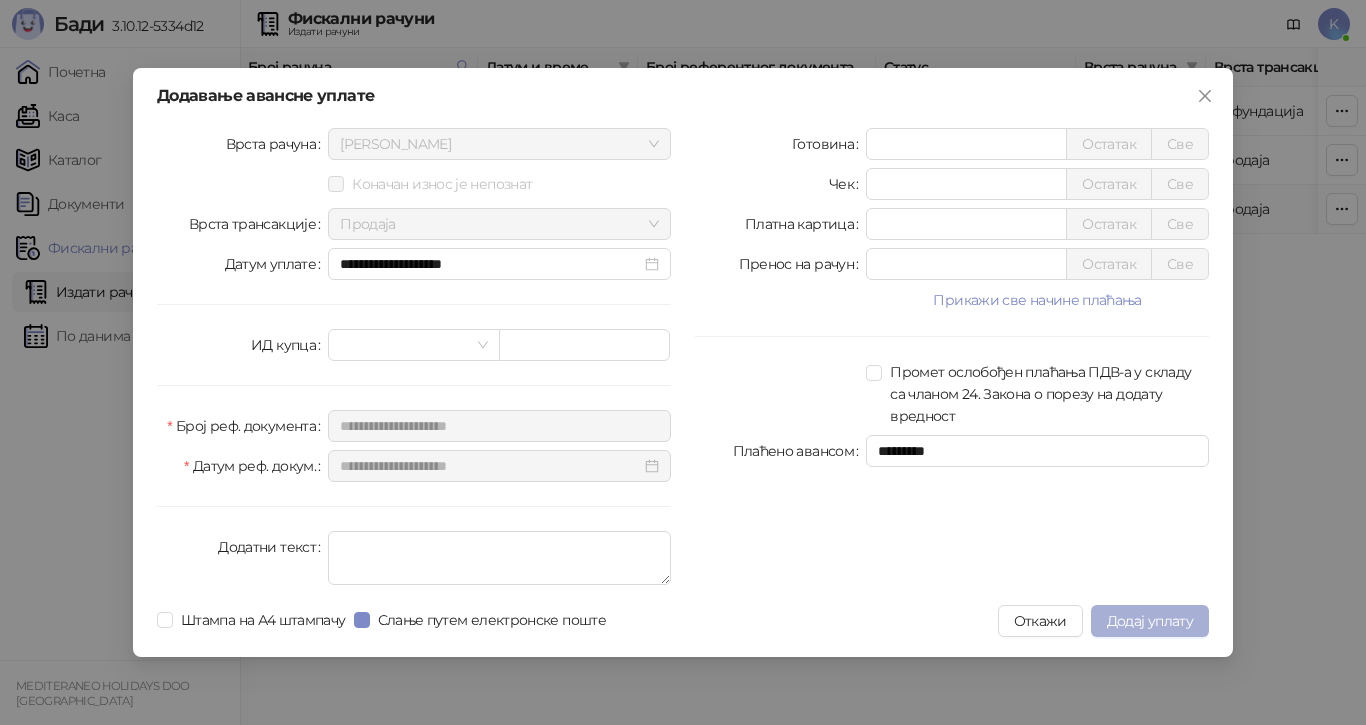 click on "Додај уплату" at bounding box center [1150, 621] 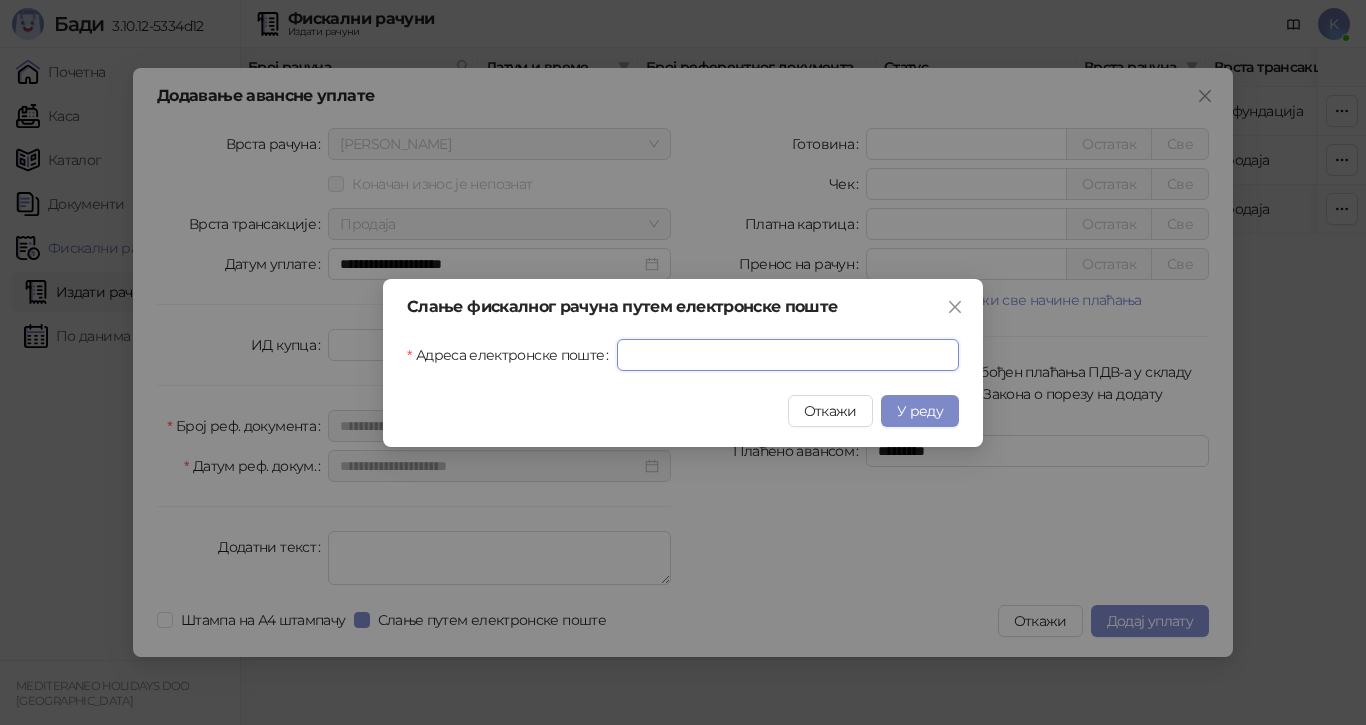 click on "Адреса електронске поште" at bounding box center (788, 355) 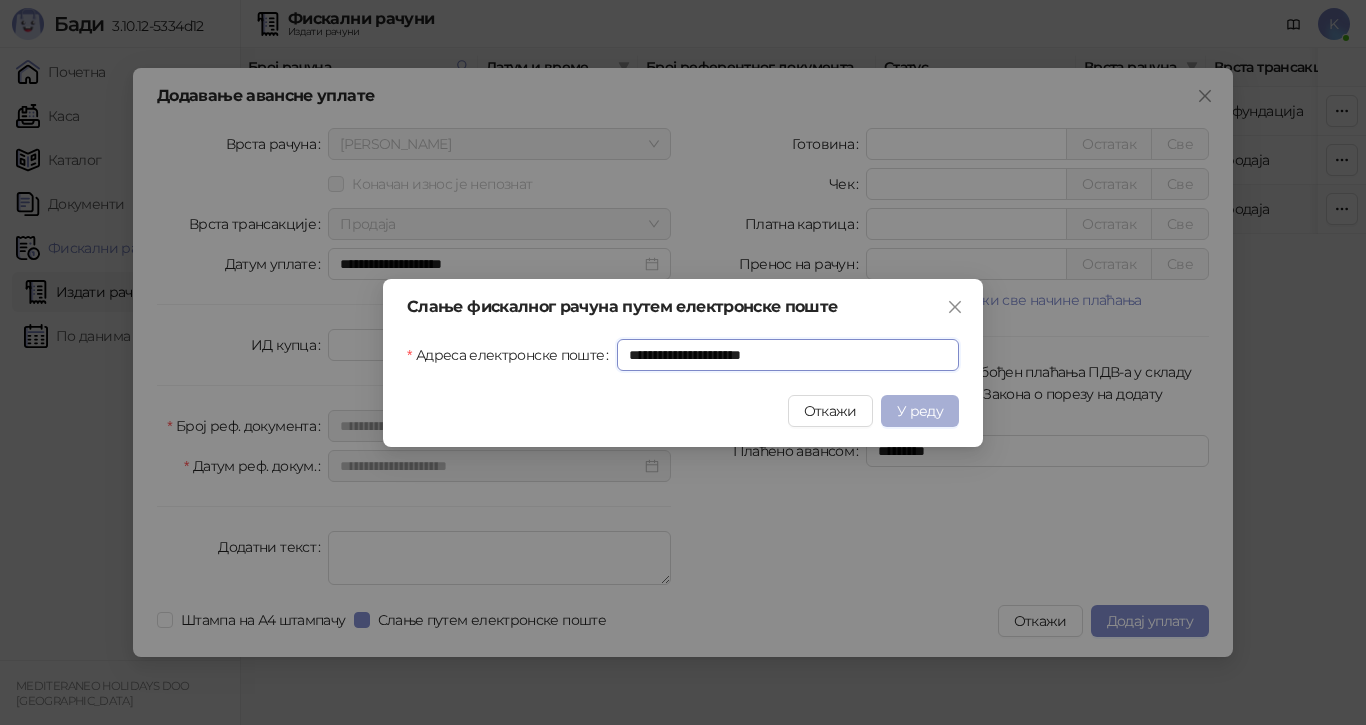 type on "**********" 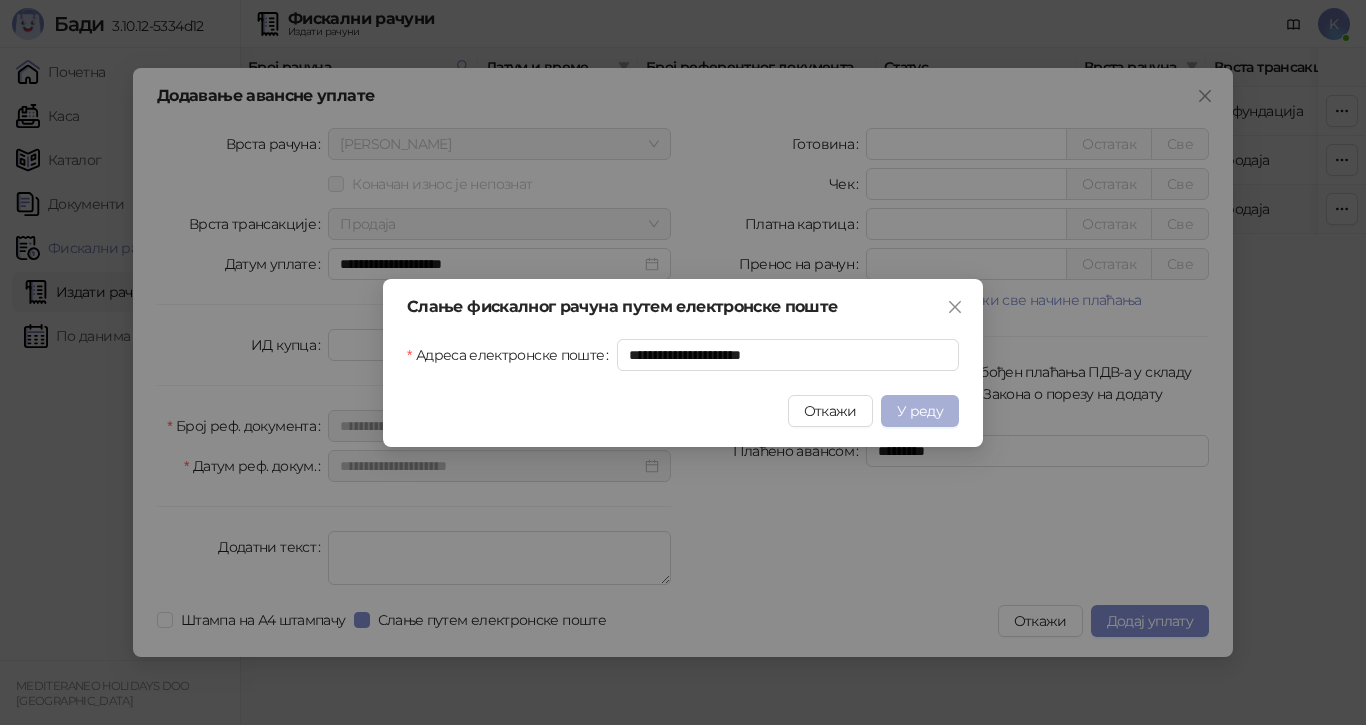click on "У реду" at bounding box center (920, 411) 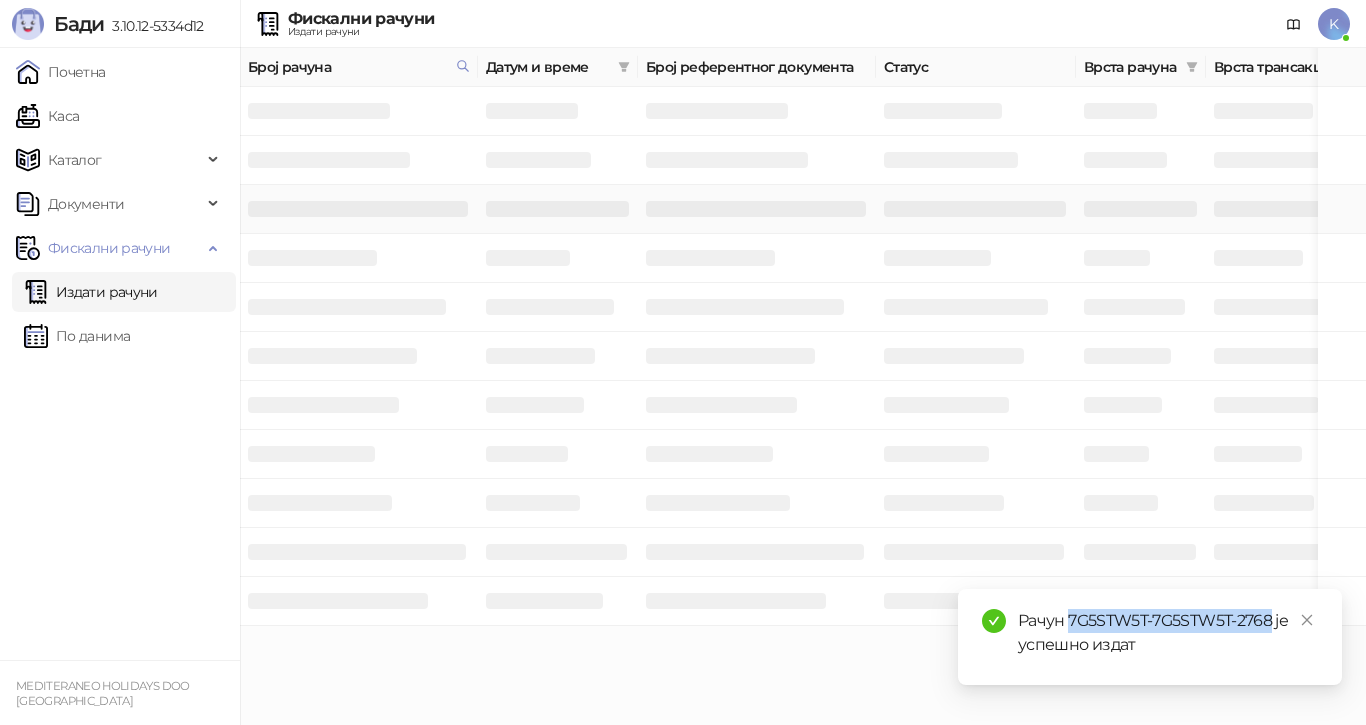 drag, startPoint x: 1272, startPoint y: 620, endPoint x: 1071, endPoint y: 612, distance: 201.15913 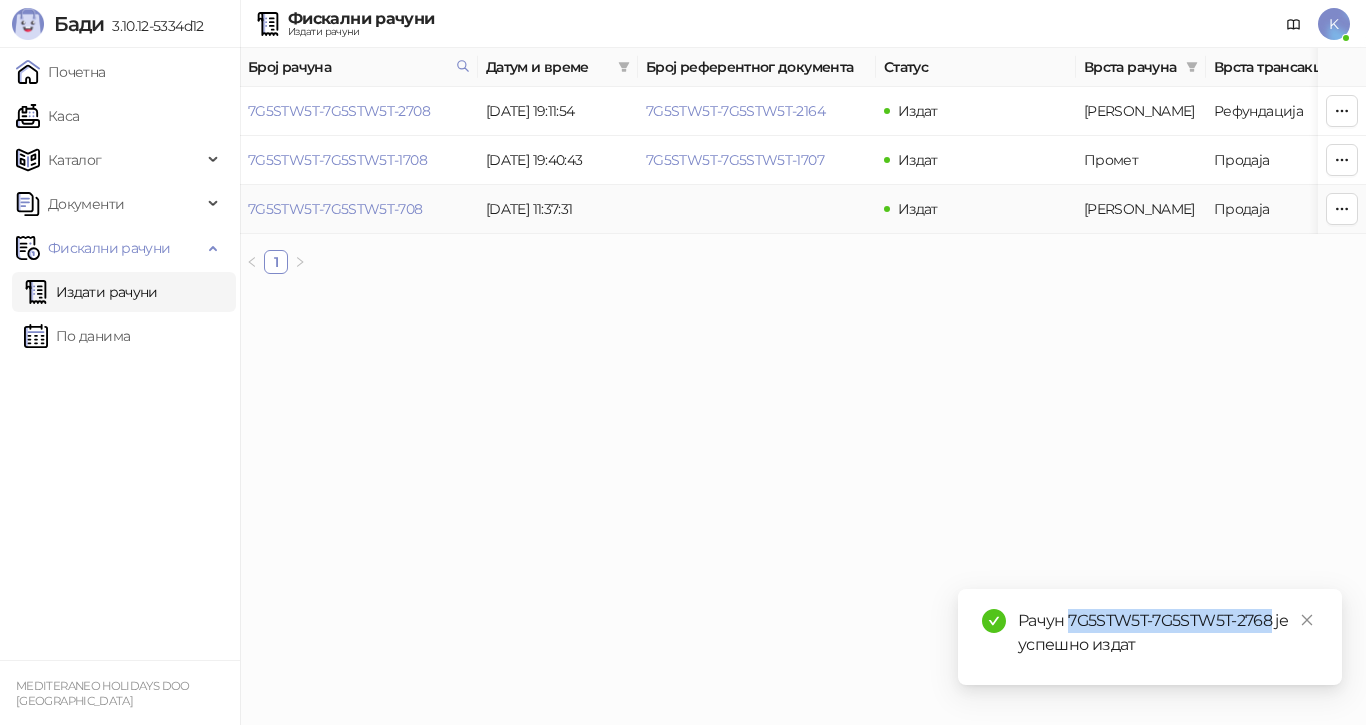 copy on "7G5STW5T-7G5STW5T-2768" 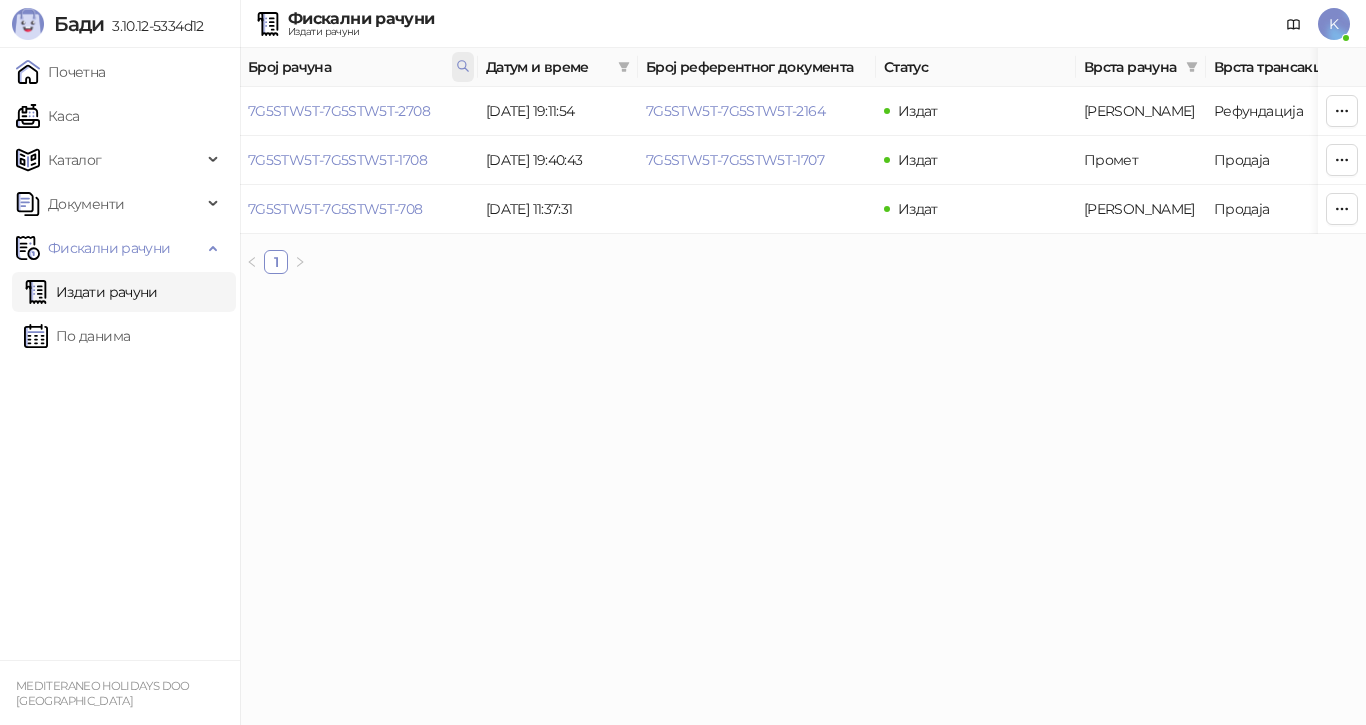 click 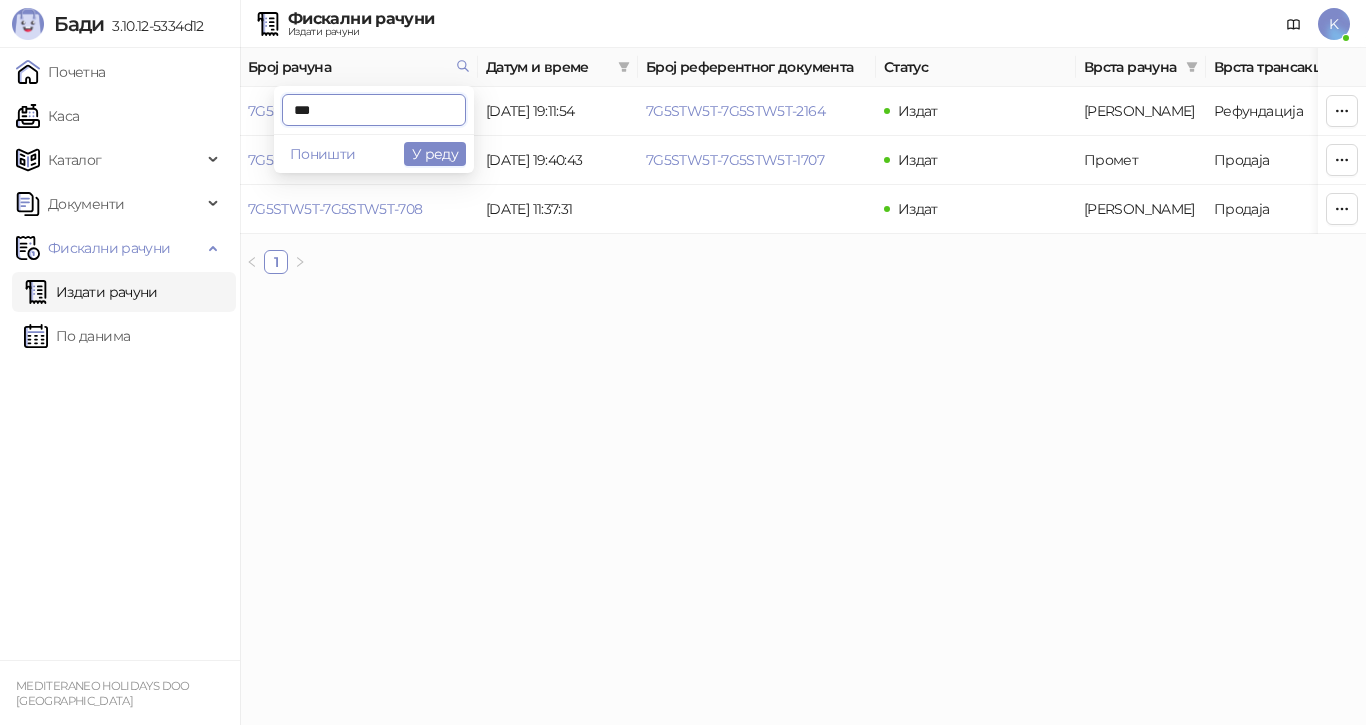 drag, startPoint x: 355, startPoint y: 105, endPoint x: 268, endPoint y: 105, distance: 87 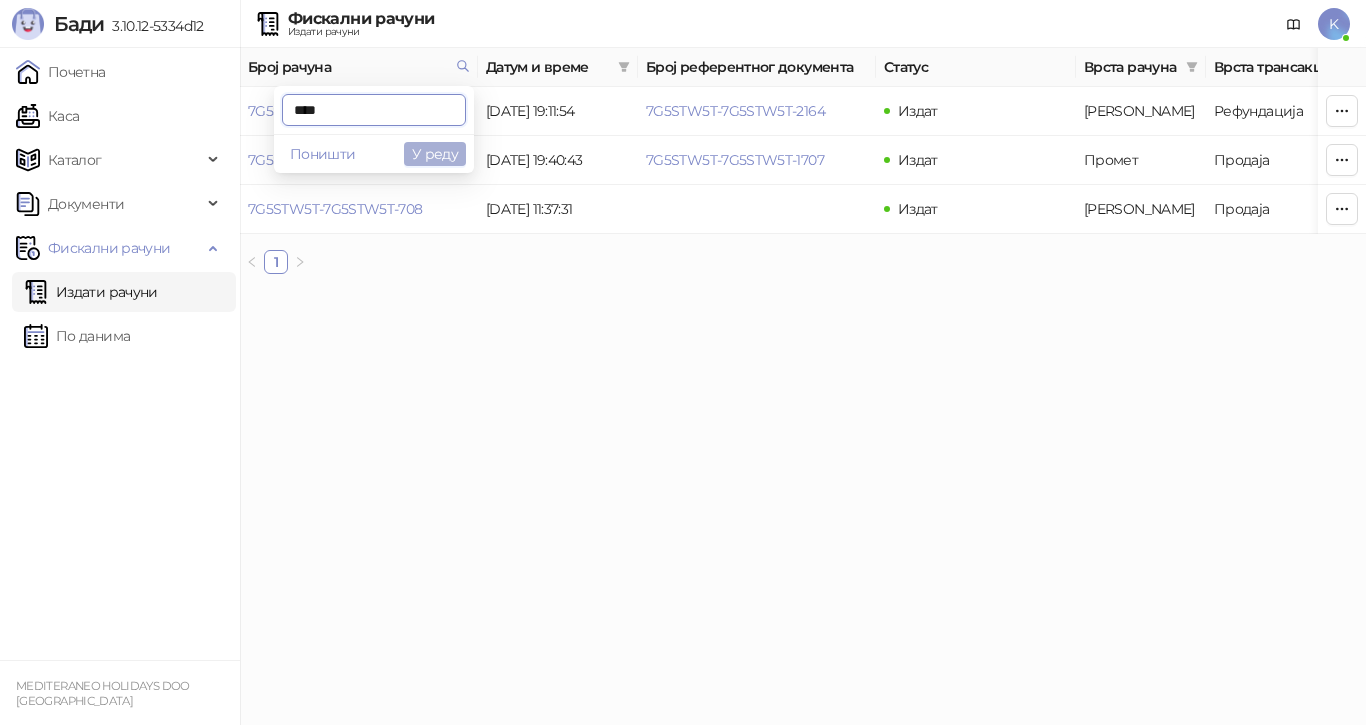 type on "****" 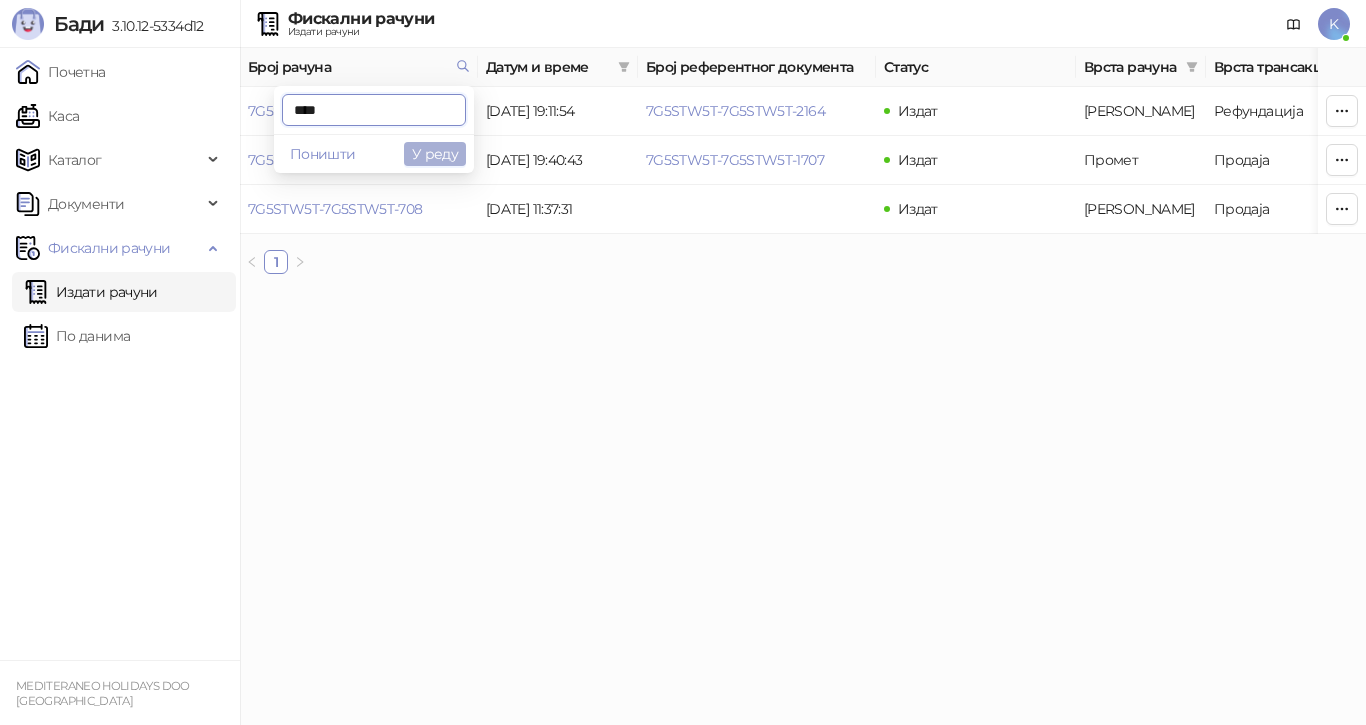 click on "У реду" at bounding box center [435, 154] 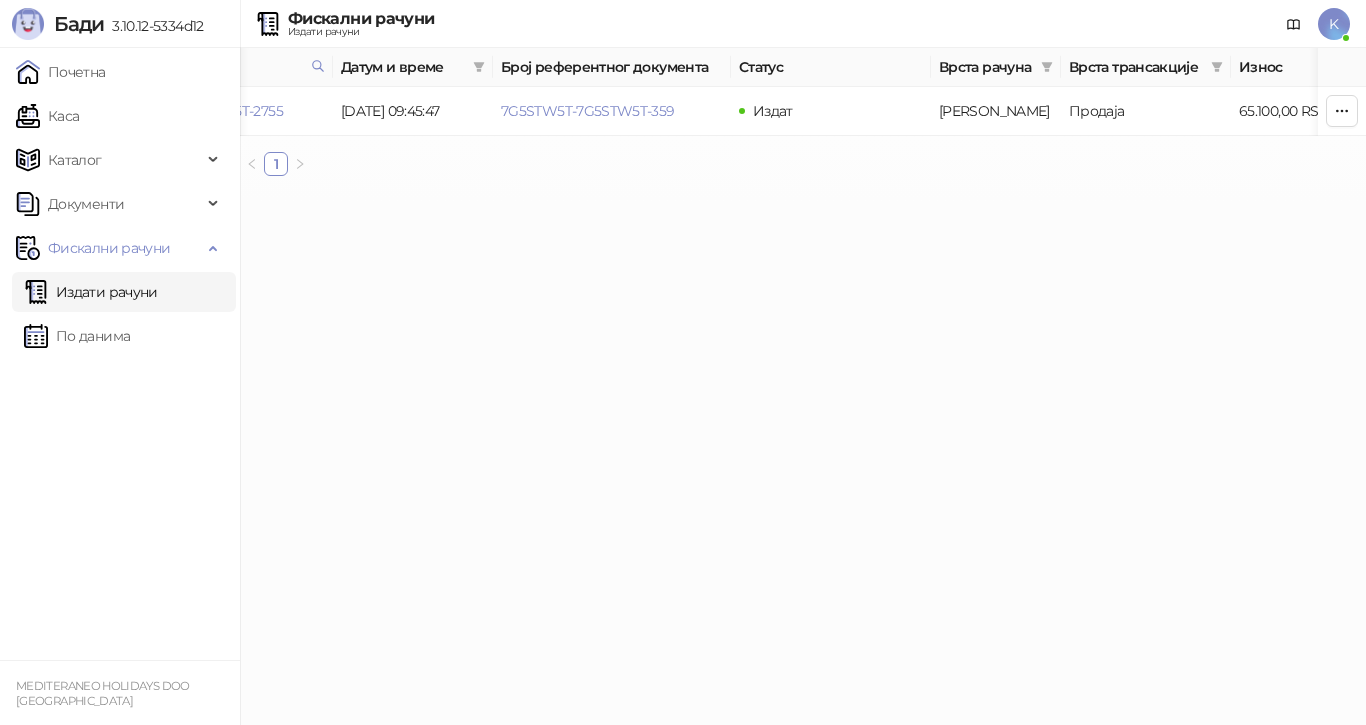 scroll, scrollTop: 0, scrollLeft: 0, axis: both 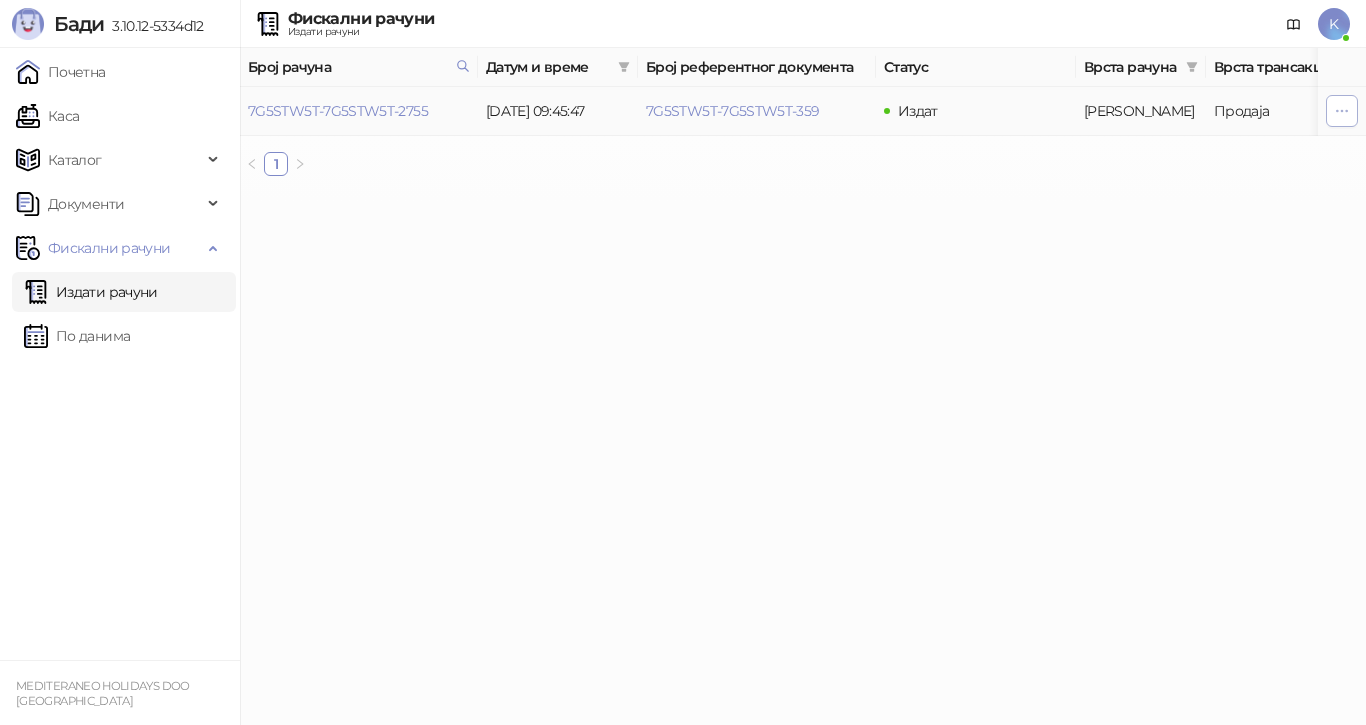 click 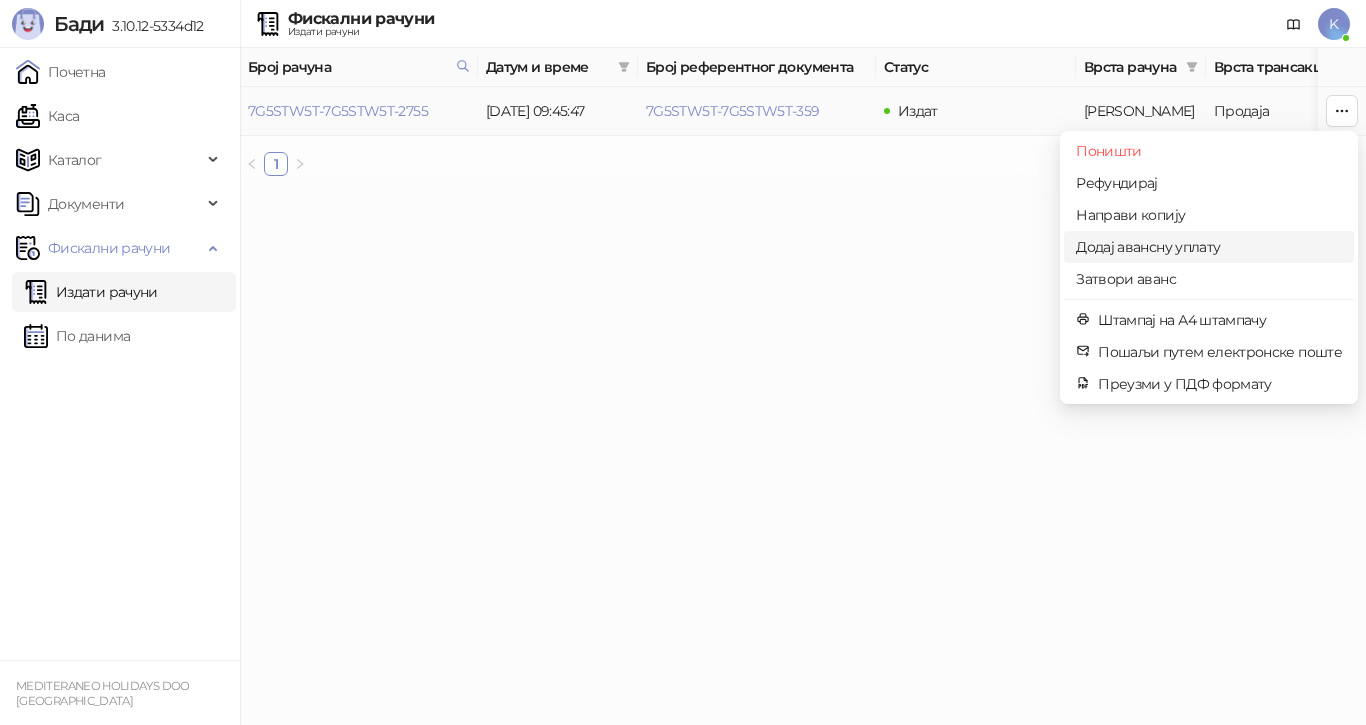 click on "Додај авансну уплату" at bounding box center (1209, 247) 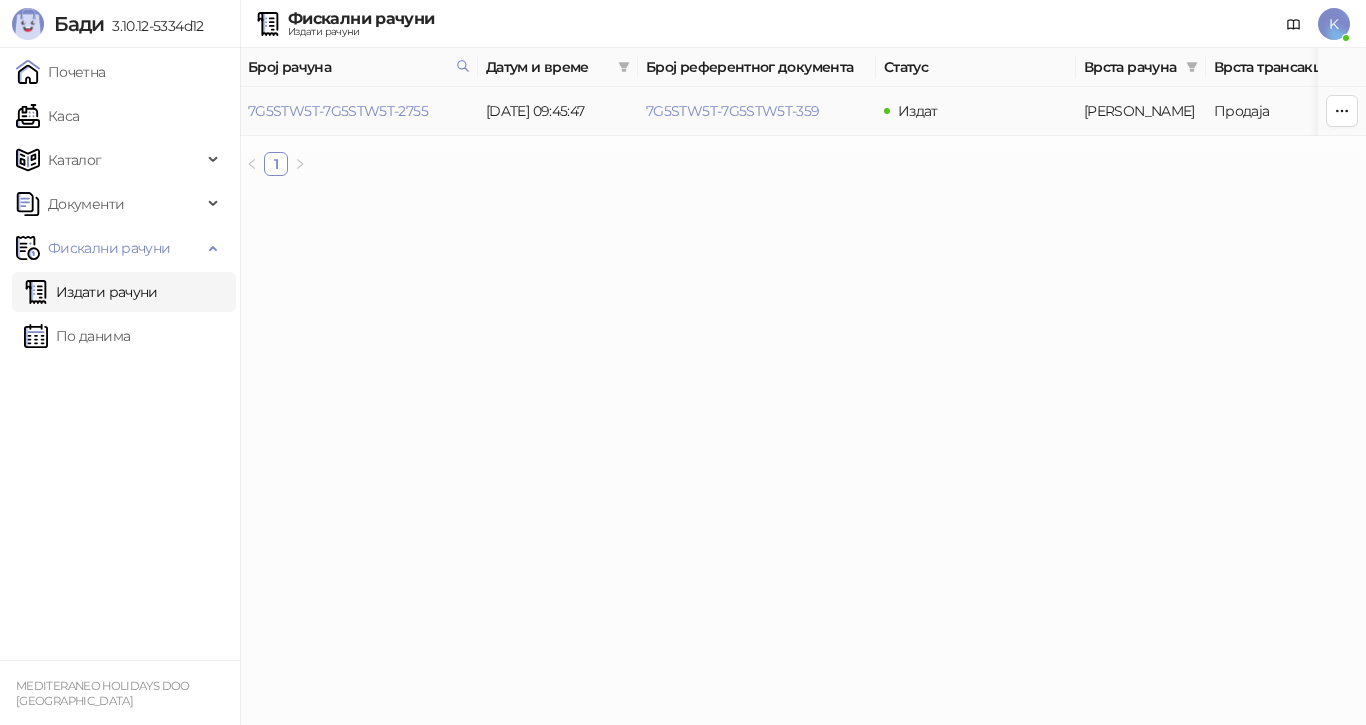 type on "**********" 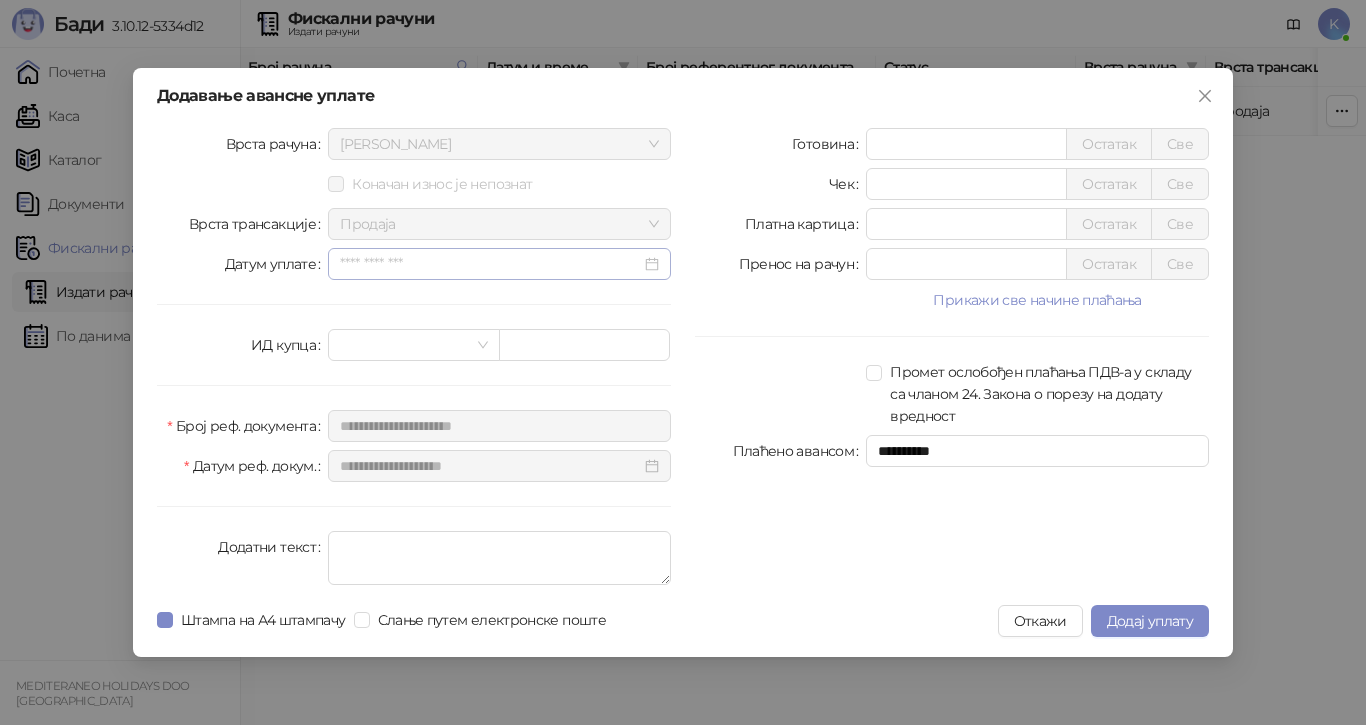 click at bounding box center [499, 264] 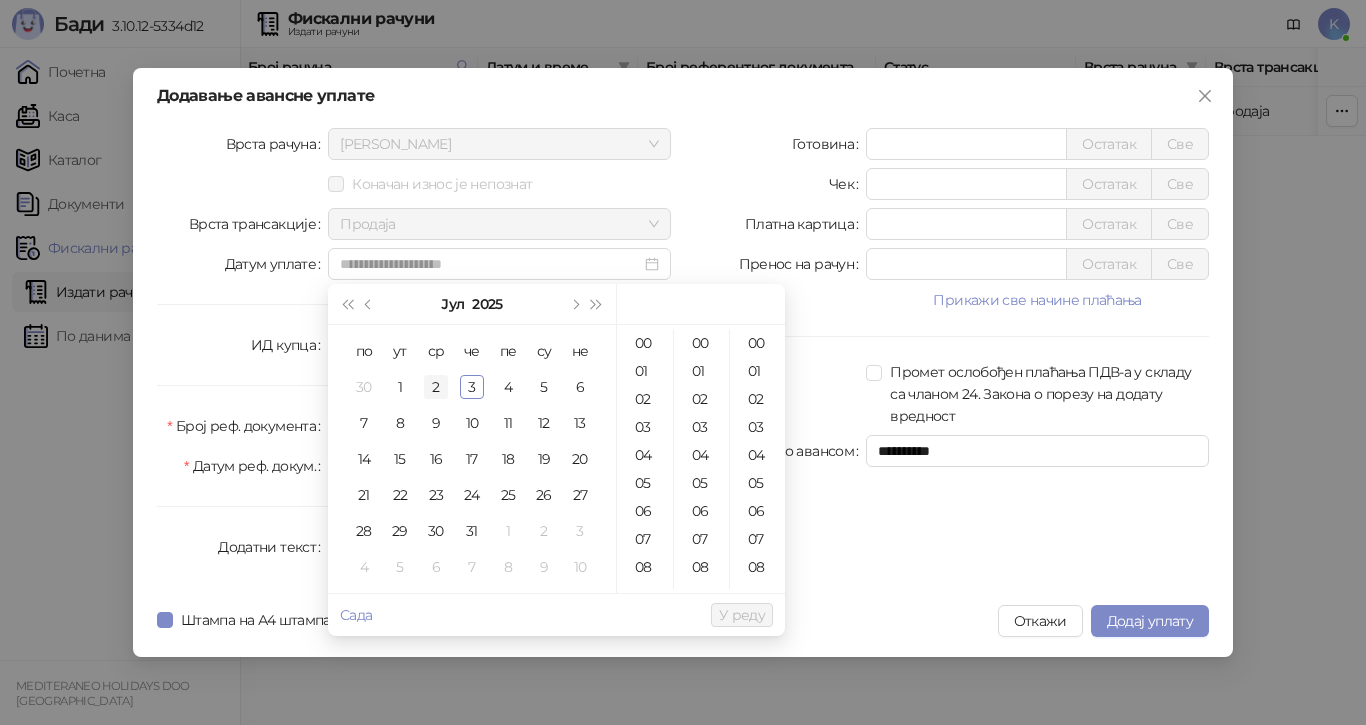 click on "2" at bounding box center (436, 387) 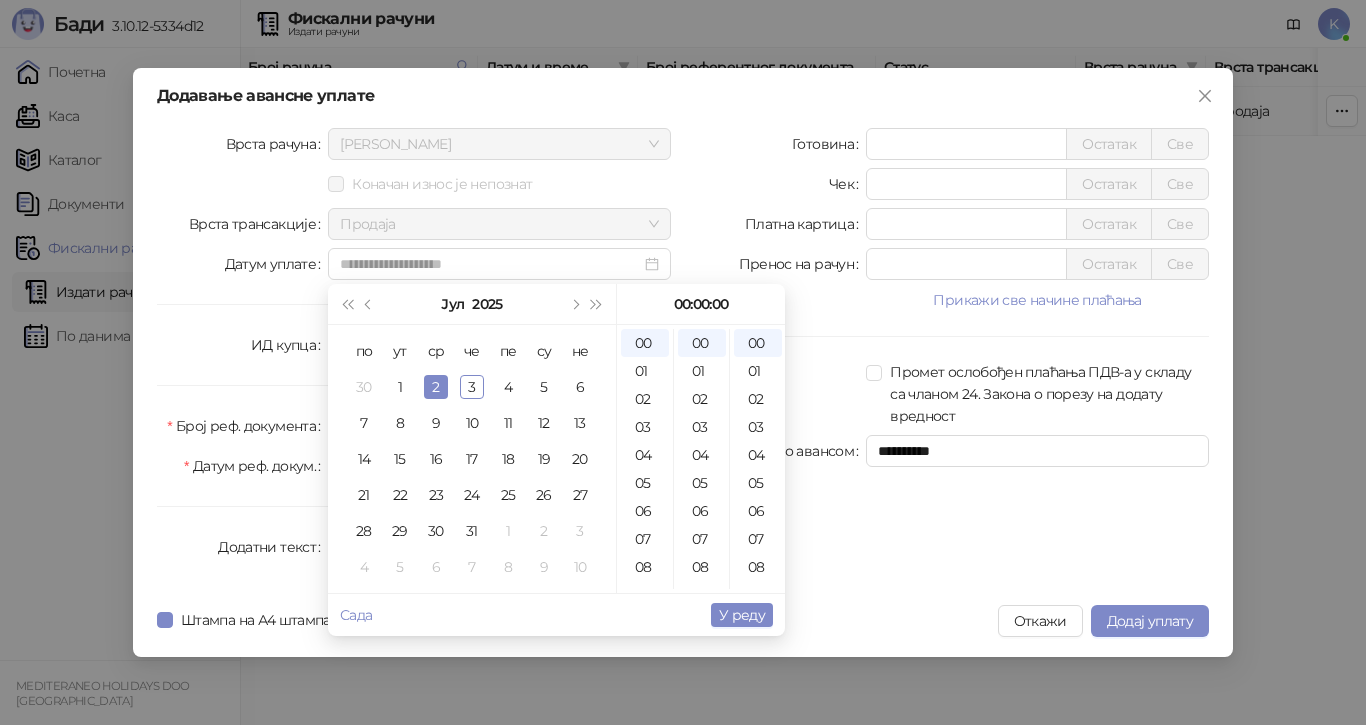 type on "**********" 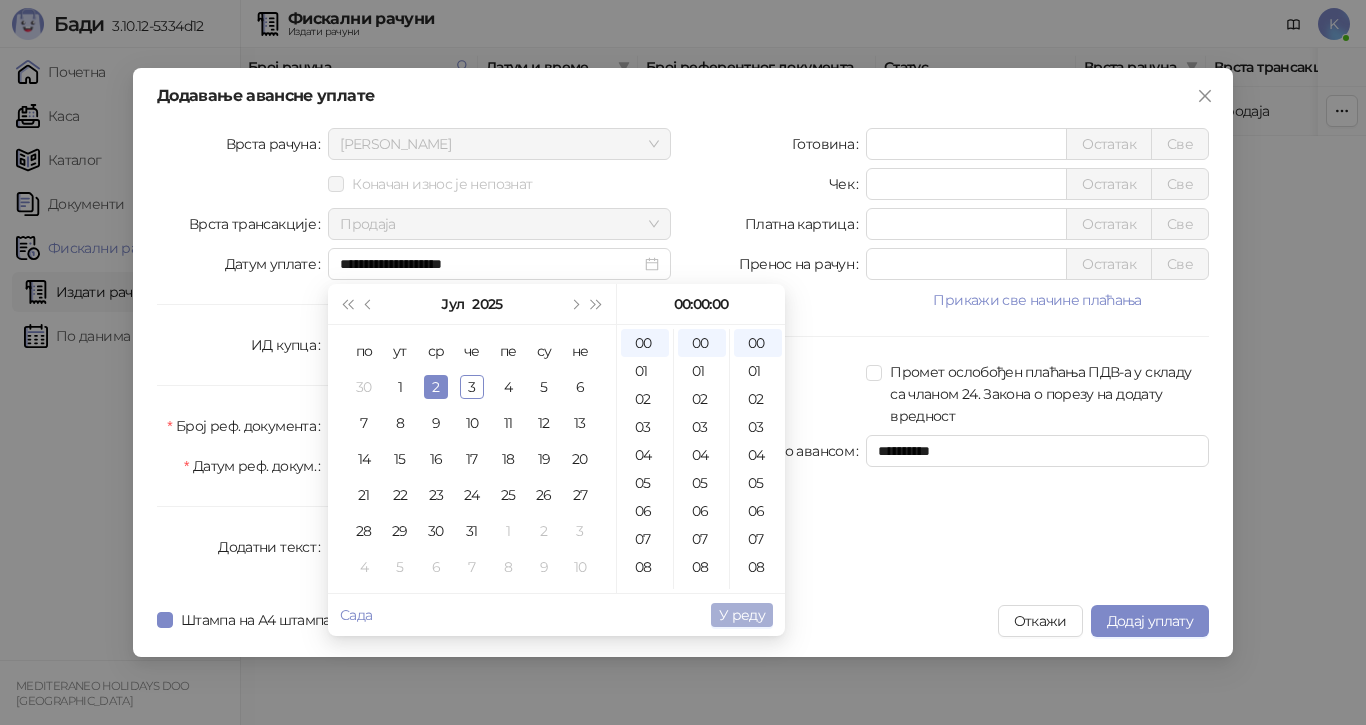 click on "У реду" at bounding box center [742, 615] 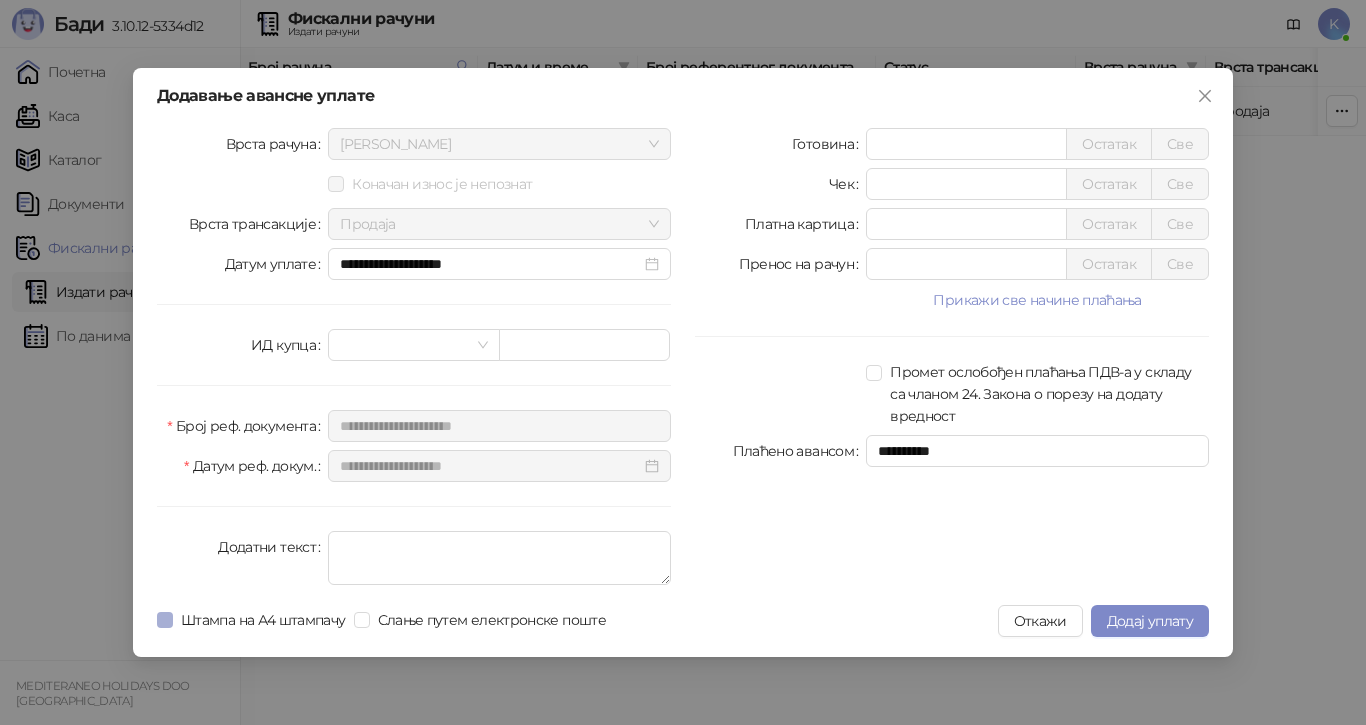 click on "Штампа на А4 штампачу" at bounding box center (263, 620) 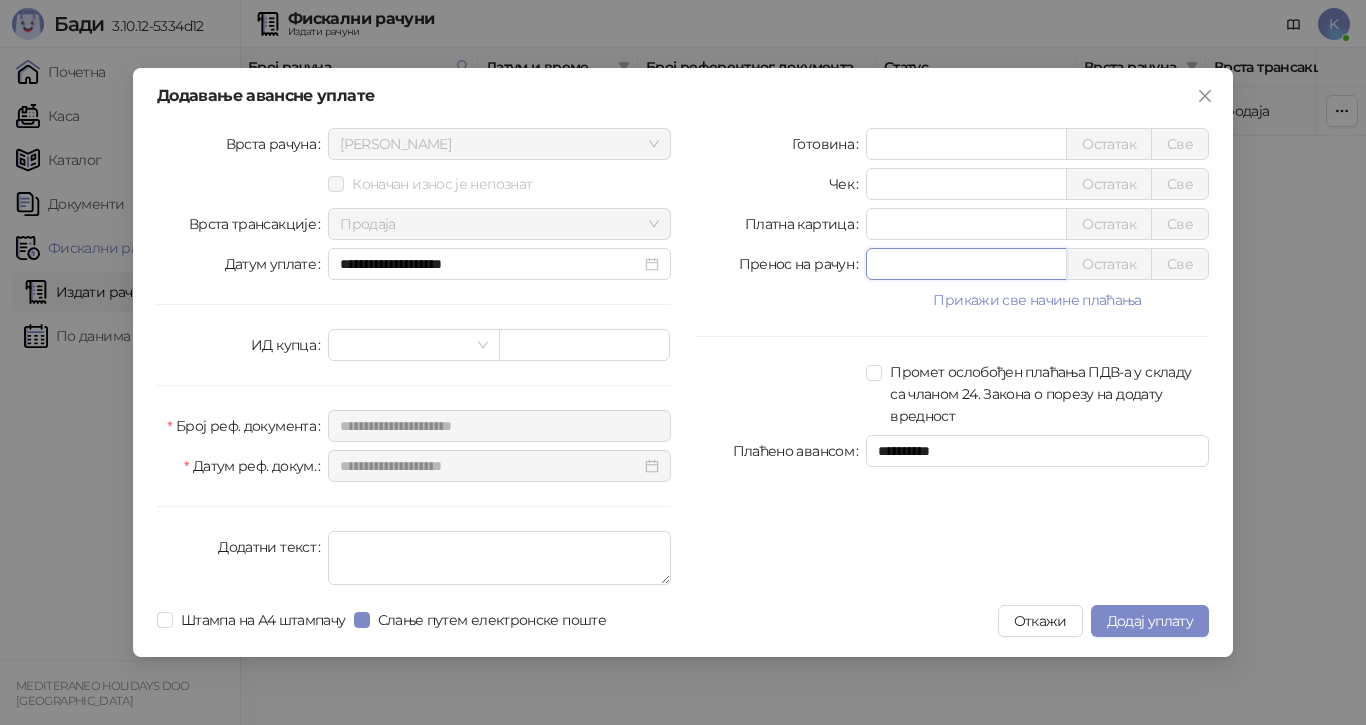 drag, startPoint x: 891, startPoint y: 267, endPoint x: 840, endPoint y: 273, distance: 51.351727 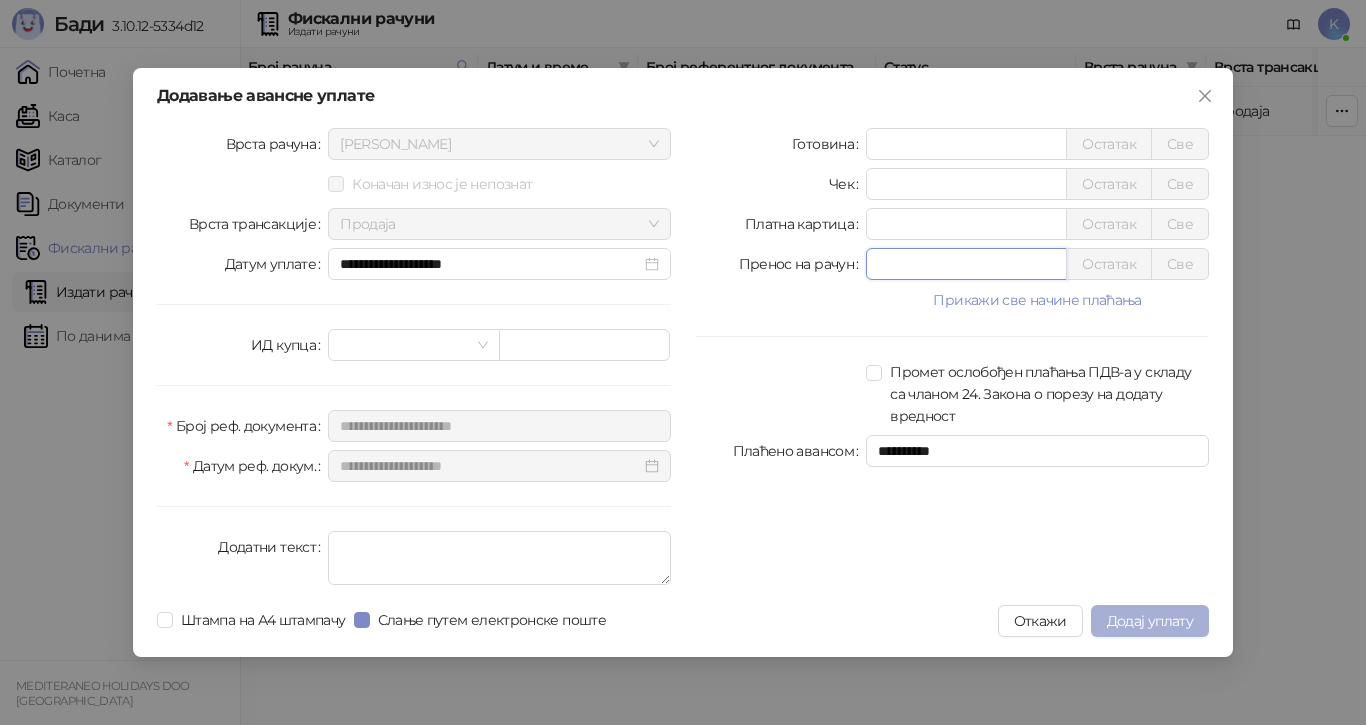 type on "******" 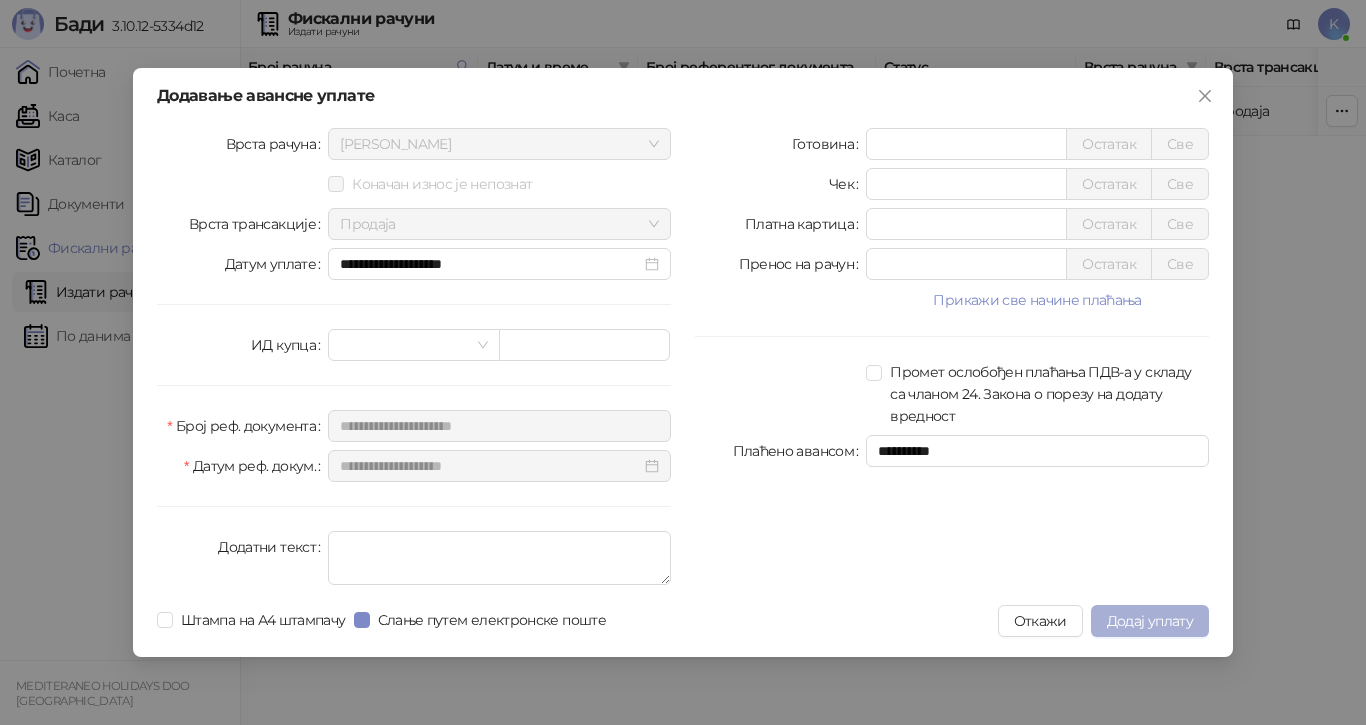 click on "Додај уплату" at bounding box center [1150, 621] 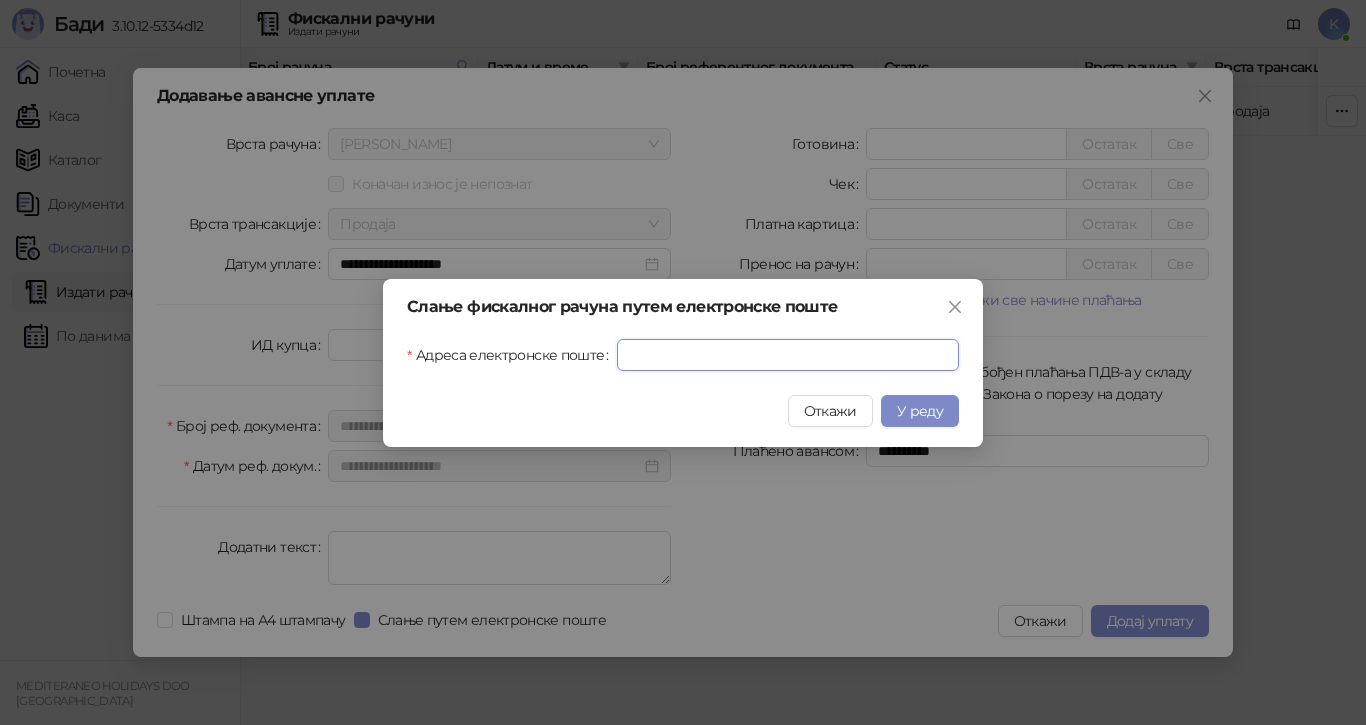 click on "Адреса електронске поште" at bounding box center (788, 355) 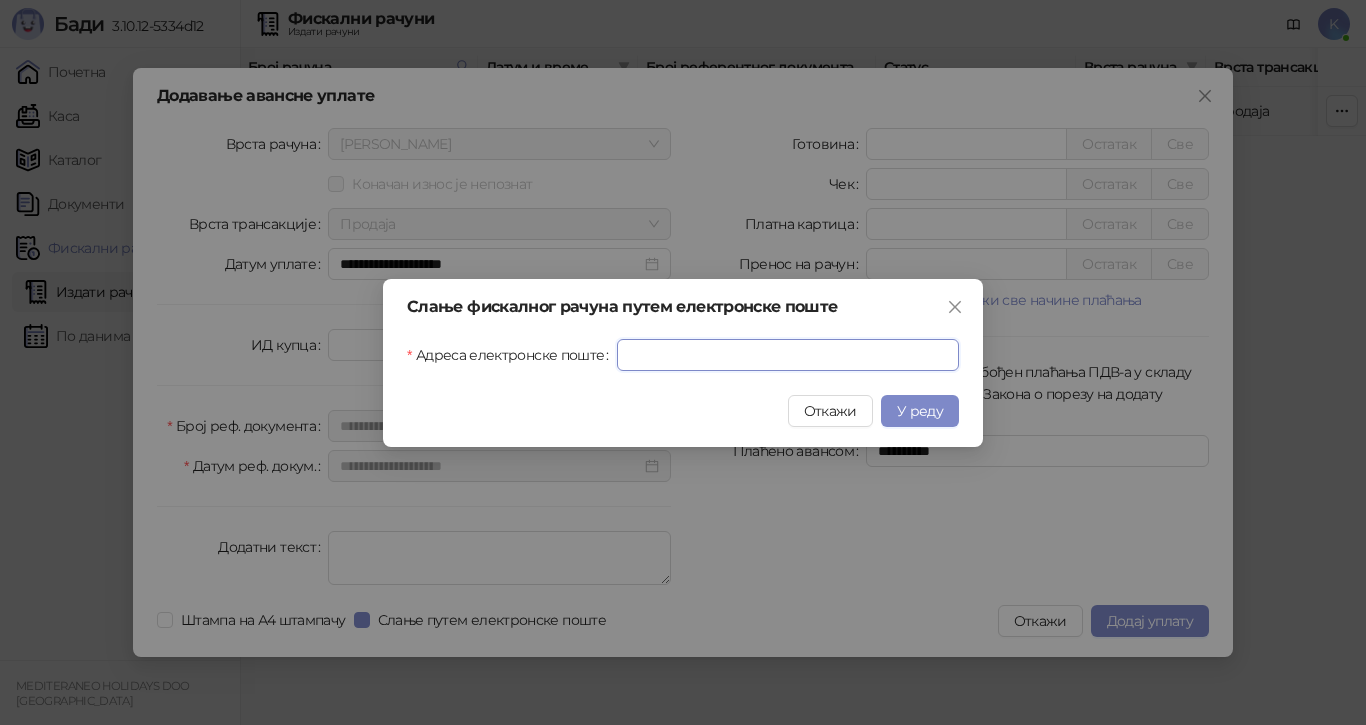 paste on "**********" 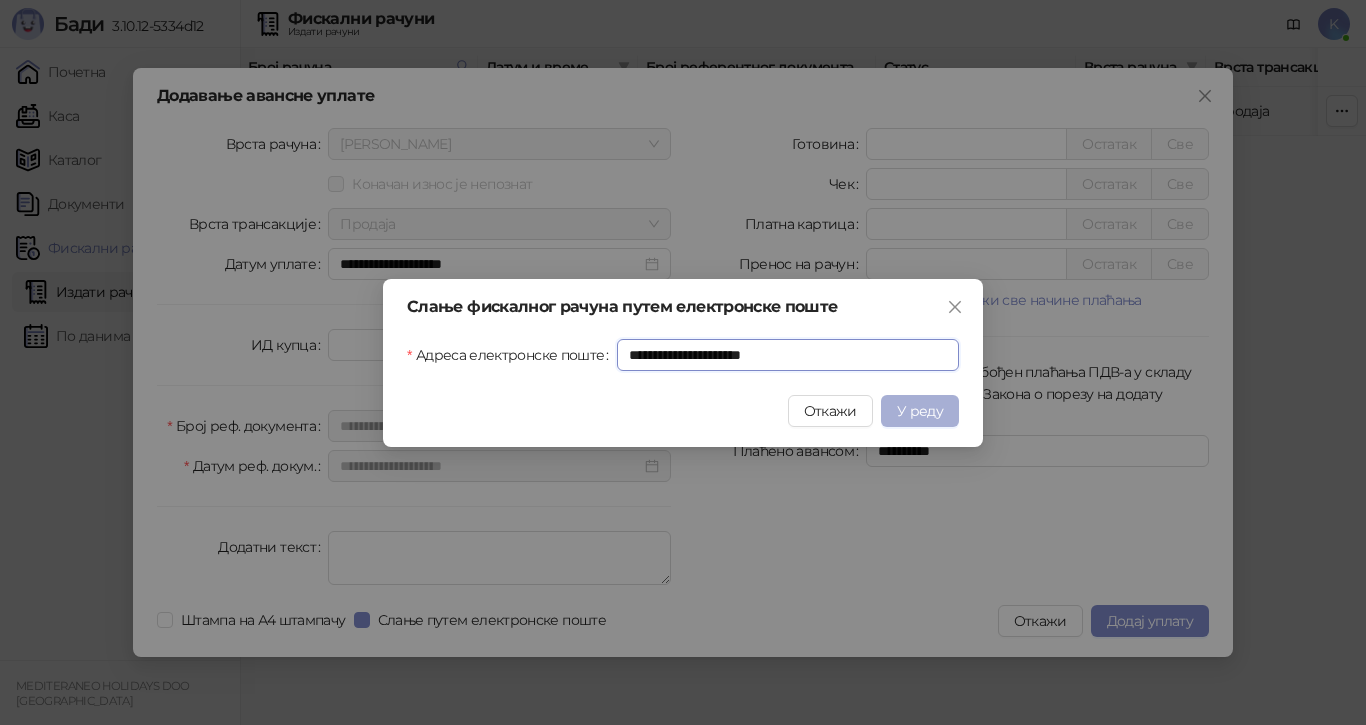type on "**********" 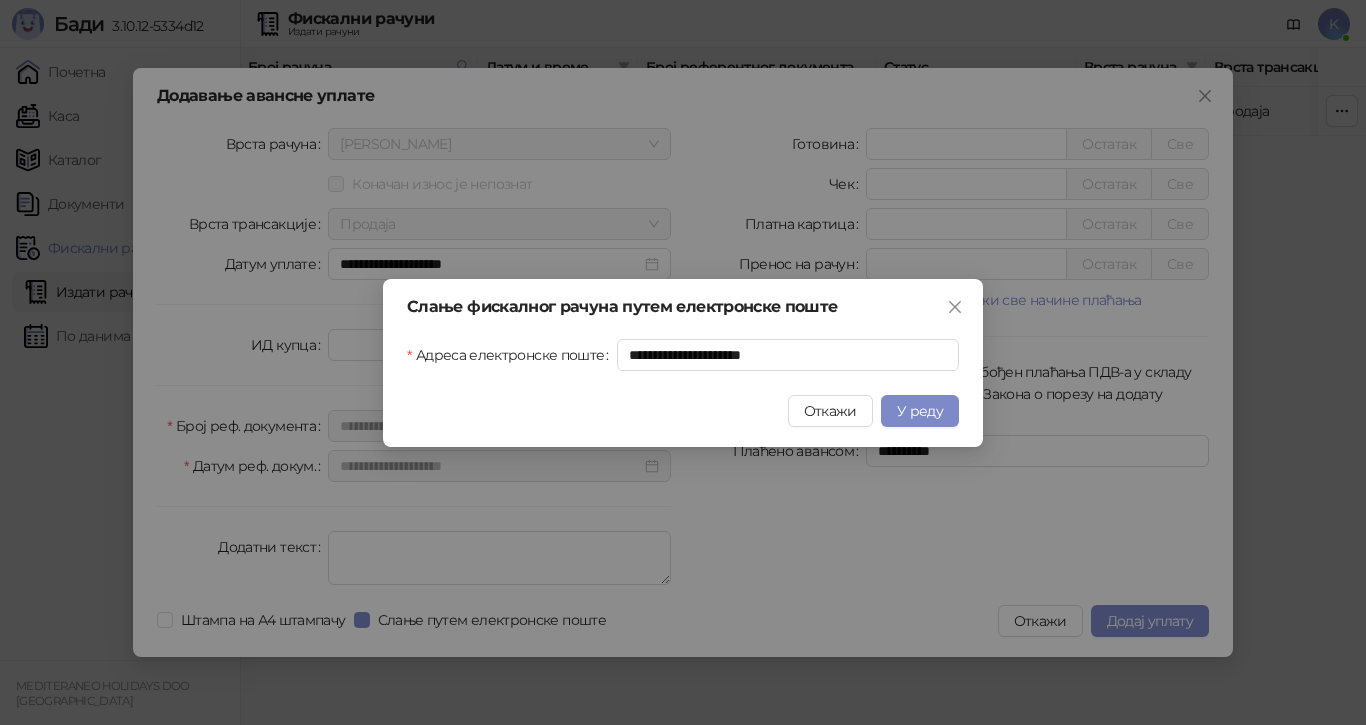 click on "У реду" at bounding box center [920, 411] 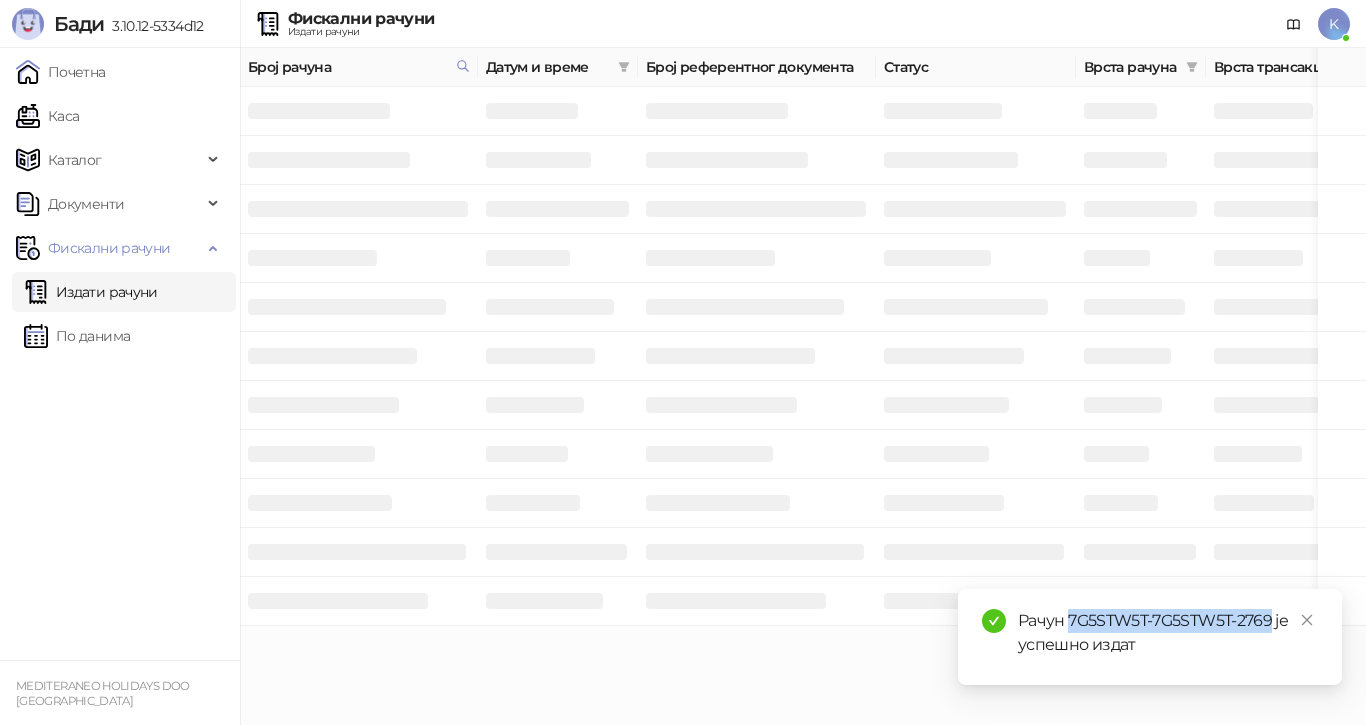 drag, startPoint x: 1272, startPoint y: 620, endPoint x: 1078, endPoint y: 619, distance: 194.00258 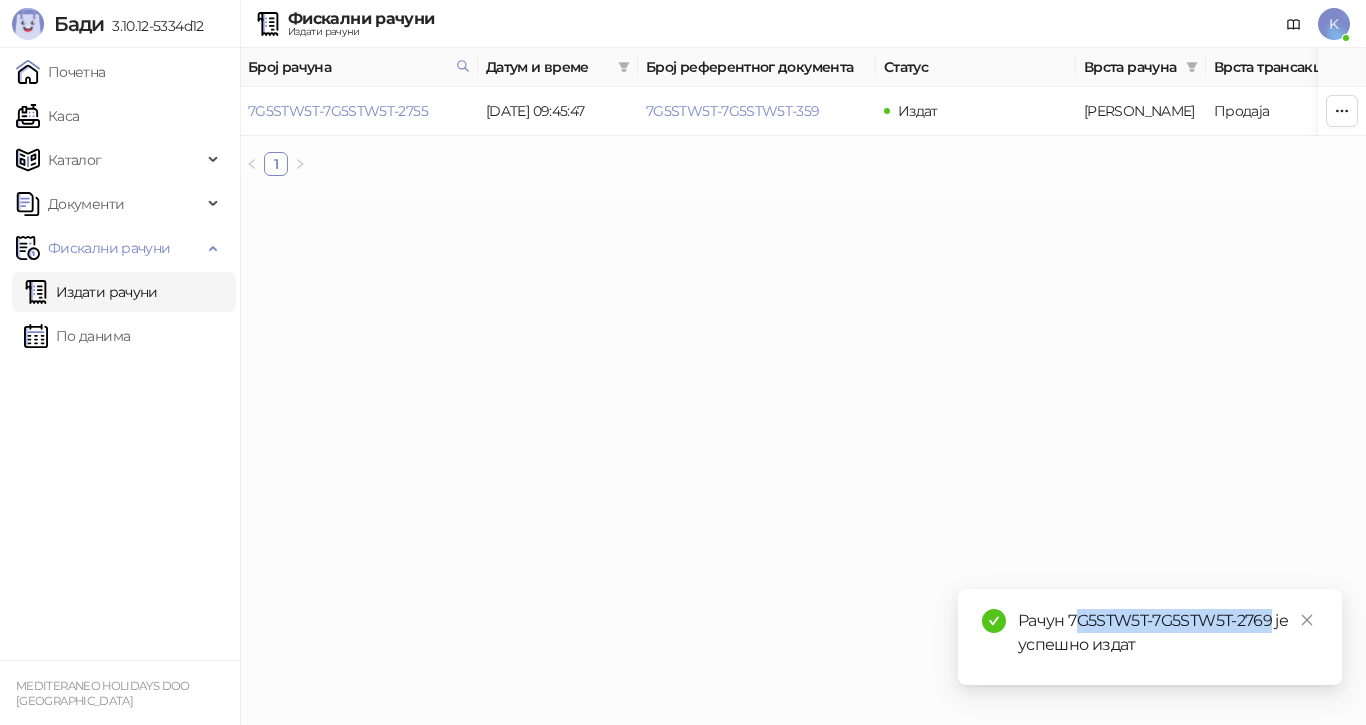 click on "Рачун 7G5STW5T-7G5STW5T-2769 је успешно издат" at bounding box center [1168, 633] 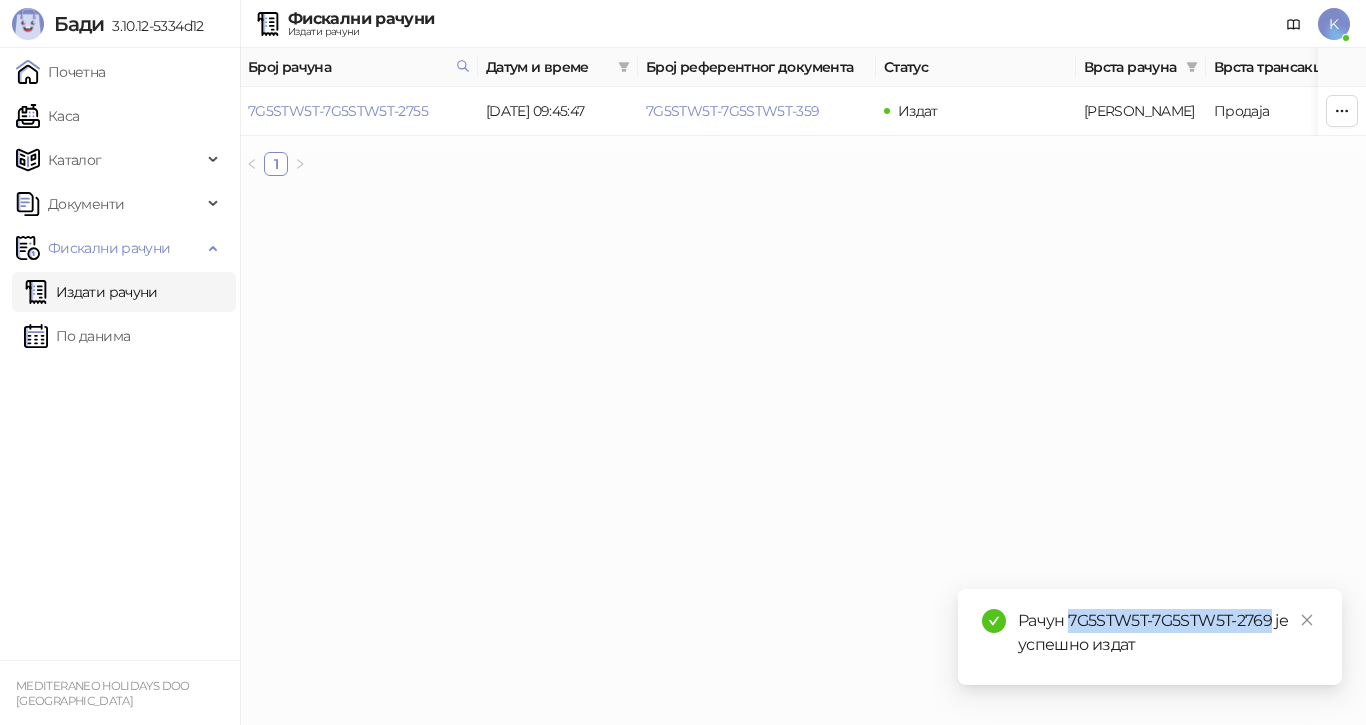 drag, startPoint x: 1274, startPoint y: 620, endPoint x: 1068, endPoint y: 613, distance: 206.1189 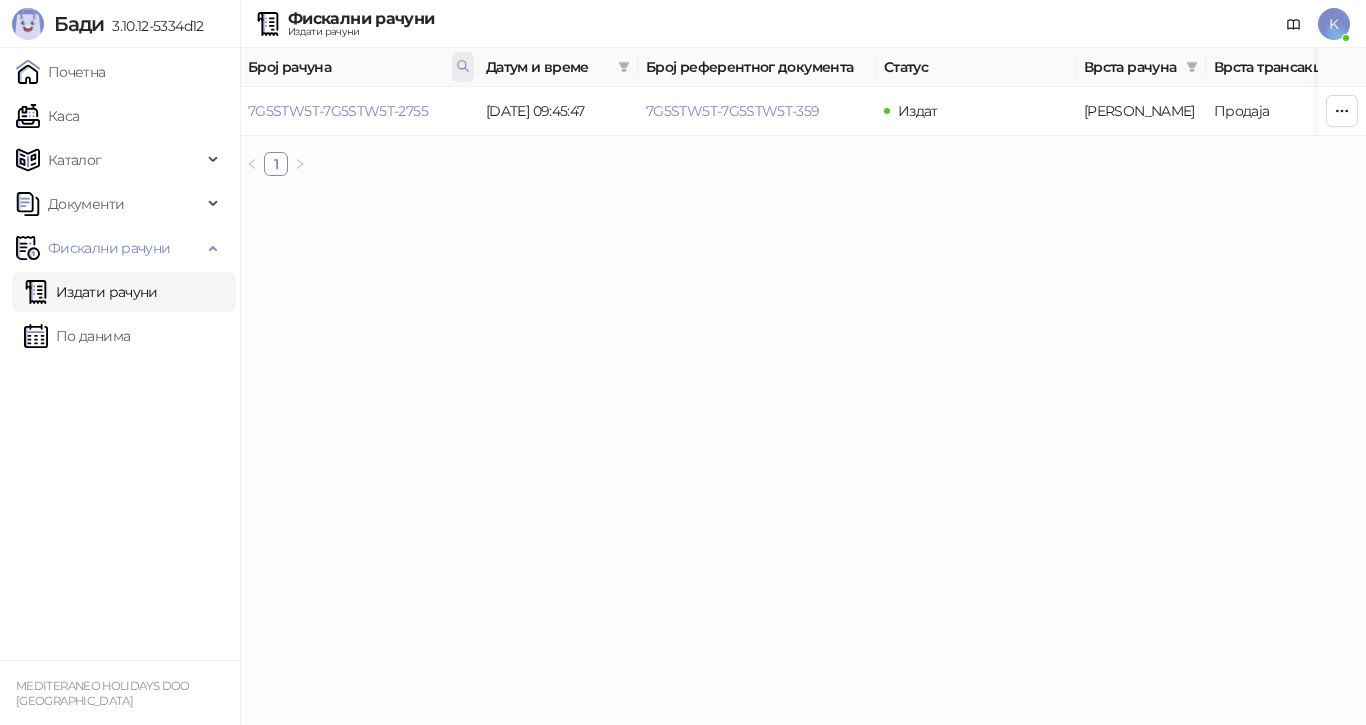 click 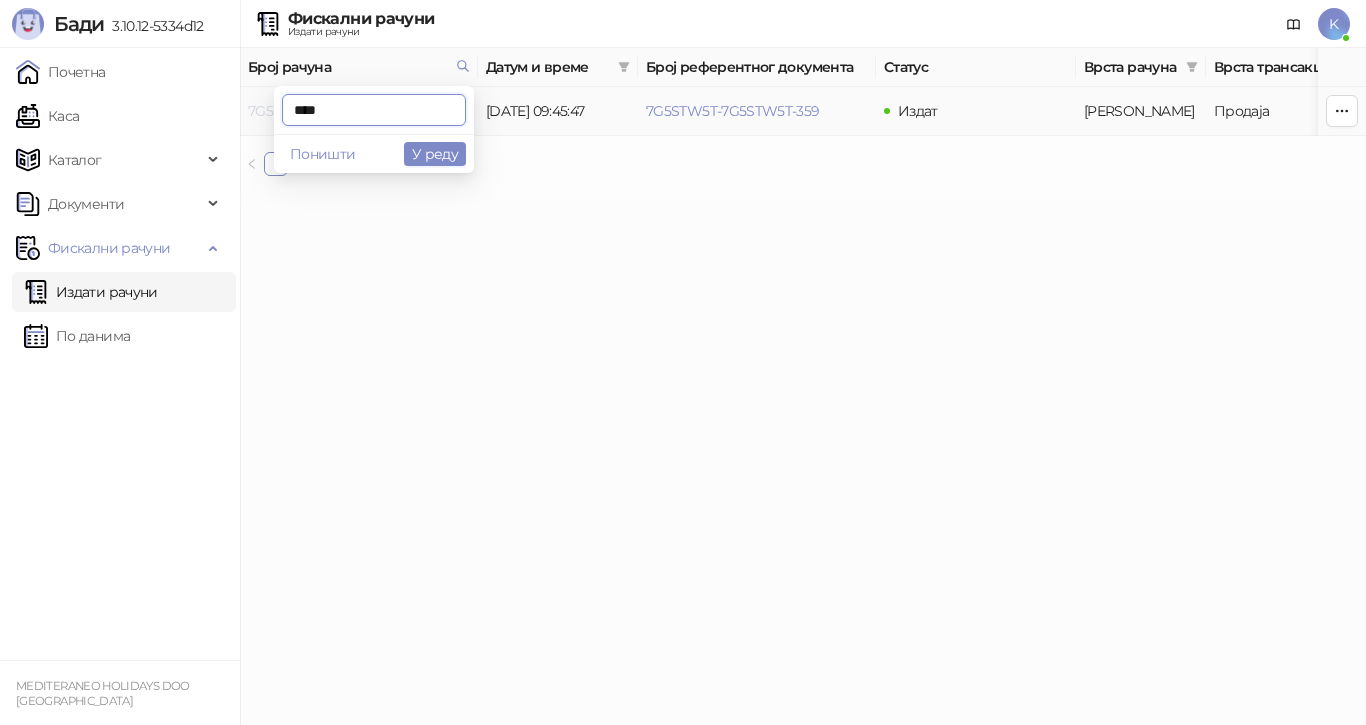 drag, startPoint x: 377, startPoint y: 108, endPoint x: 258, endPoint y: 109, distance: 119.0042 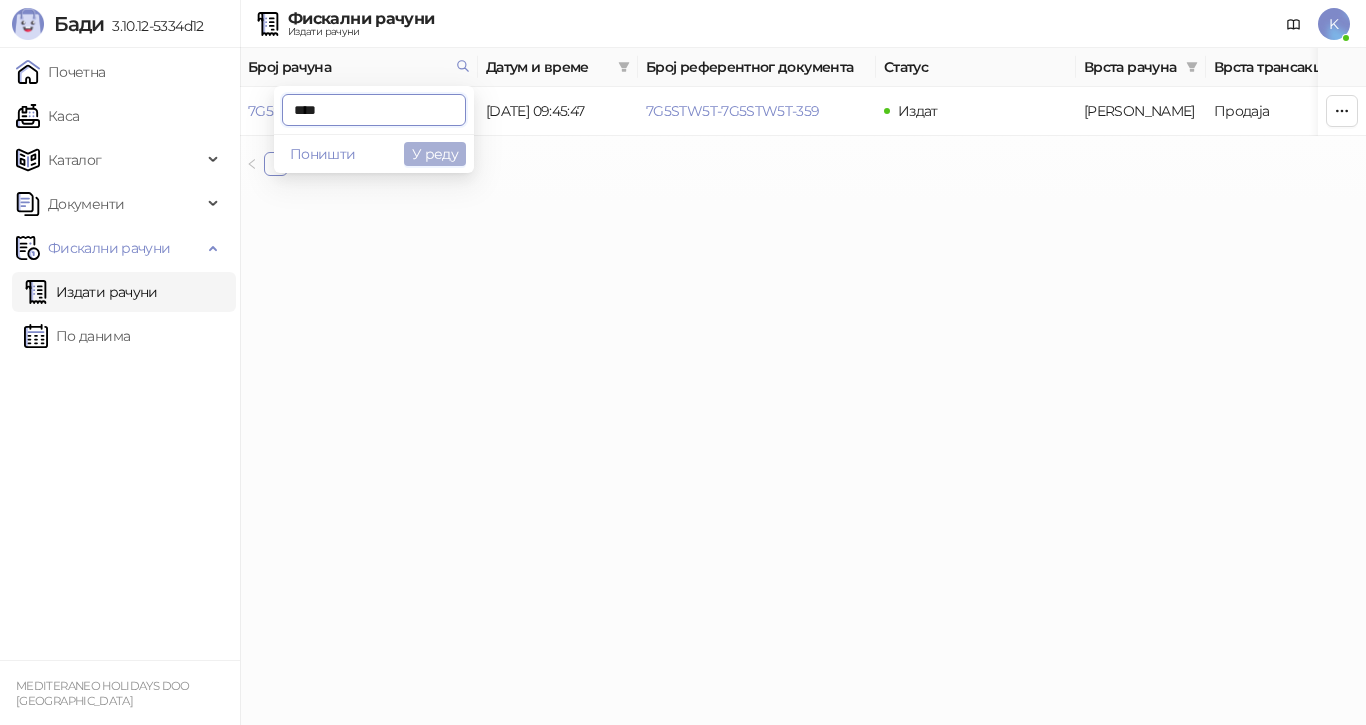 type on "****" 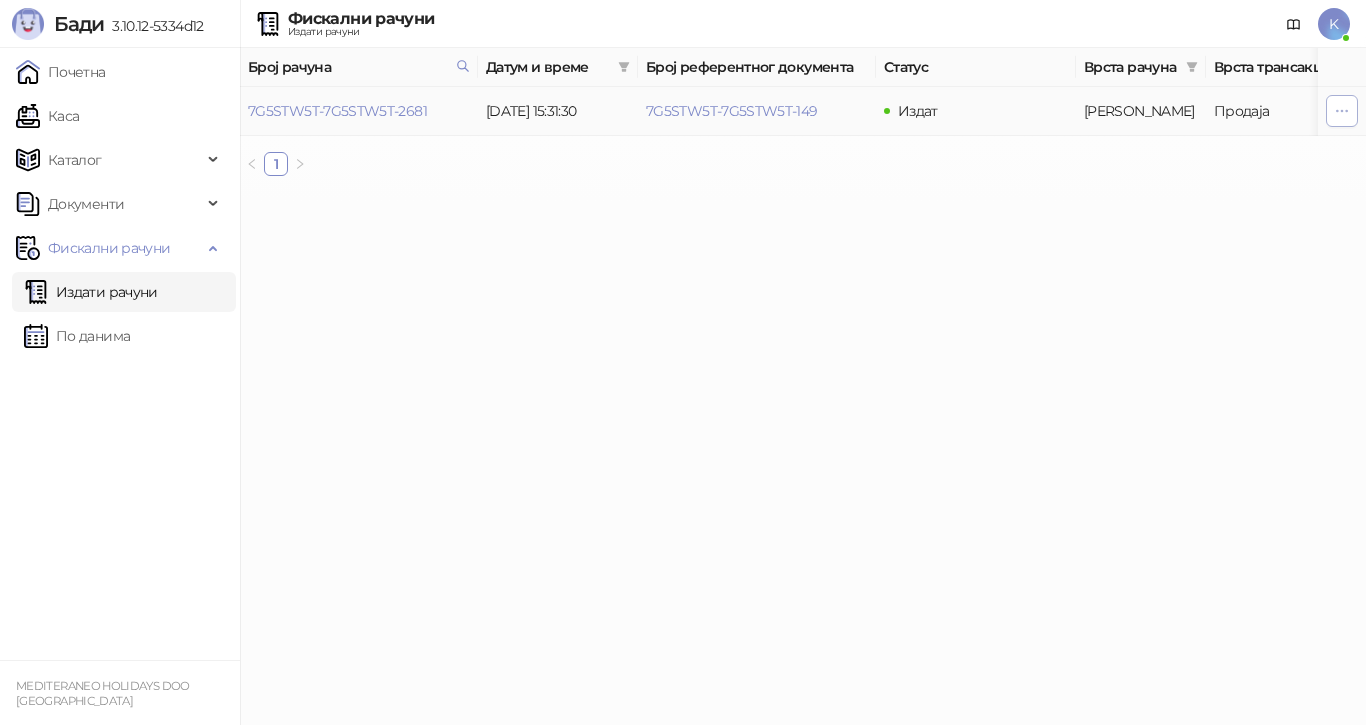 click 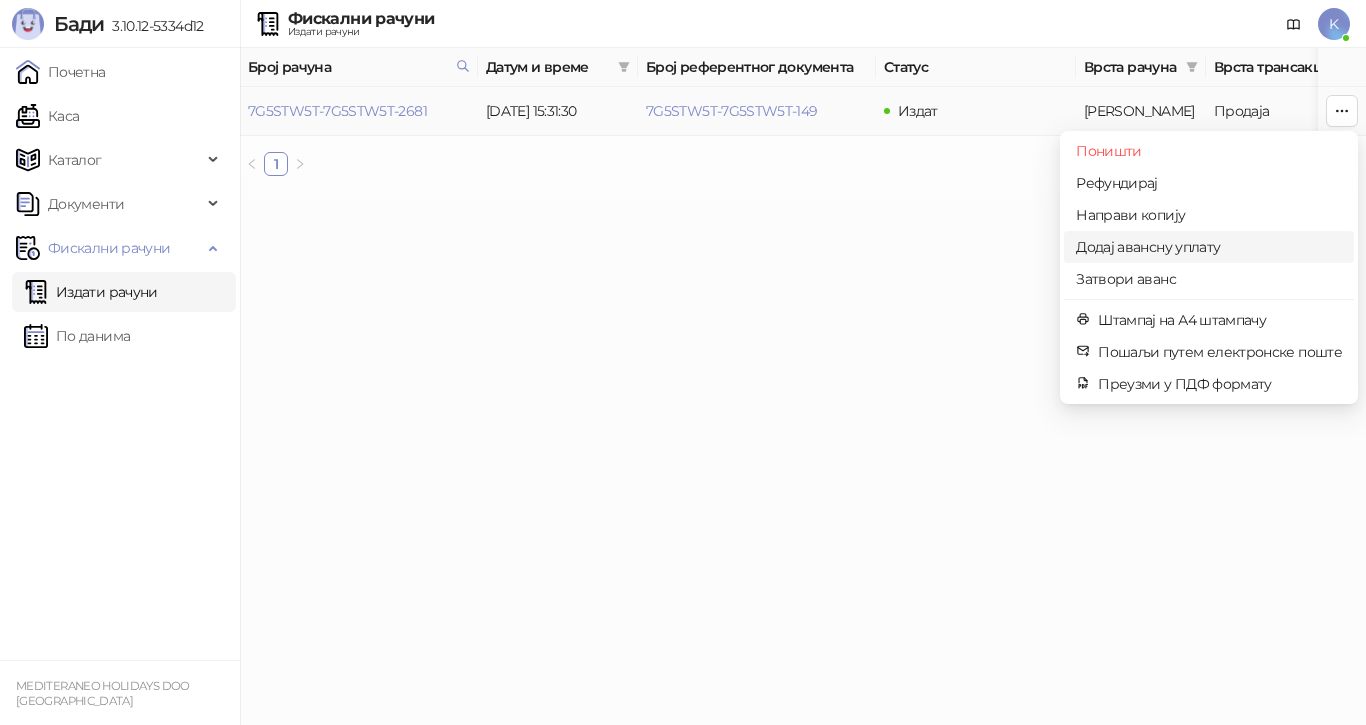 click on "Додај авансну уплату" at bounding box center (1209, 247) 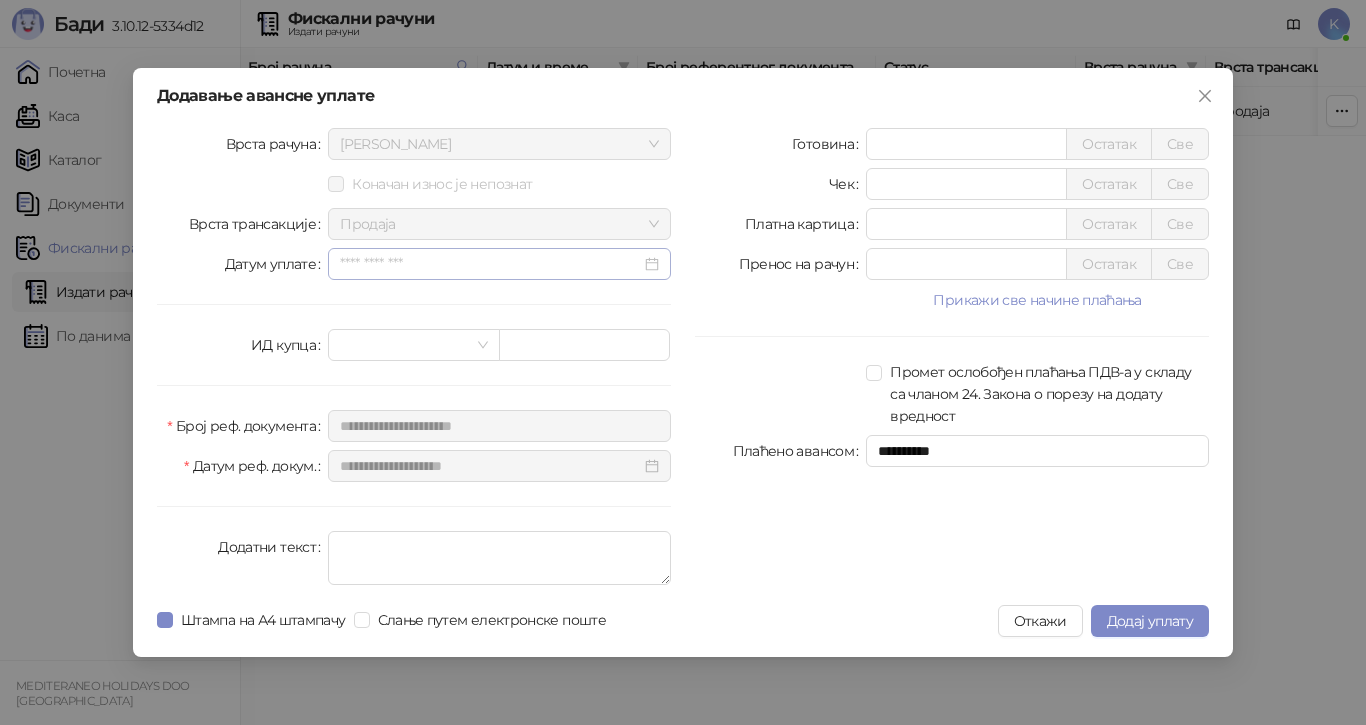 click at bounding box center (499, 264) 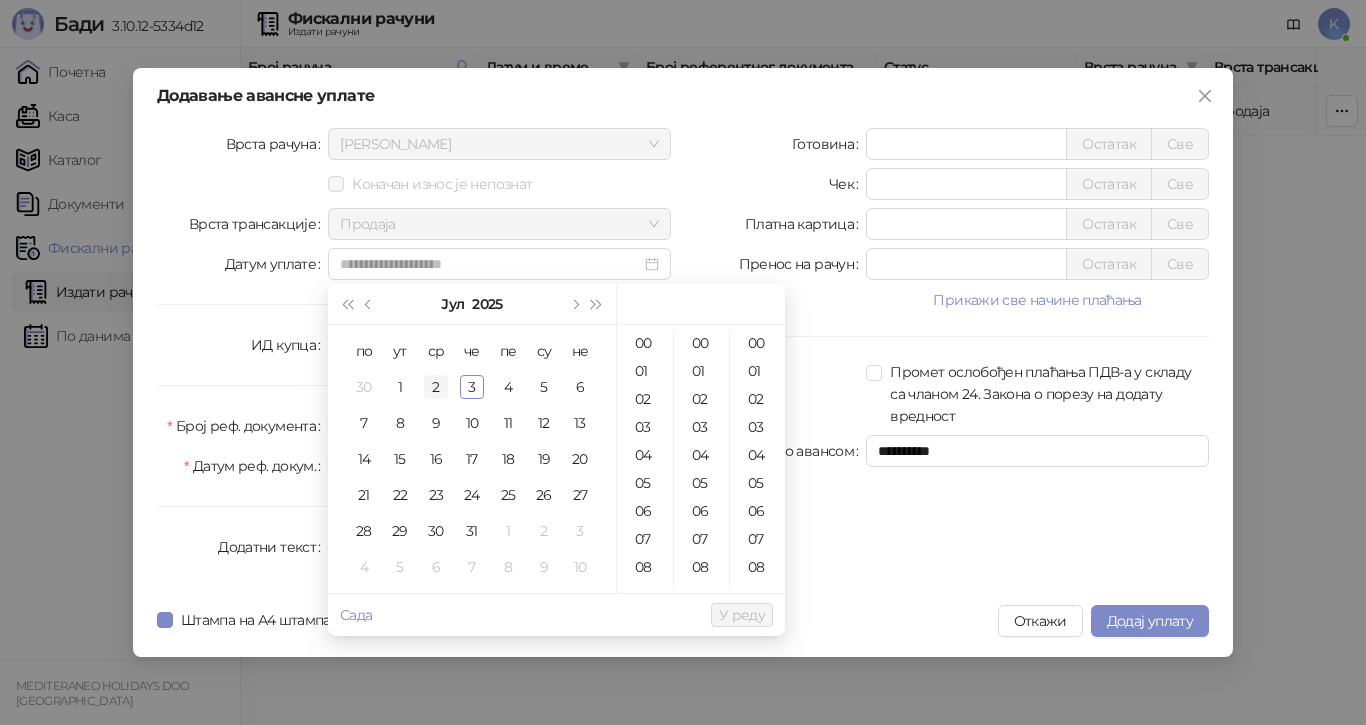 click on "2" at bounding box center (436, 387) 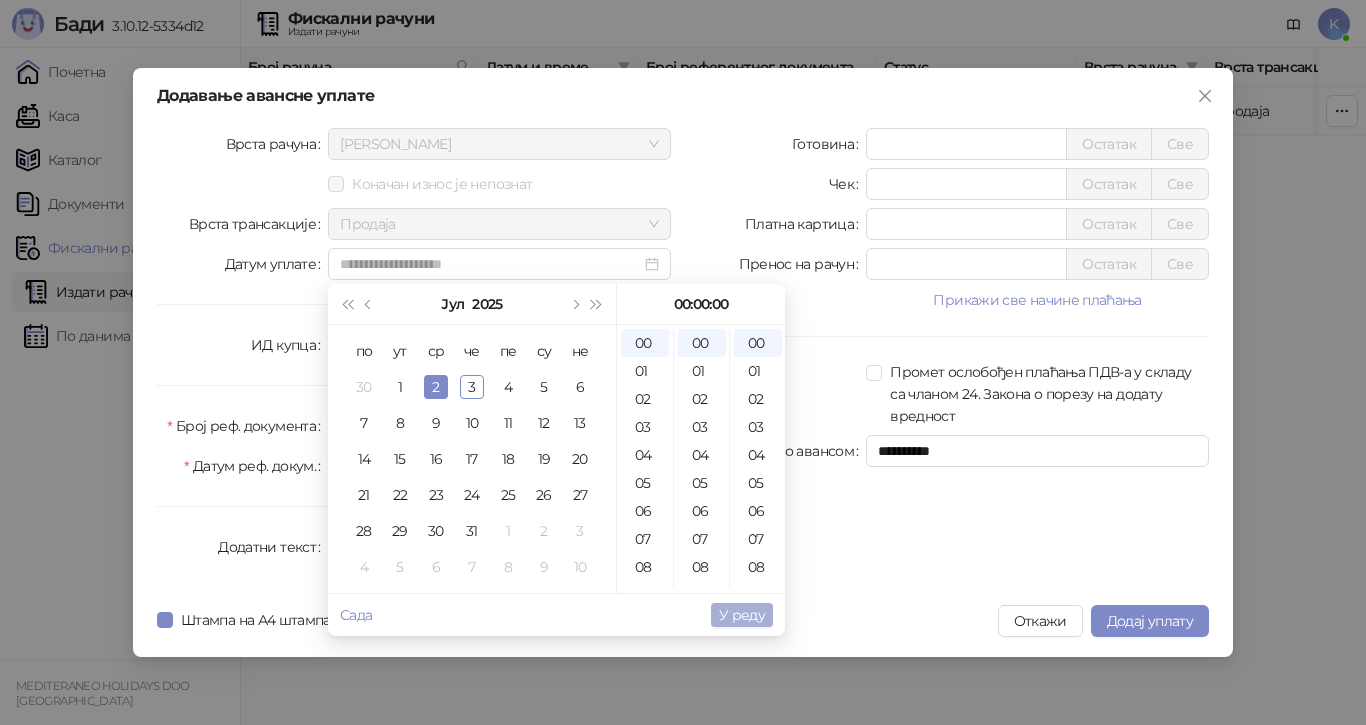 type on "**********" 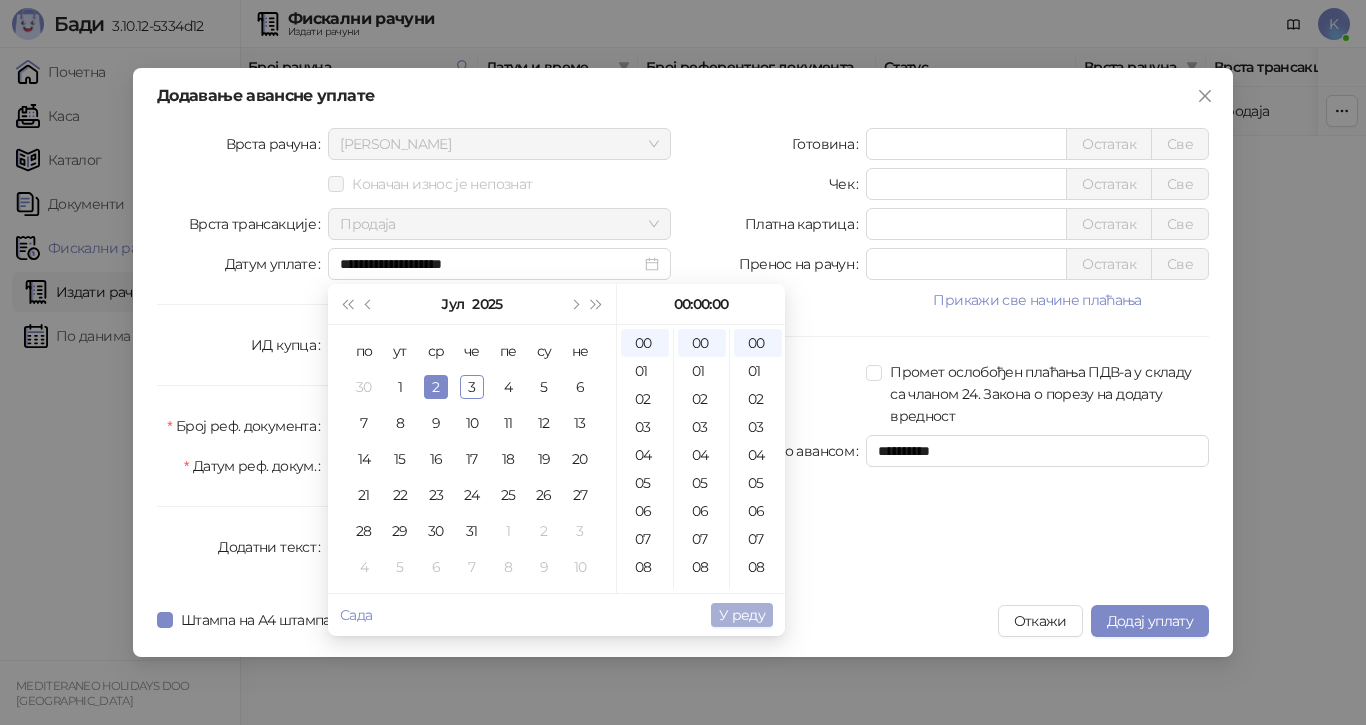click on "У реду" at bounding box center [742, 615] 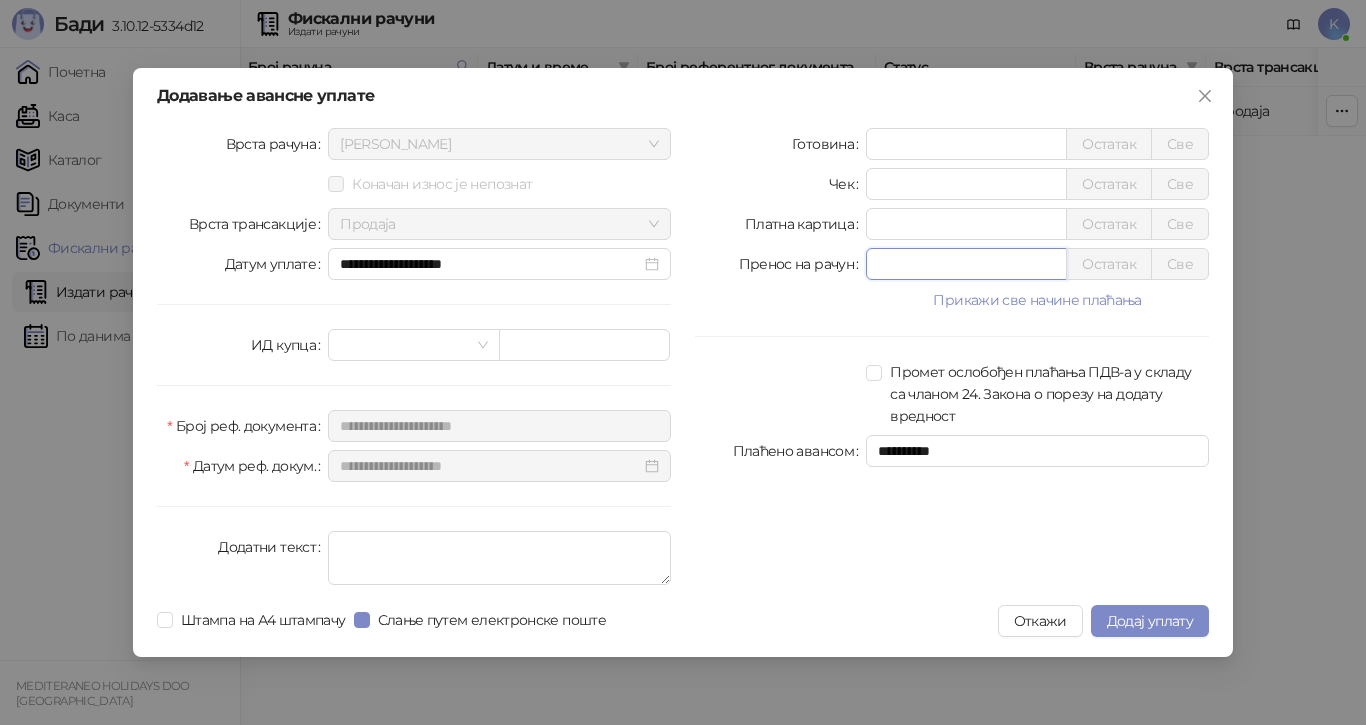 drag, startPoint x: 861, startPoint y: 267, endPoint x: 814, endPoint y: 267, distance: 47 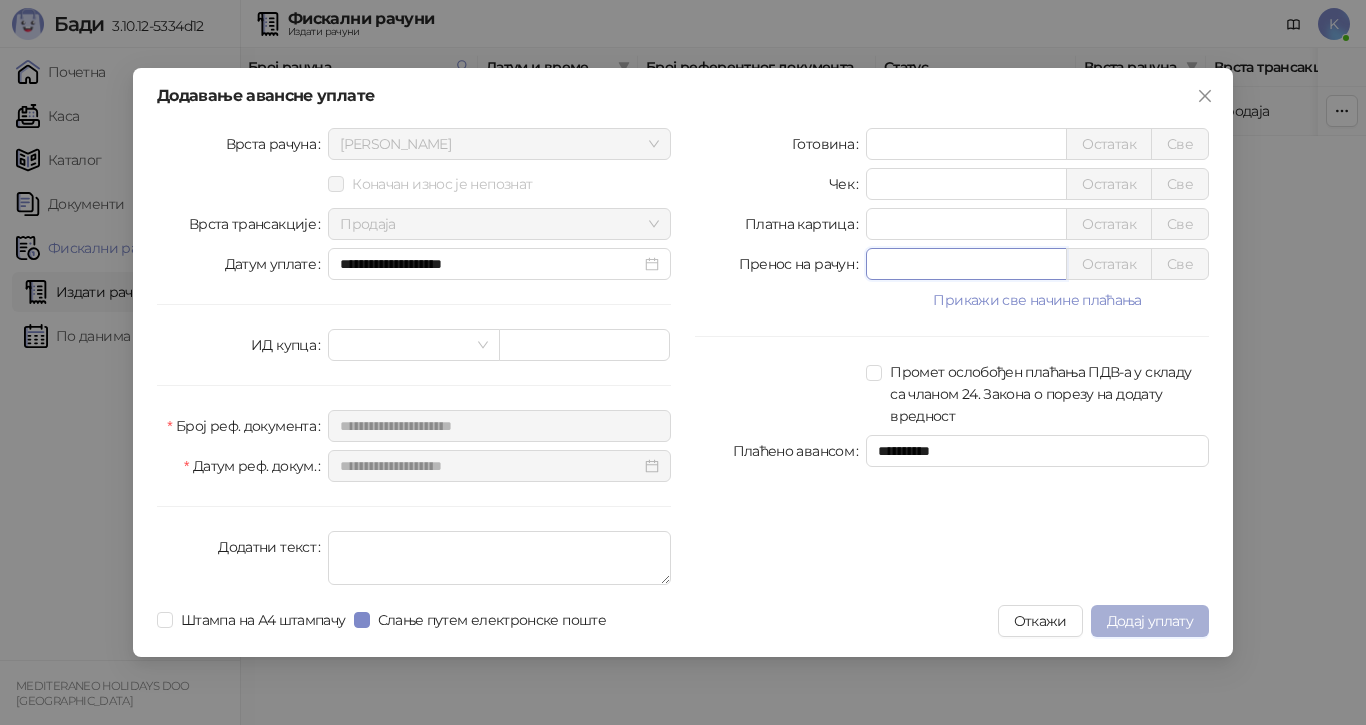 type on "******" 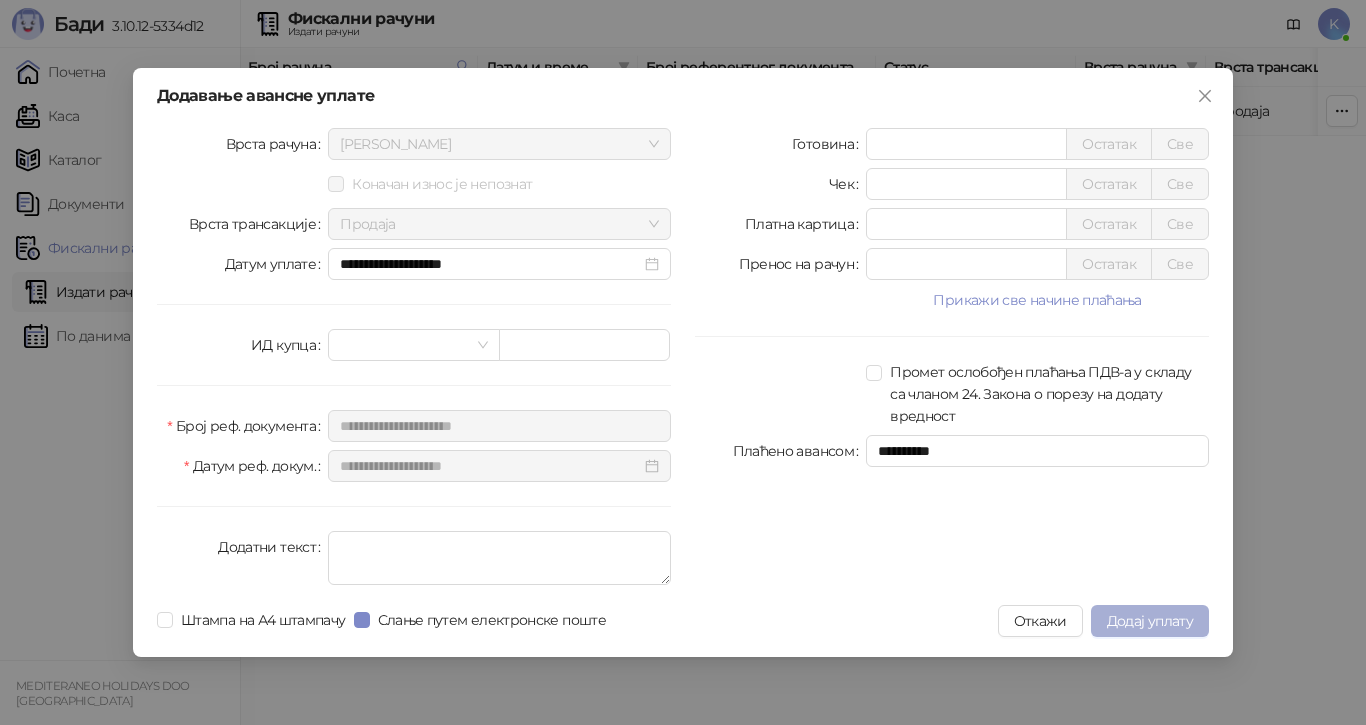 click on "Додај уплату" at bounding box center [1150, 621] 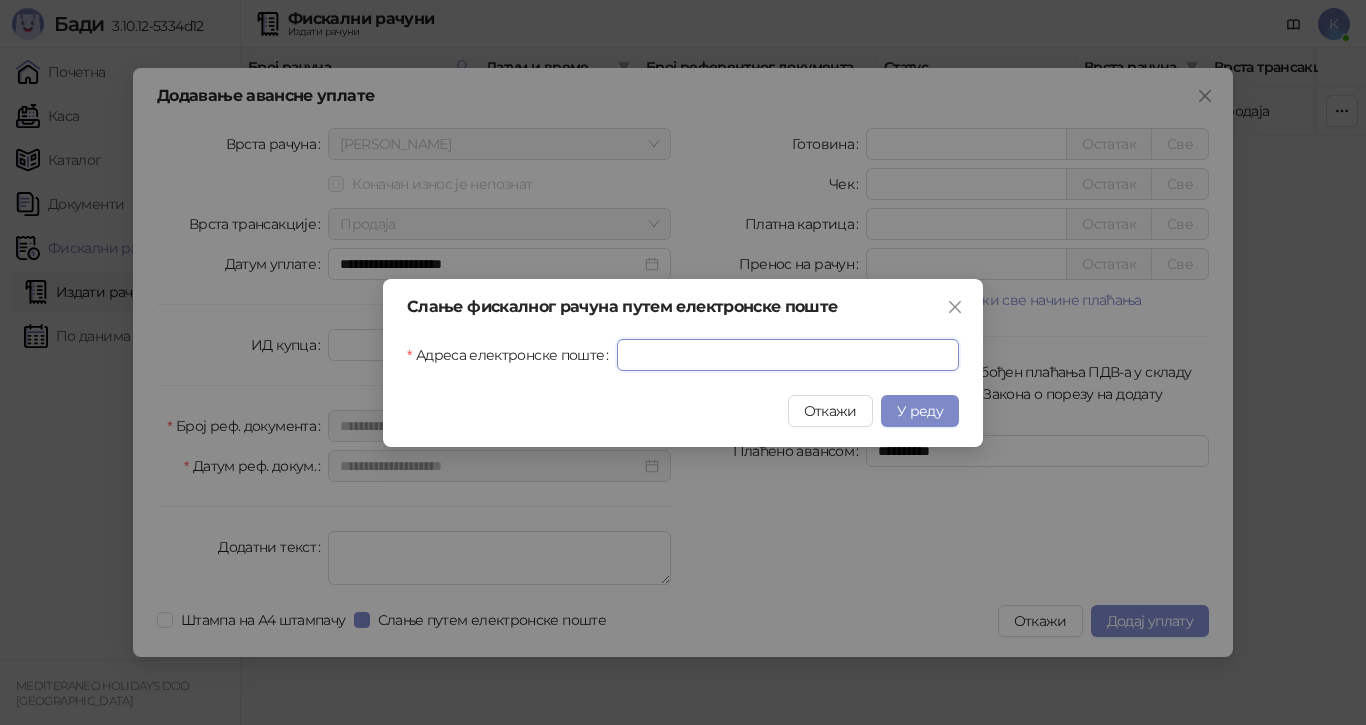 click on "Адреса електронске поште" at bounding box center (788, 355) 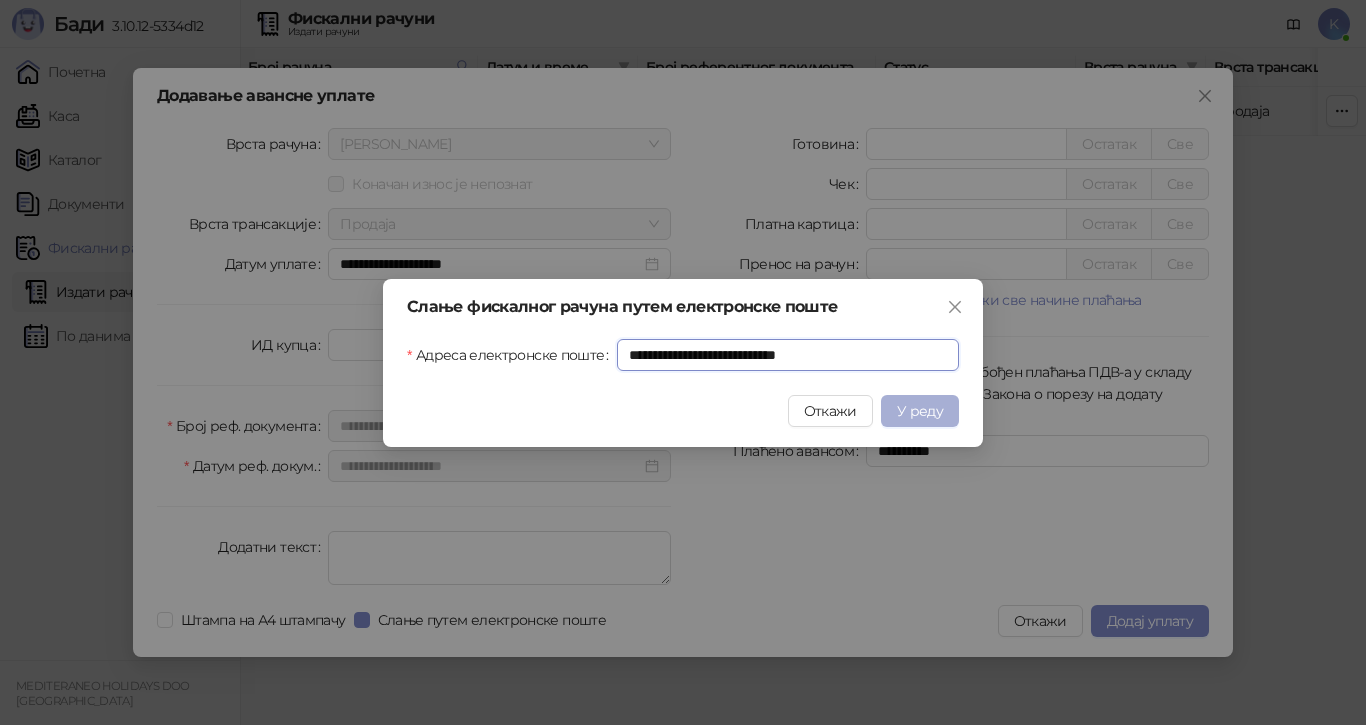 type on "**********" 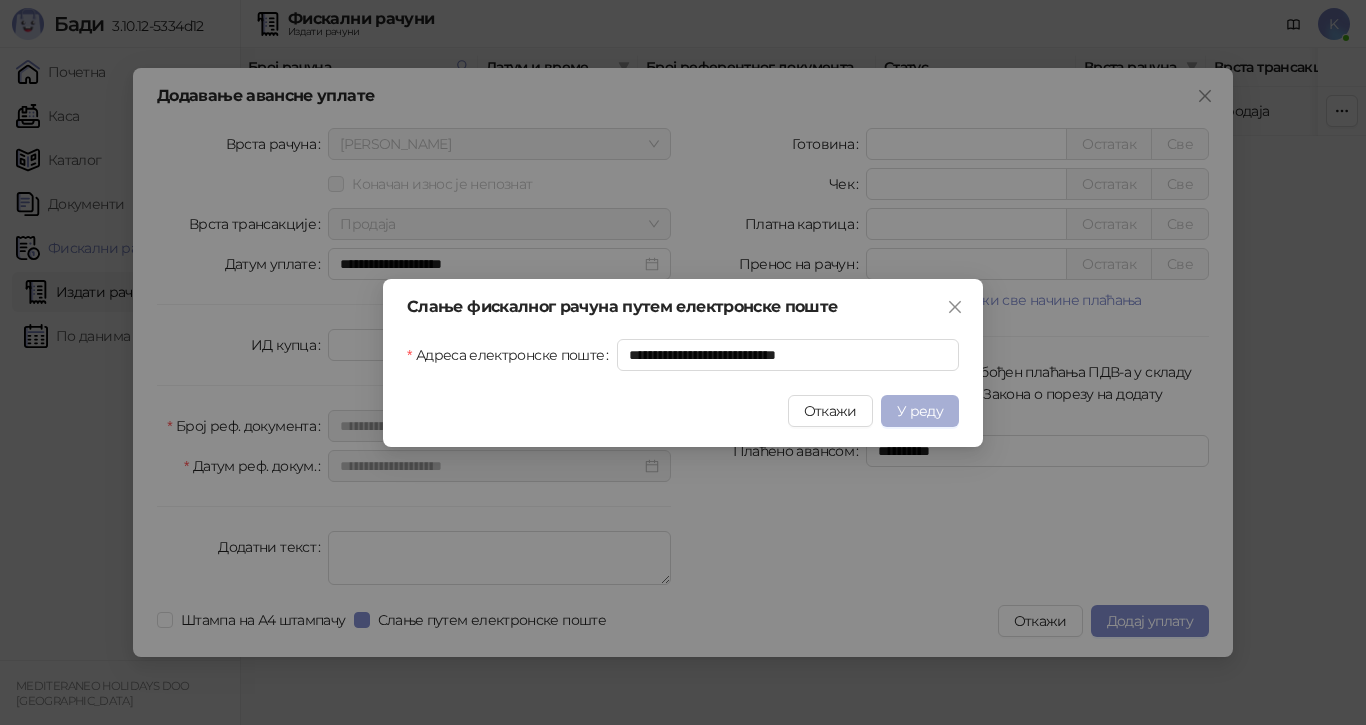 click on "У реду" at bounding box center (920, 411) 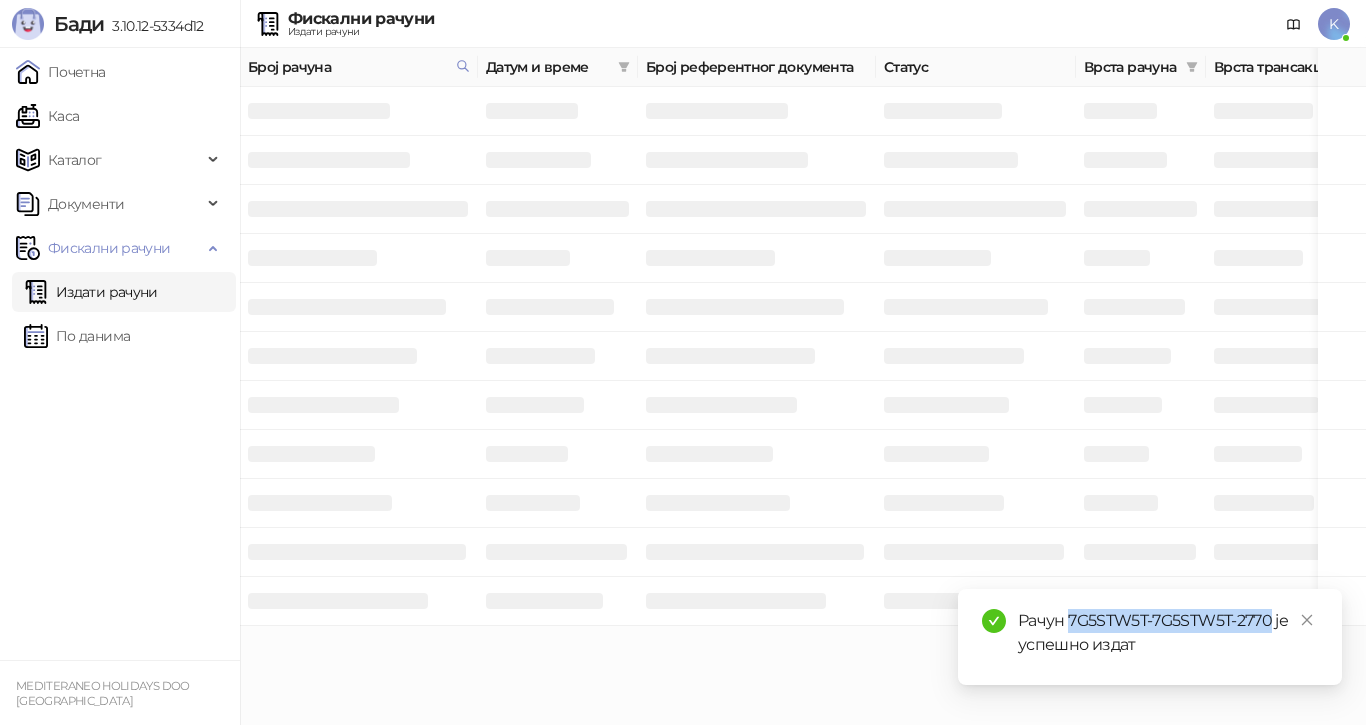 drag, startPoint x: 1270, startPoint y: 620, endPoint x: 1069, endPoint y: 598, distance: 202.2004 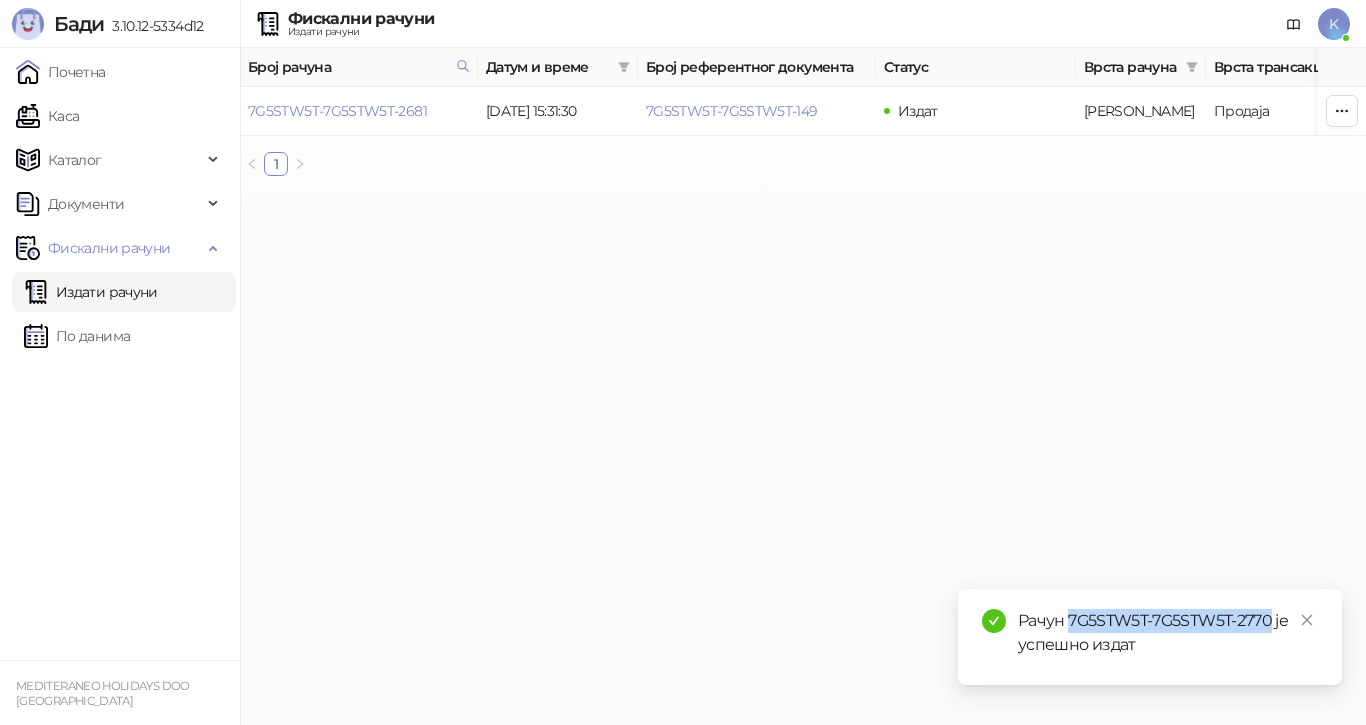 copy on "7G5STW5T-7G5STW5T-2770" 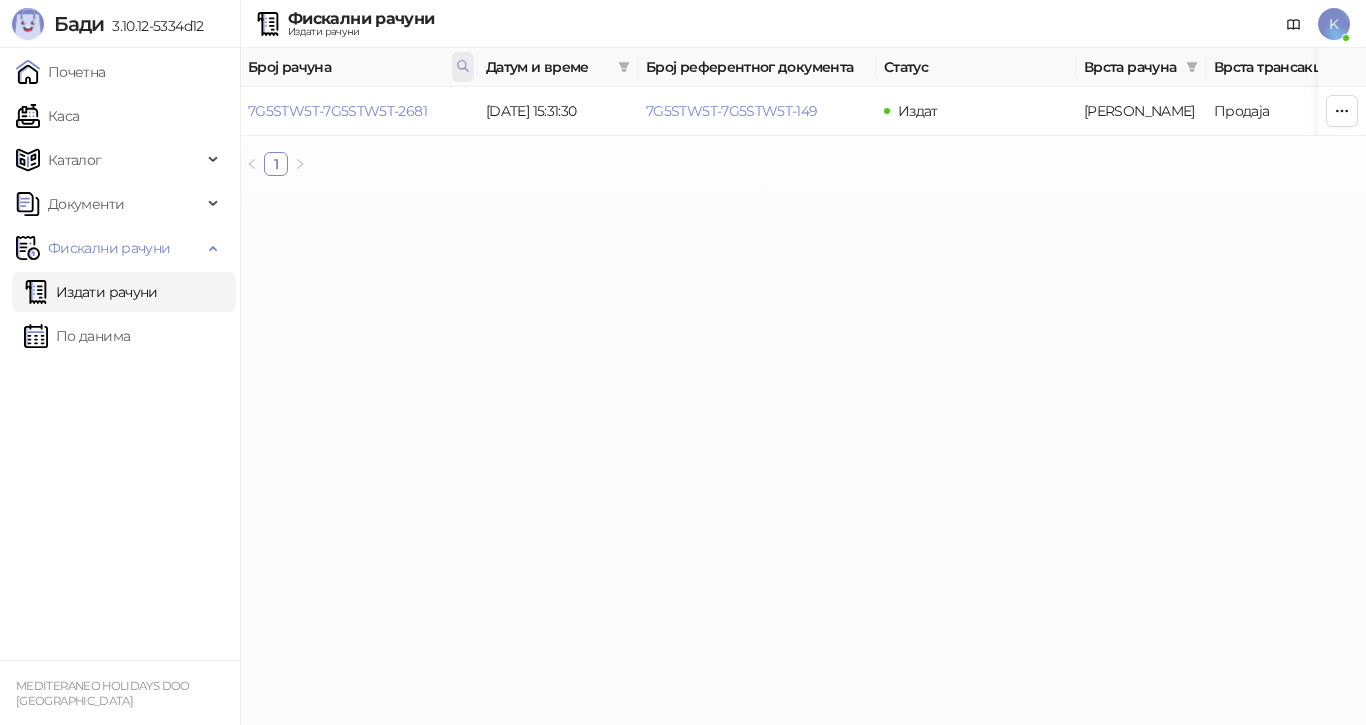 click 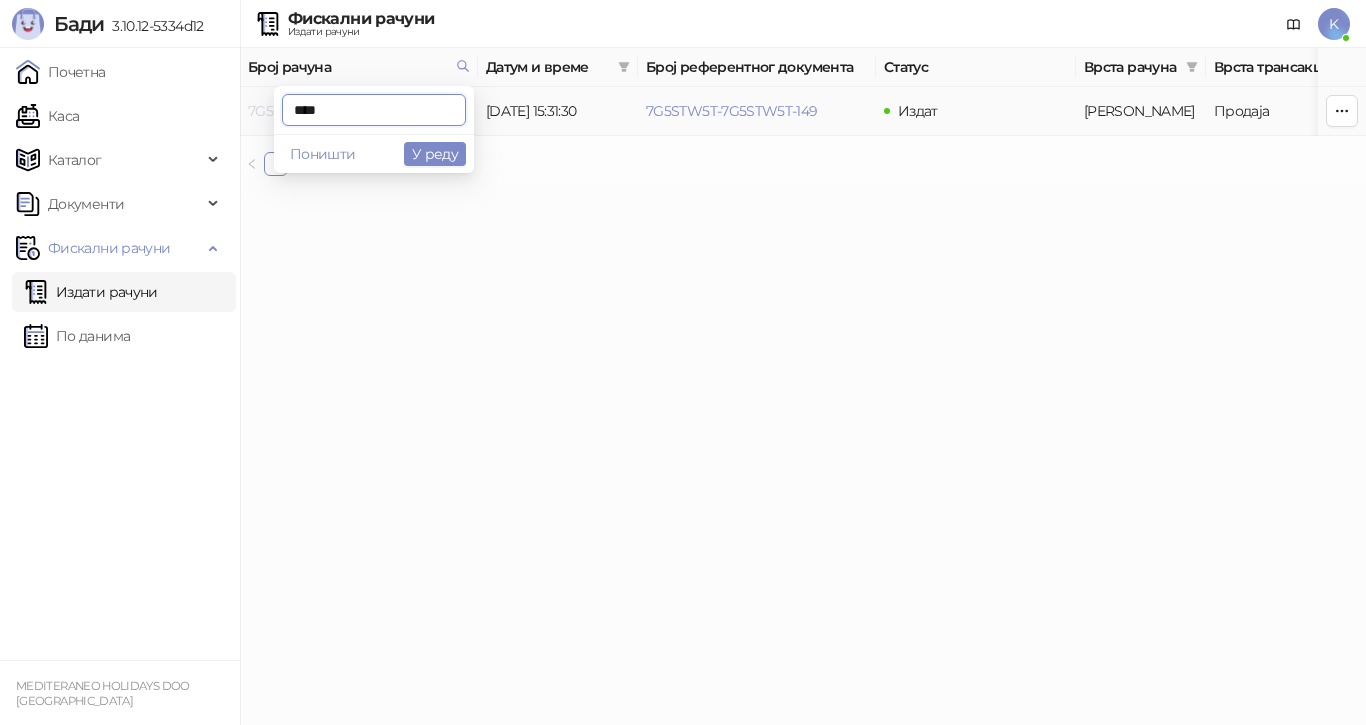 drag, startPoint x: 338, startPoint y: 112, endPoint x: 248, endPoint y: 111, distance: 90.005554 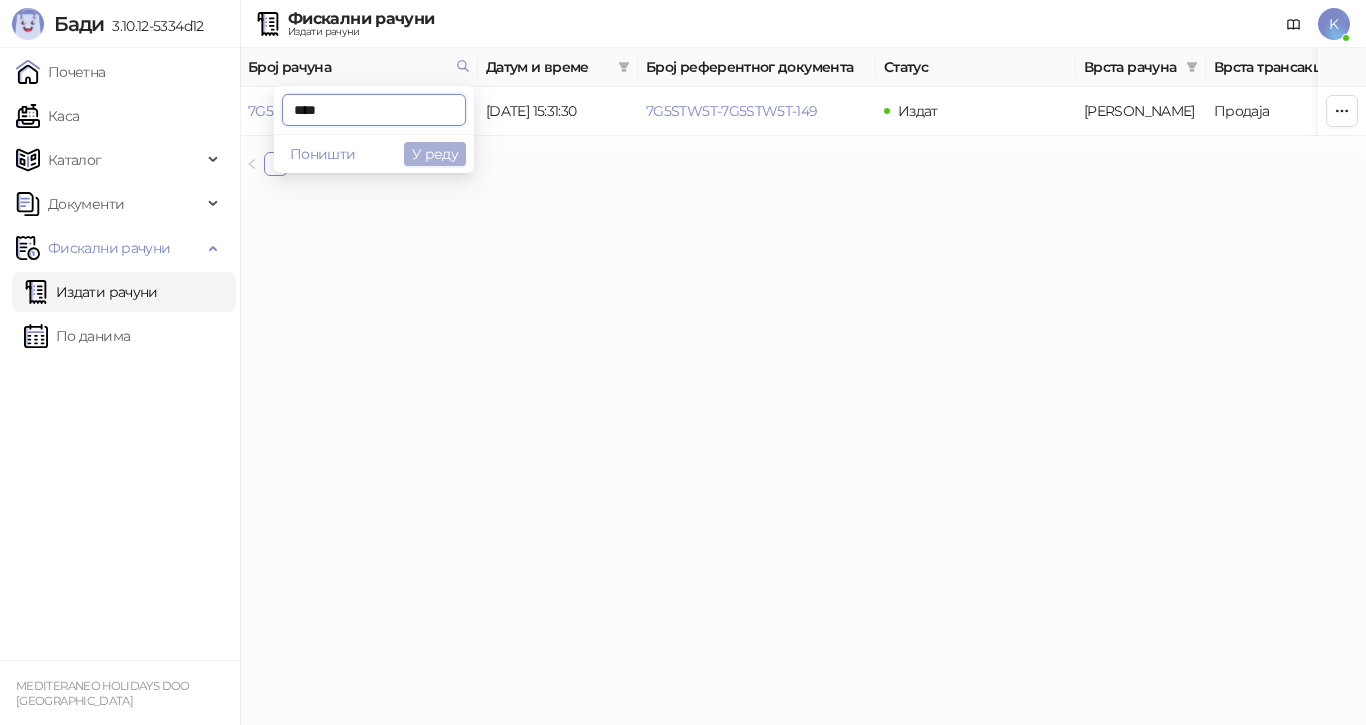 type on "****" 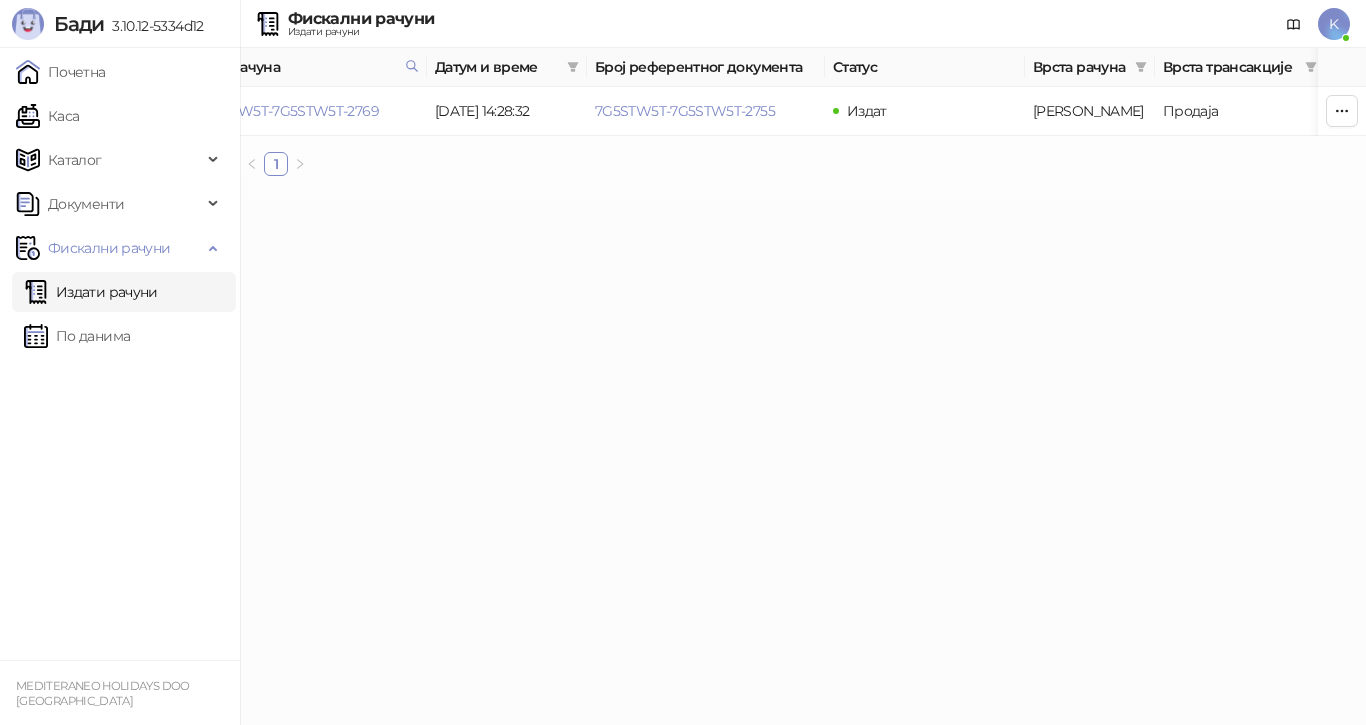 scroll, scrollTop: 0, scrollLeft: 0, axis: both 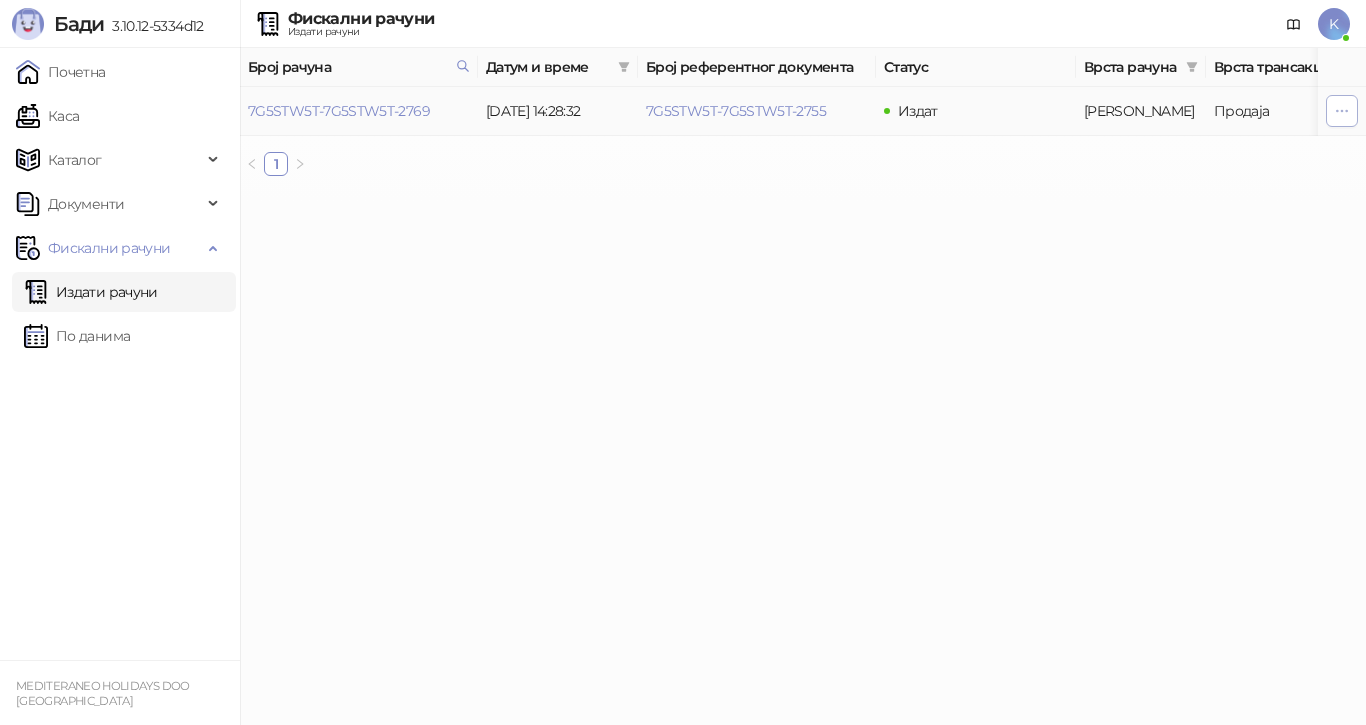 click 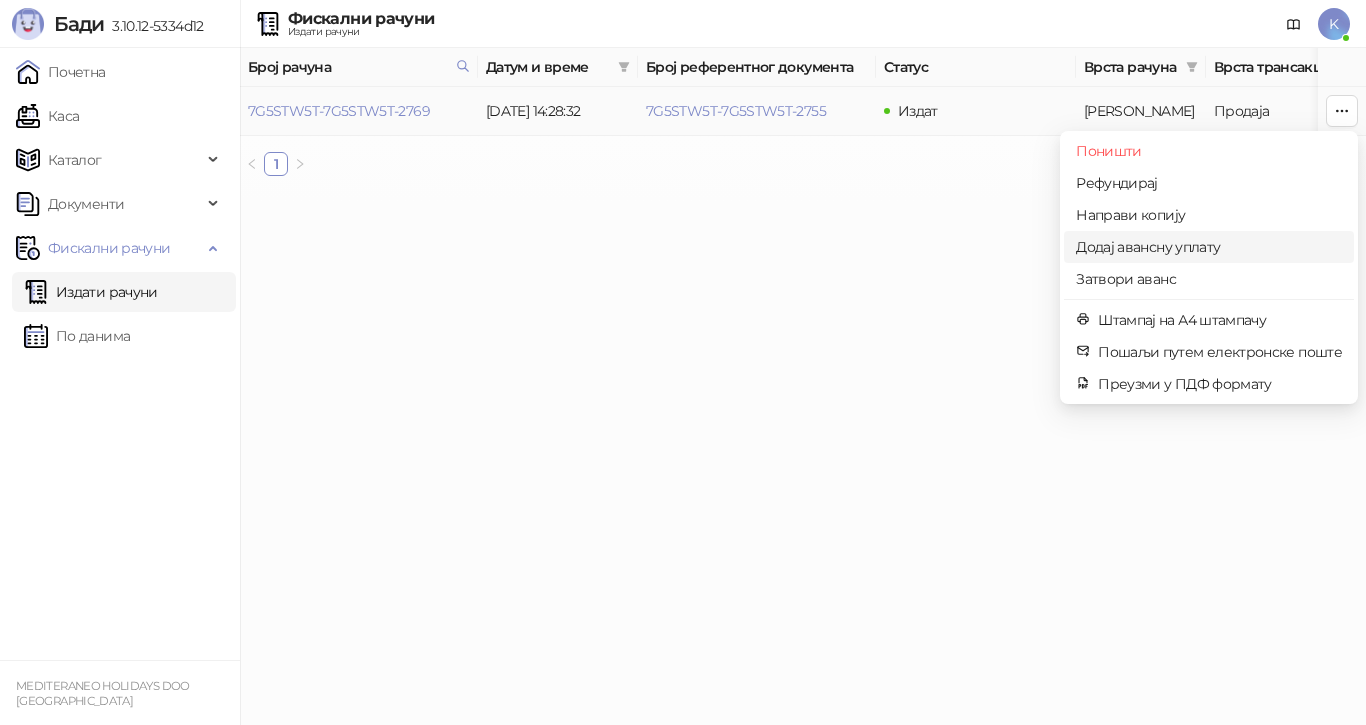 click on "Додај авансну уплату" at bounding box center (1209, 247) 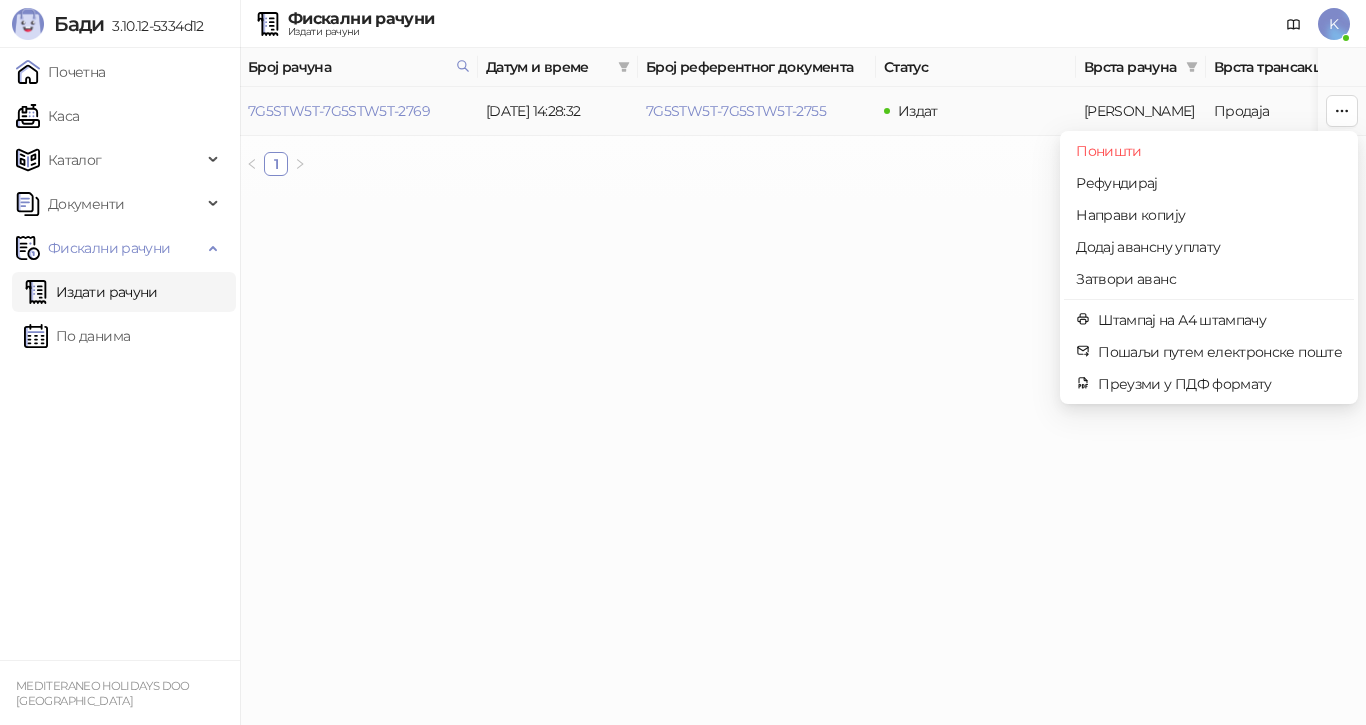 type on "**********" 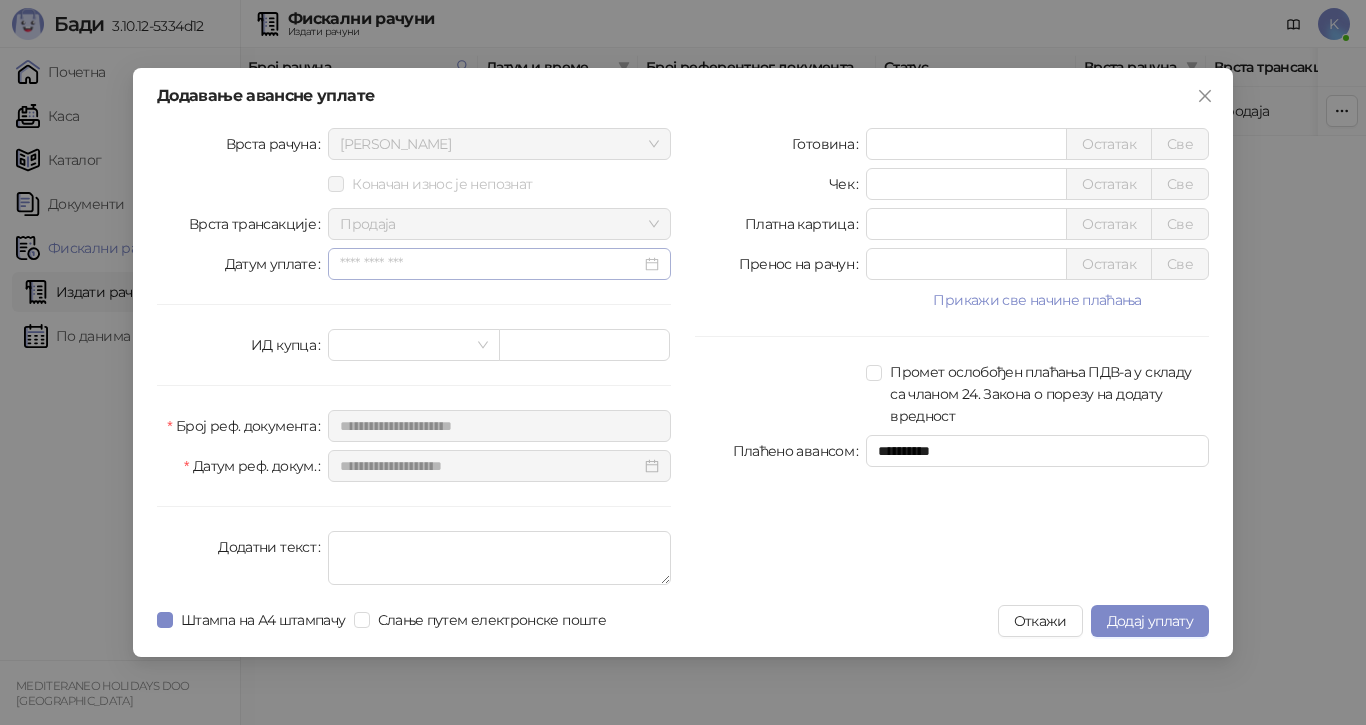 click at bounding box center (499, 264) 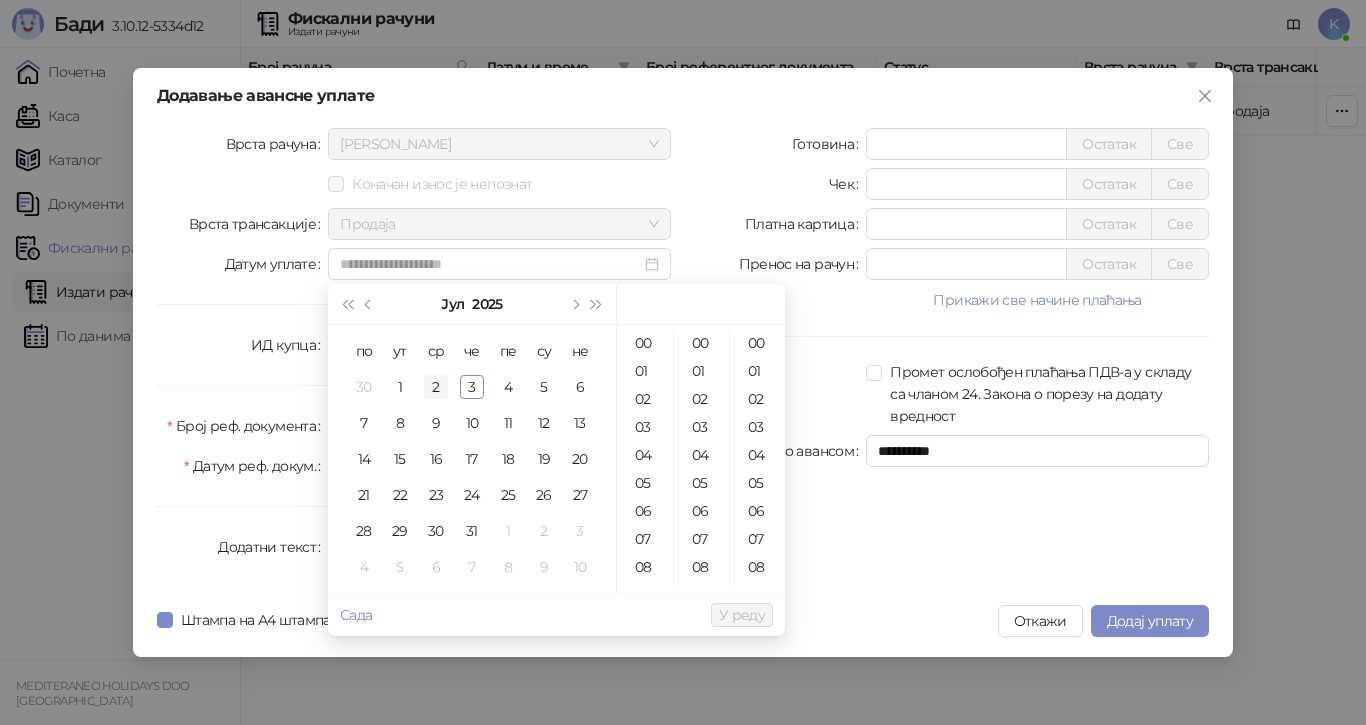 click on "2" at bounding box center (436, 387) 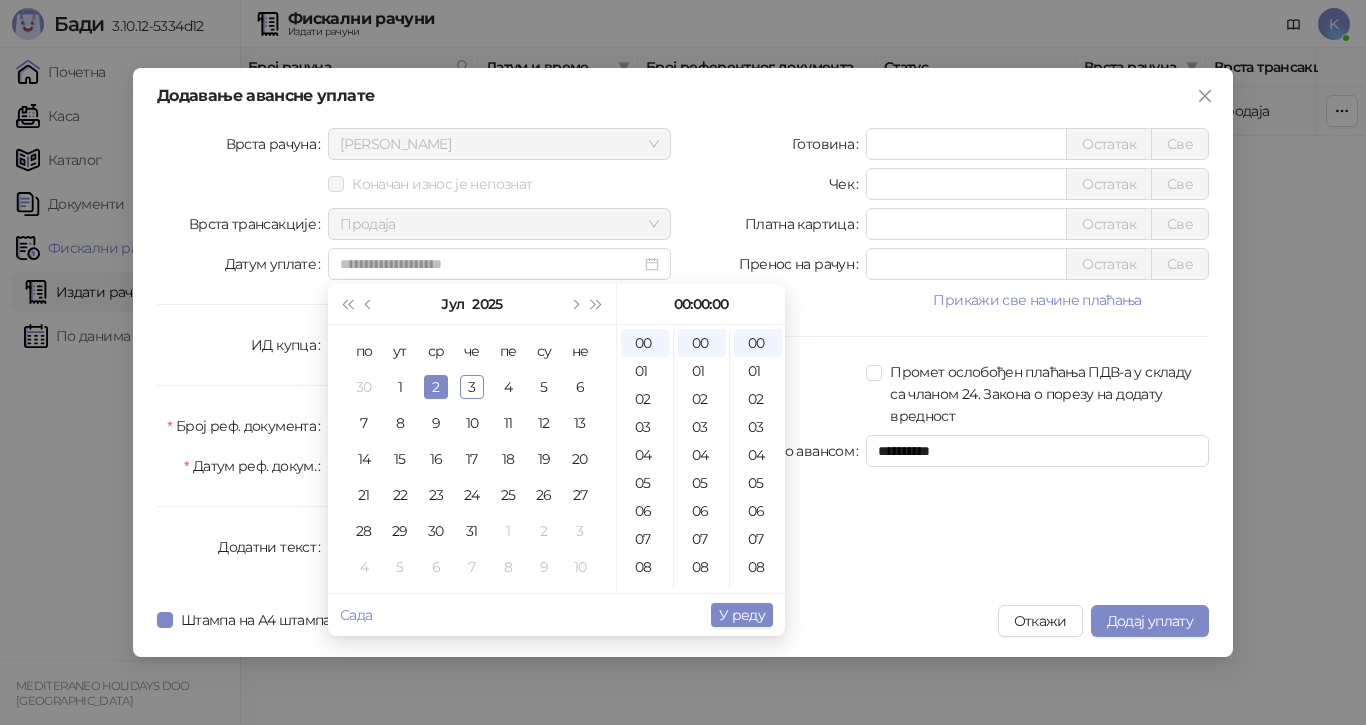 type on "**********" 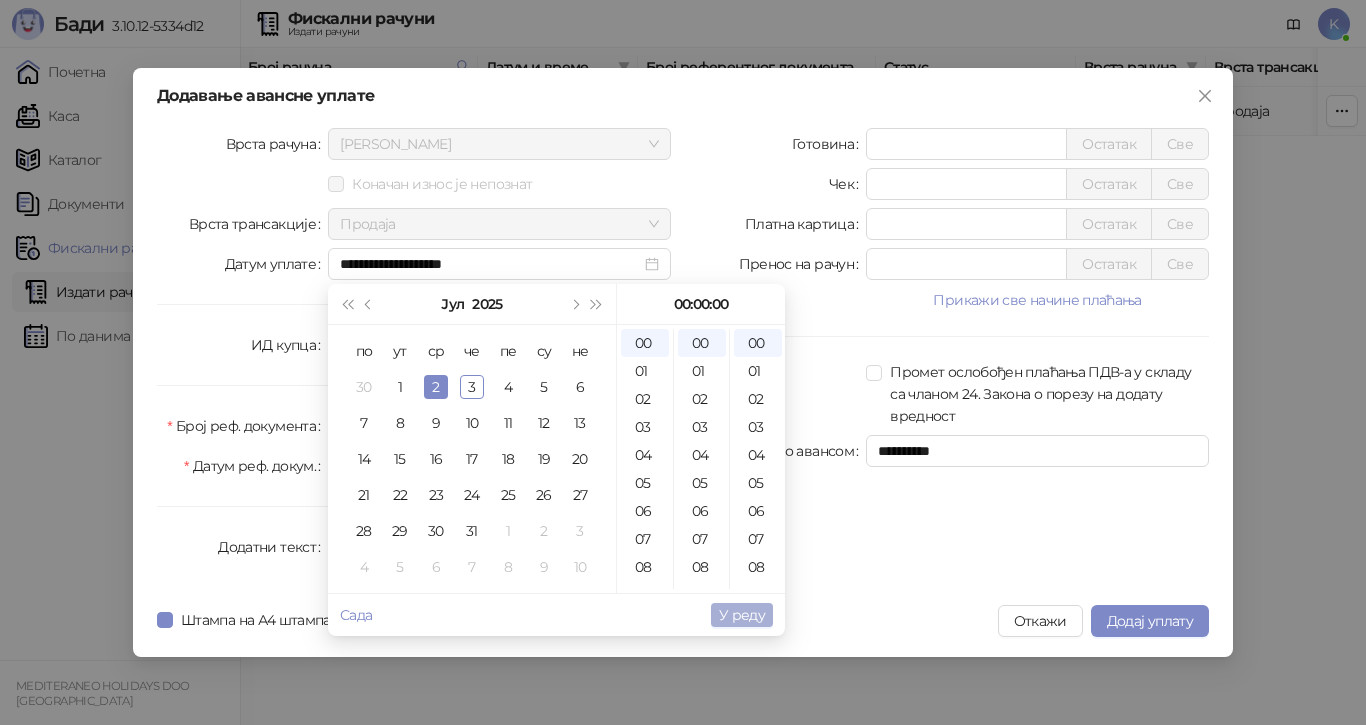 click on "У реду" at bounding box center [742, 615] 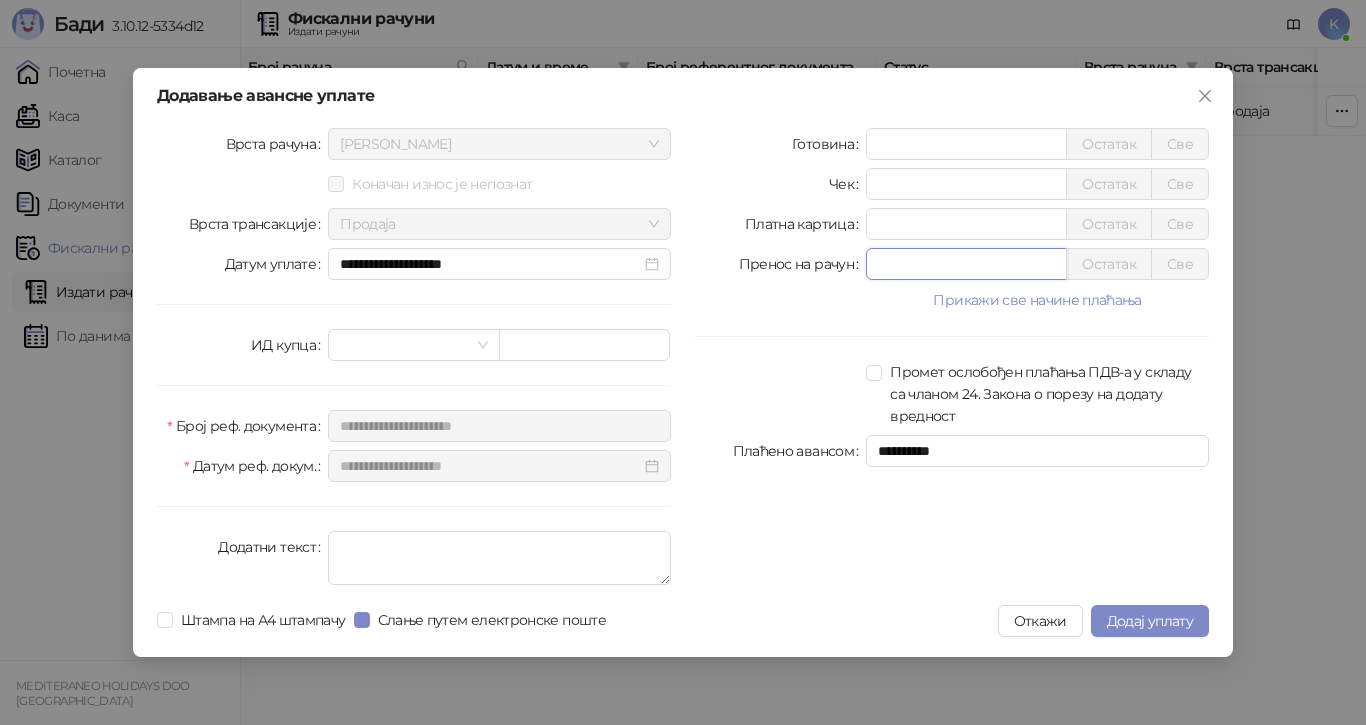 drag, startPoint x: 893, startPoint y: 268, endPoint x: 827, endPoint y: 265, distance: 66.068146 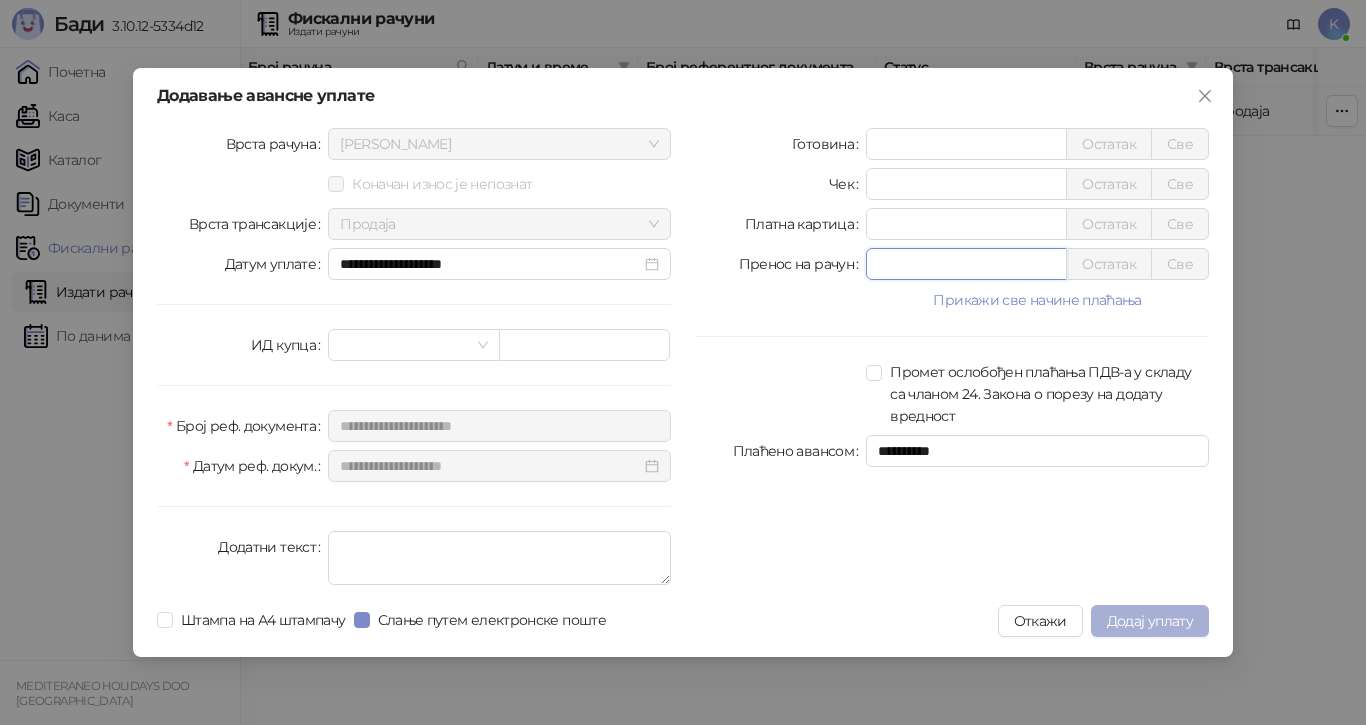 type on "*****" 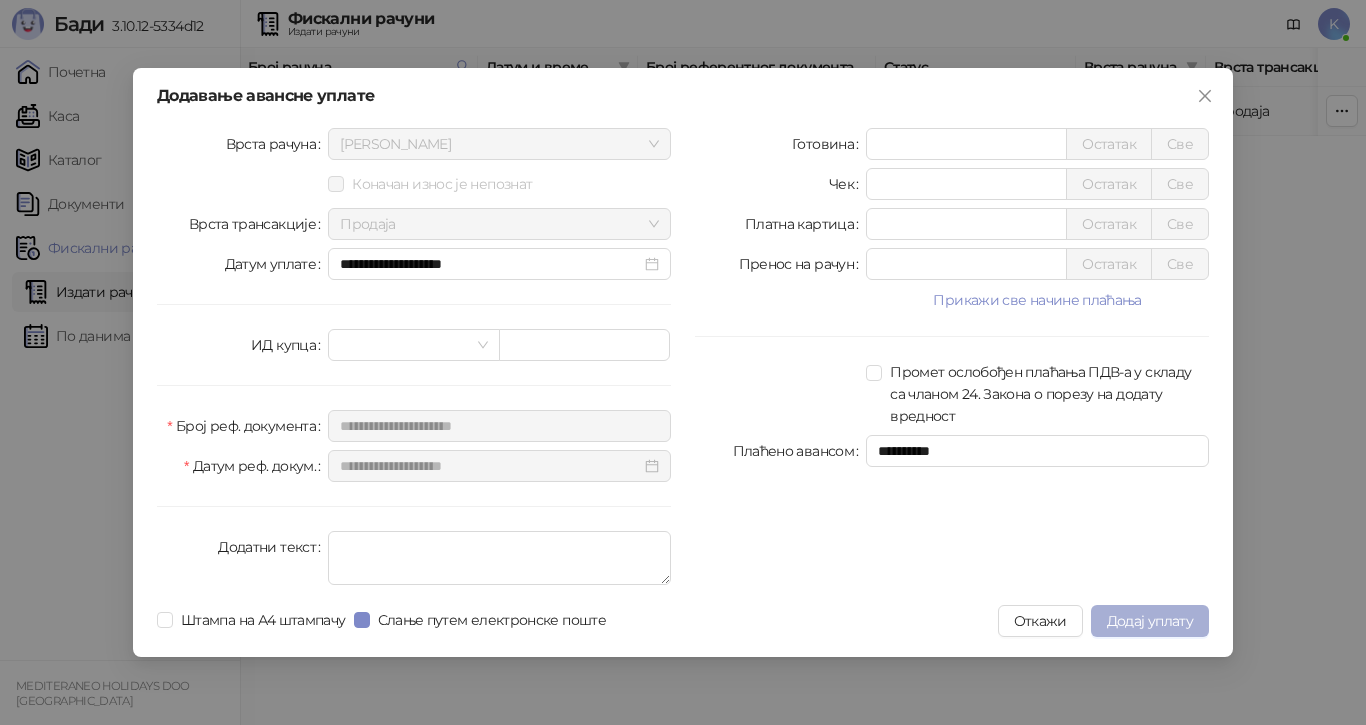 click on "Додај уплату" at bounding box center [1150, 621] 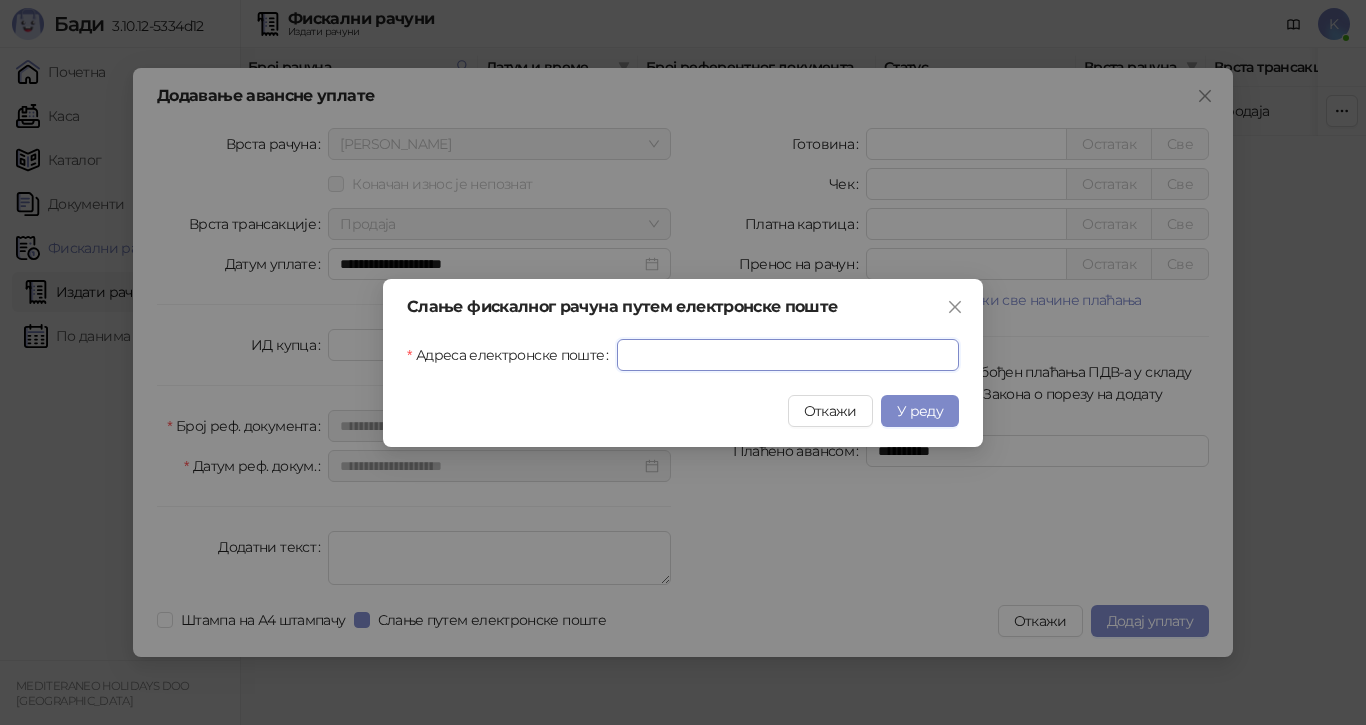 drag, startPoint x: 647, startPoint y: 354, endPoint x: 661, endPoint y: 383, distance: 32.202484 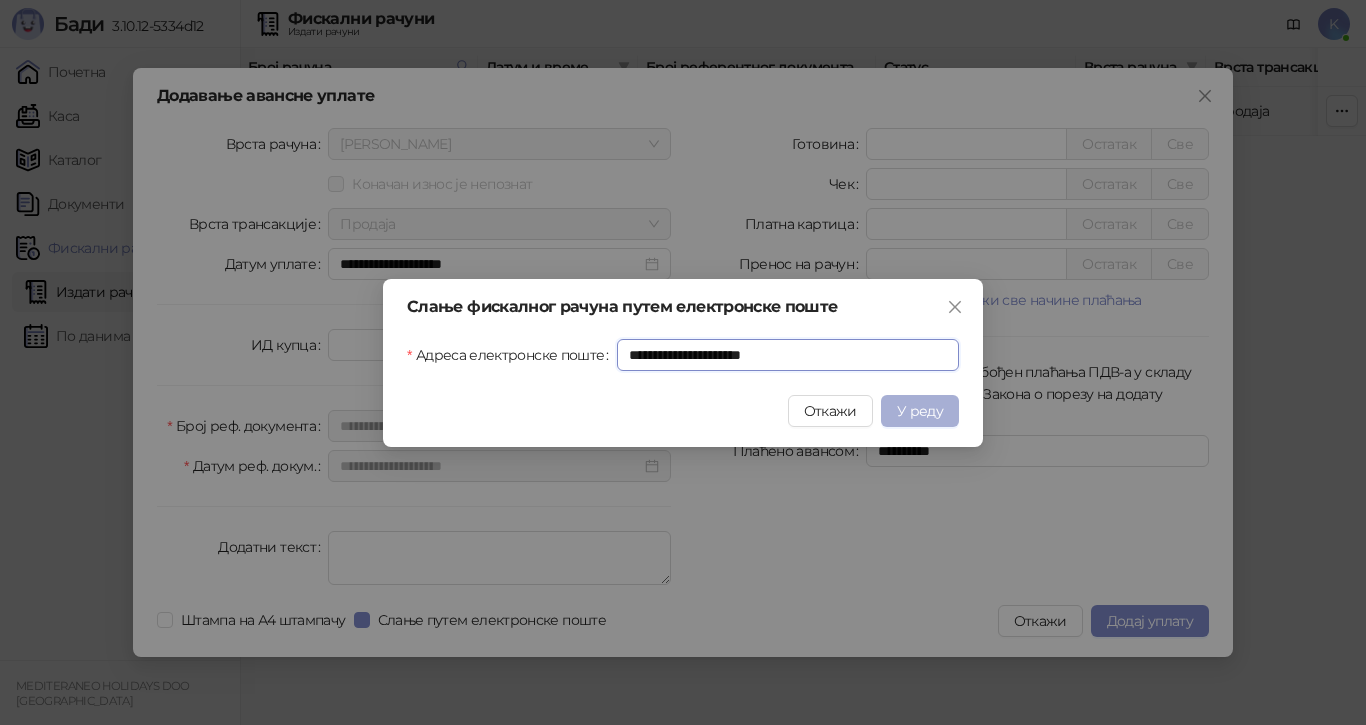 type on "**********" 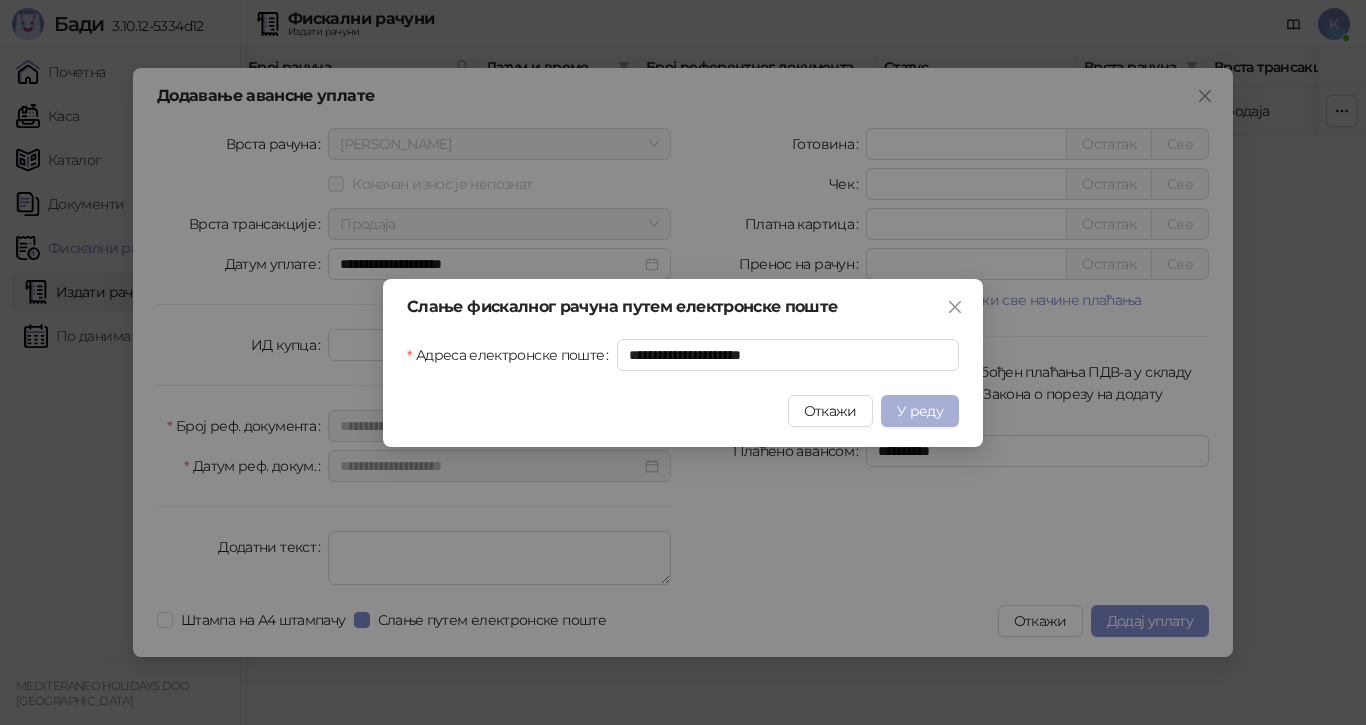 click on "У реду" at bounding box center [920, 411] 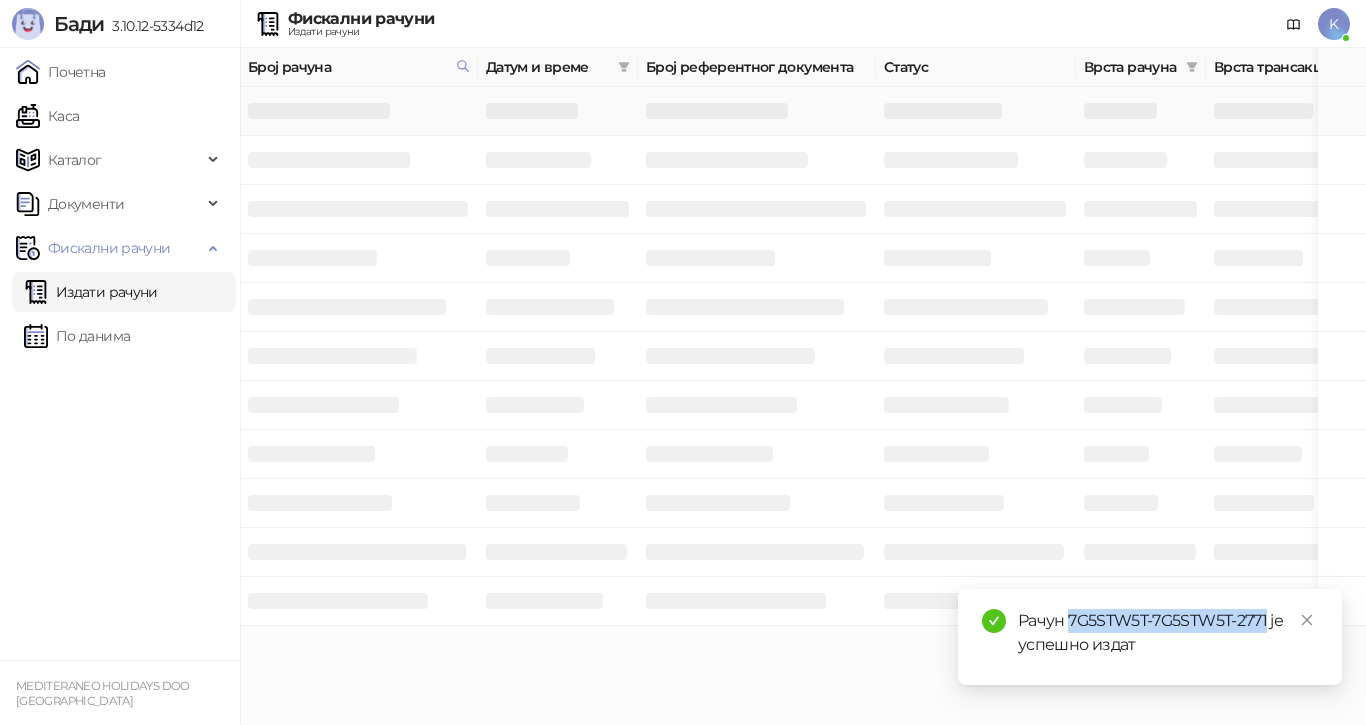 drag, startPoint x: 1268, startPoint y: 620, endPoint x: 1069, endPoint y: 620, distance: 199 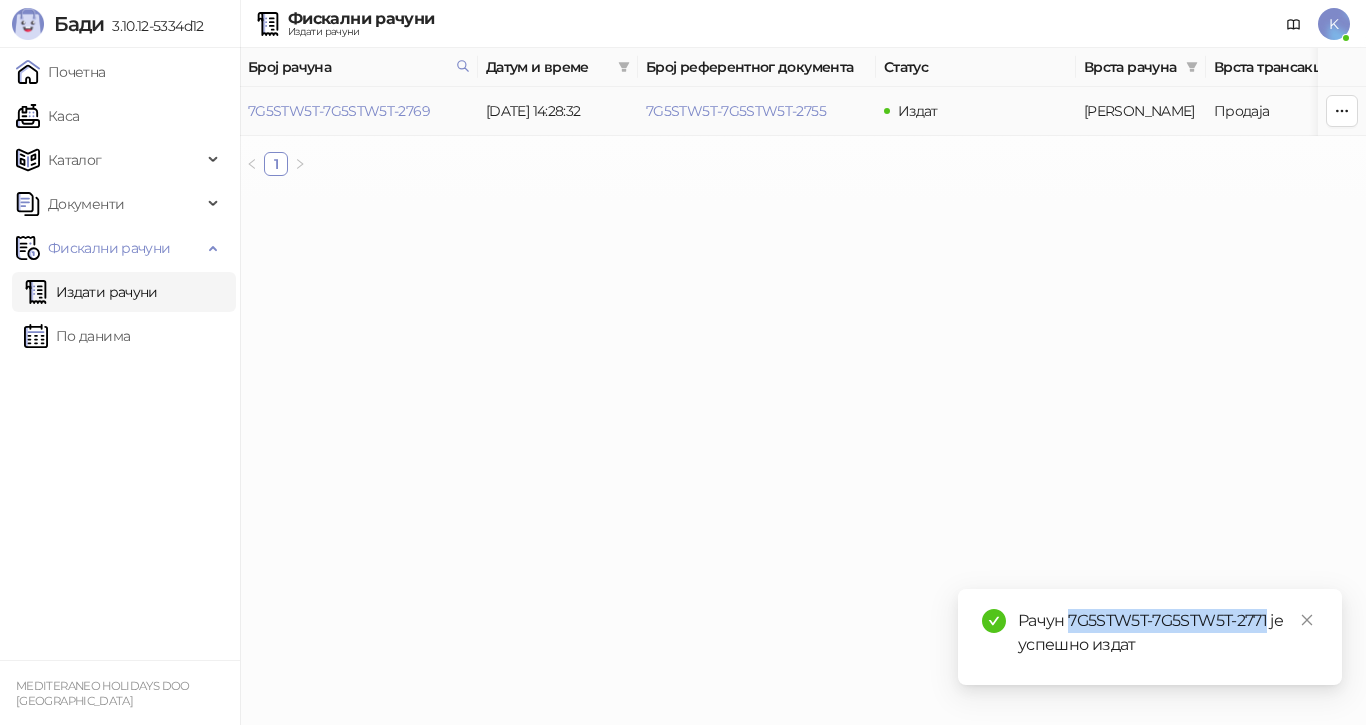 copy on "7G5STW5T-7G5STW5T-2771" 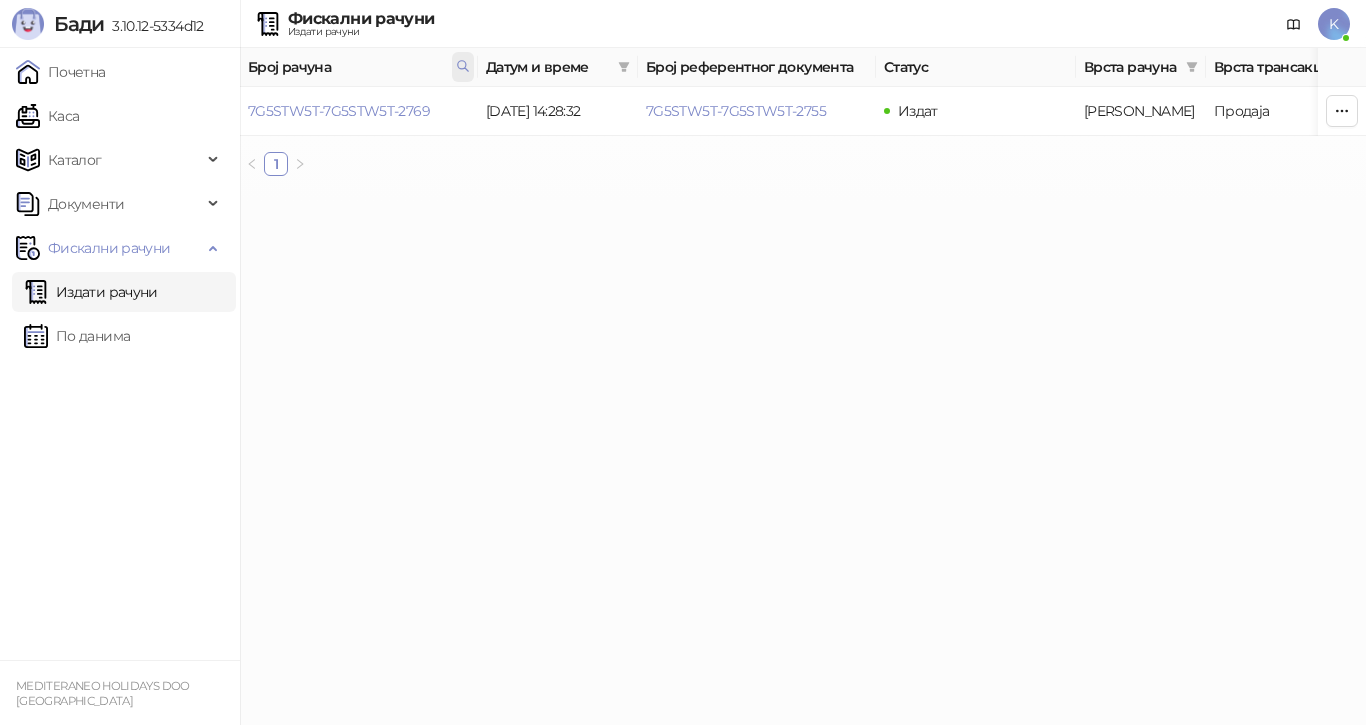 click 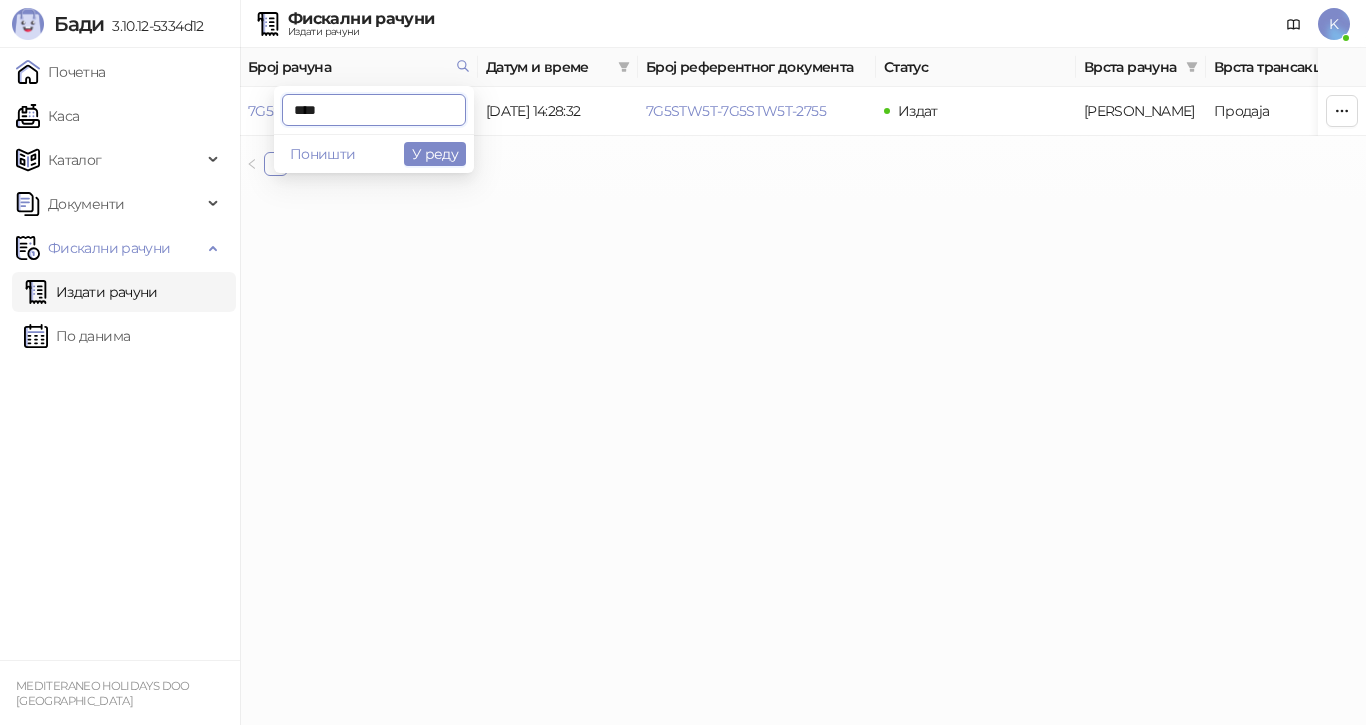 drag, startPoint x: 352, startPoint y: 108, endPoint x: 270, endPoint y: 111, distance: 82.05486 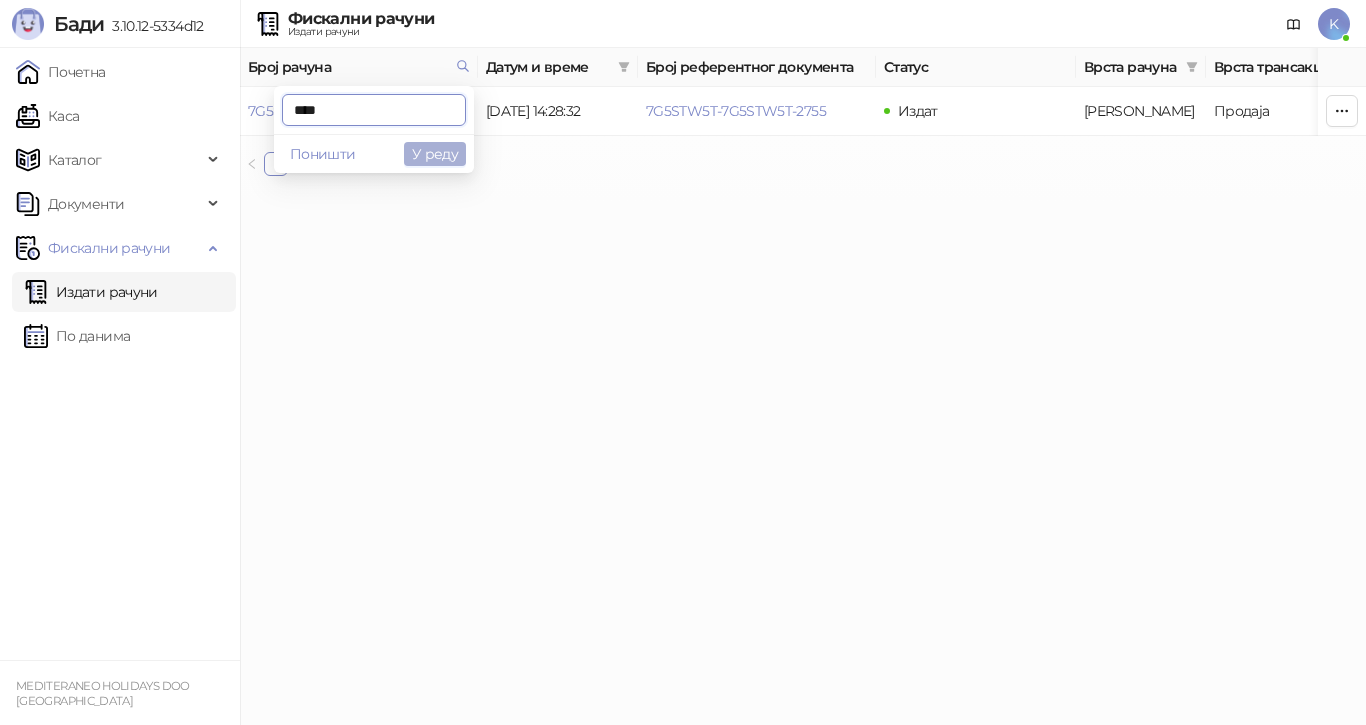 type on "****" 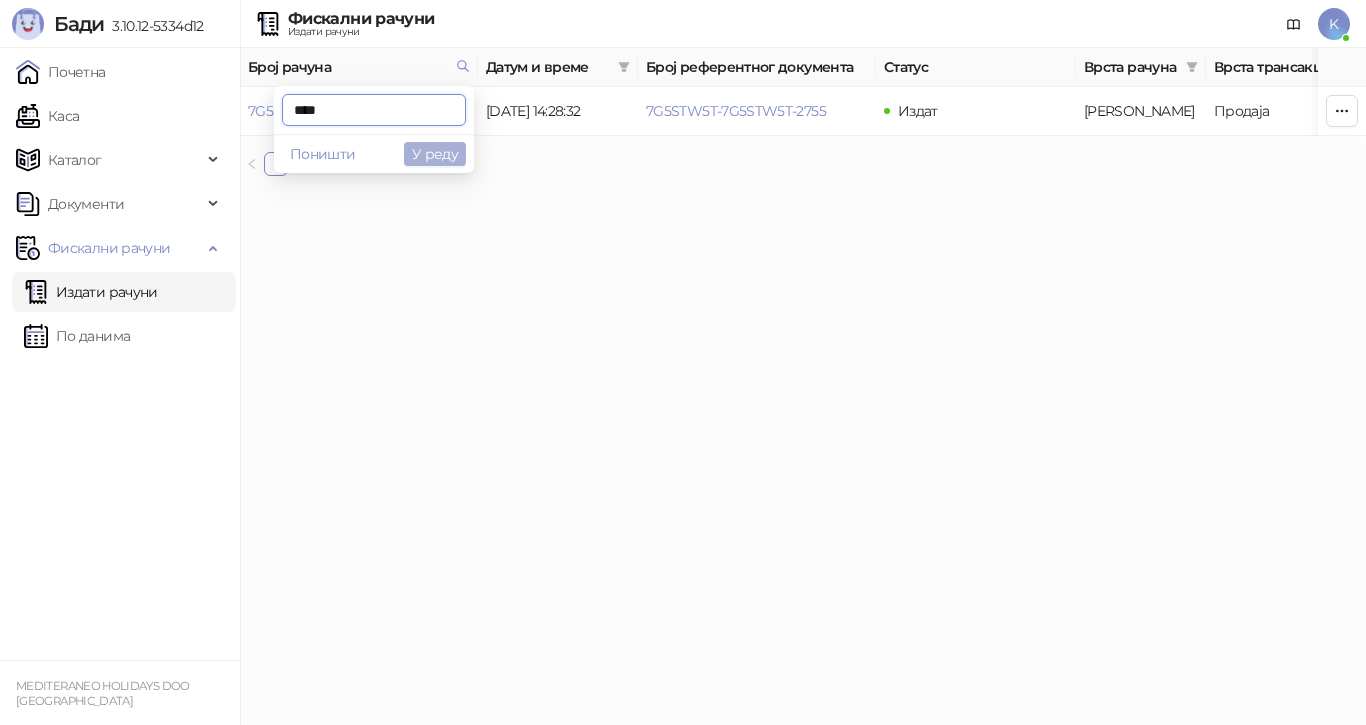 click on "У реду" at bounding box center (435, 154) 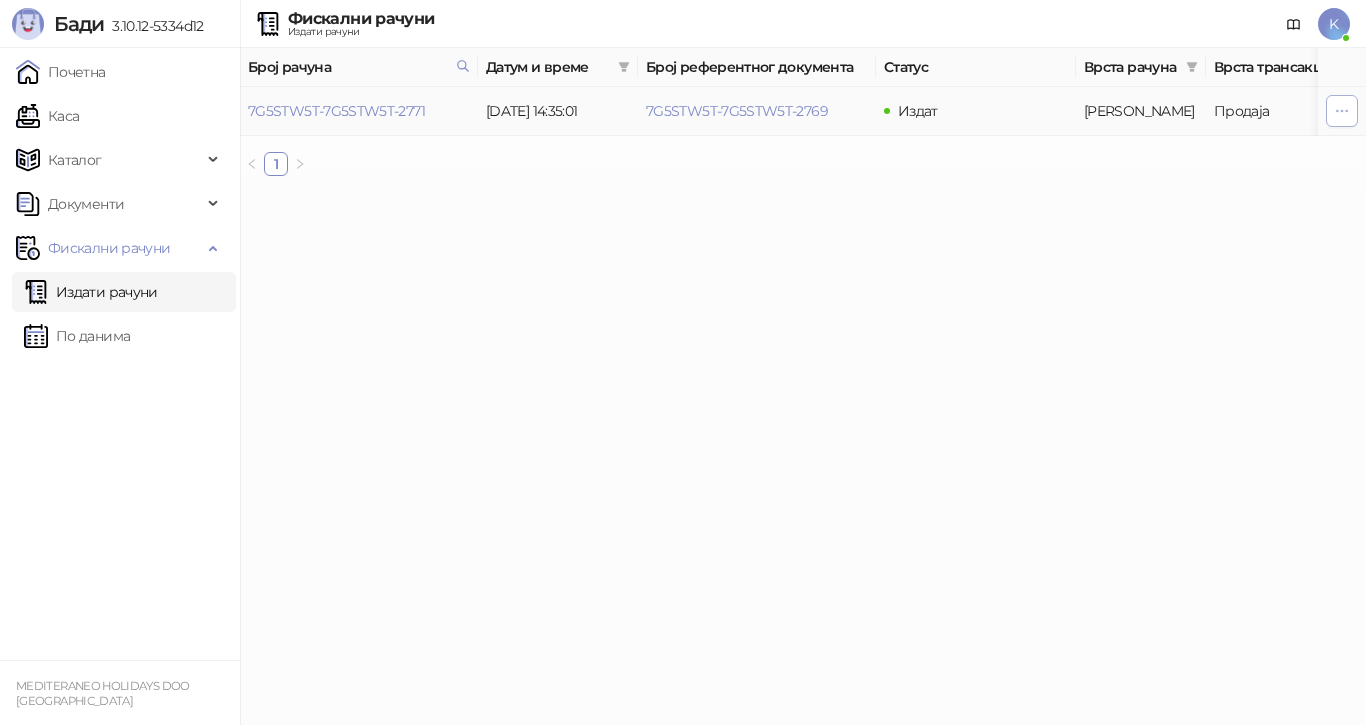 click 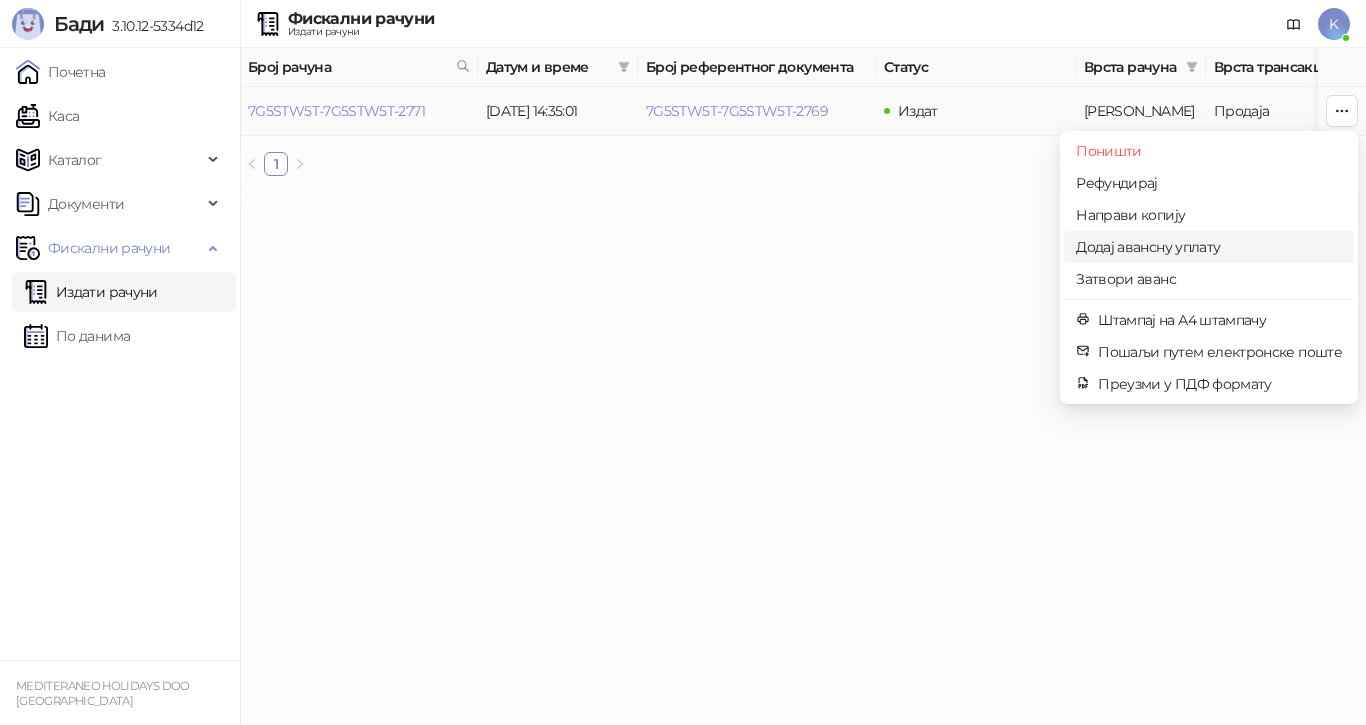 click on "Додај авансну уплату" at bounding box center (1209, 247) 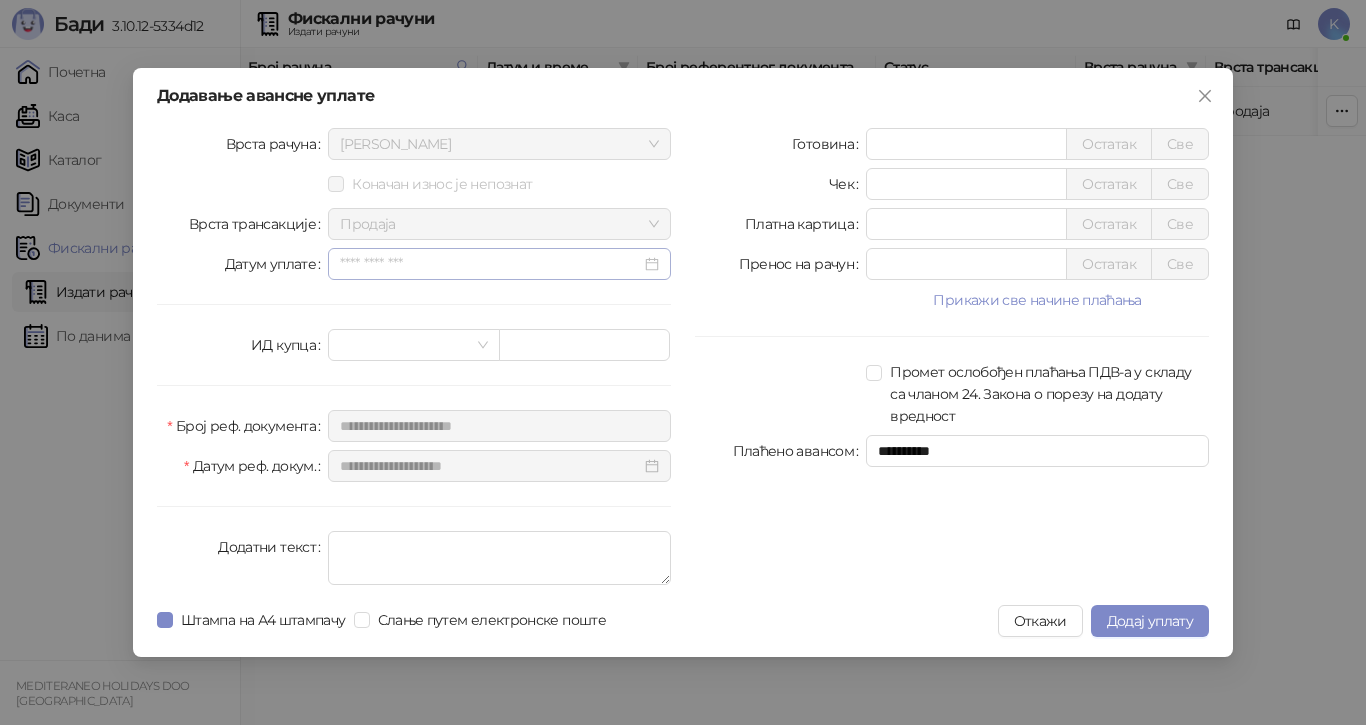 click at bounding box center [499, 264] 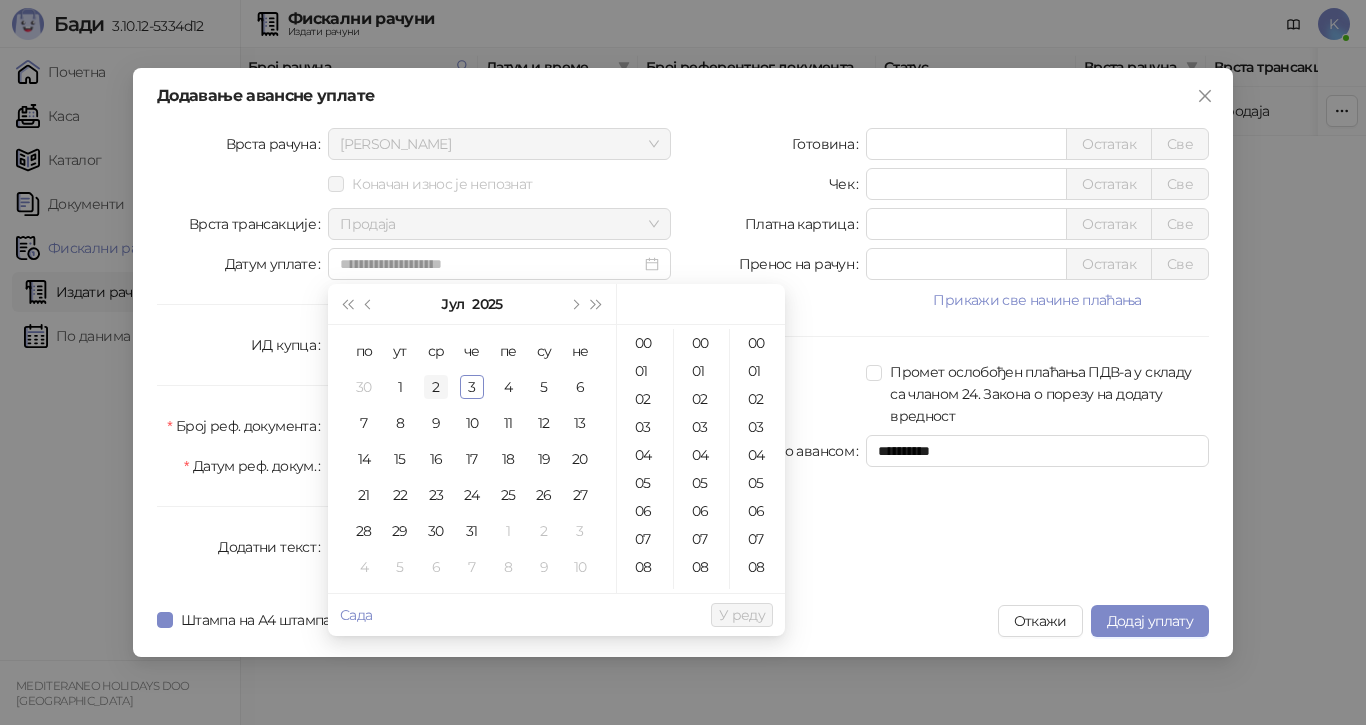 click on "2" at bounding box center (436, 387) 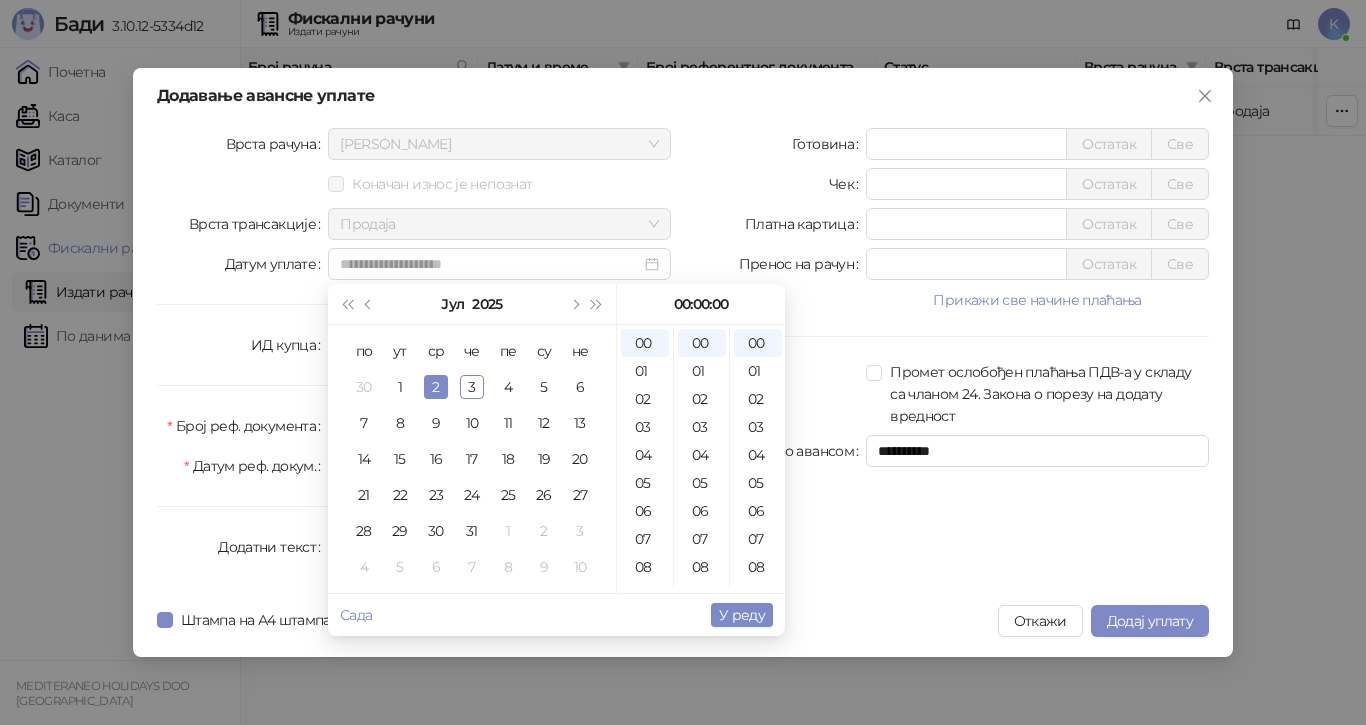 type on "**********" 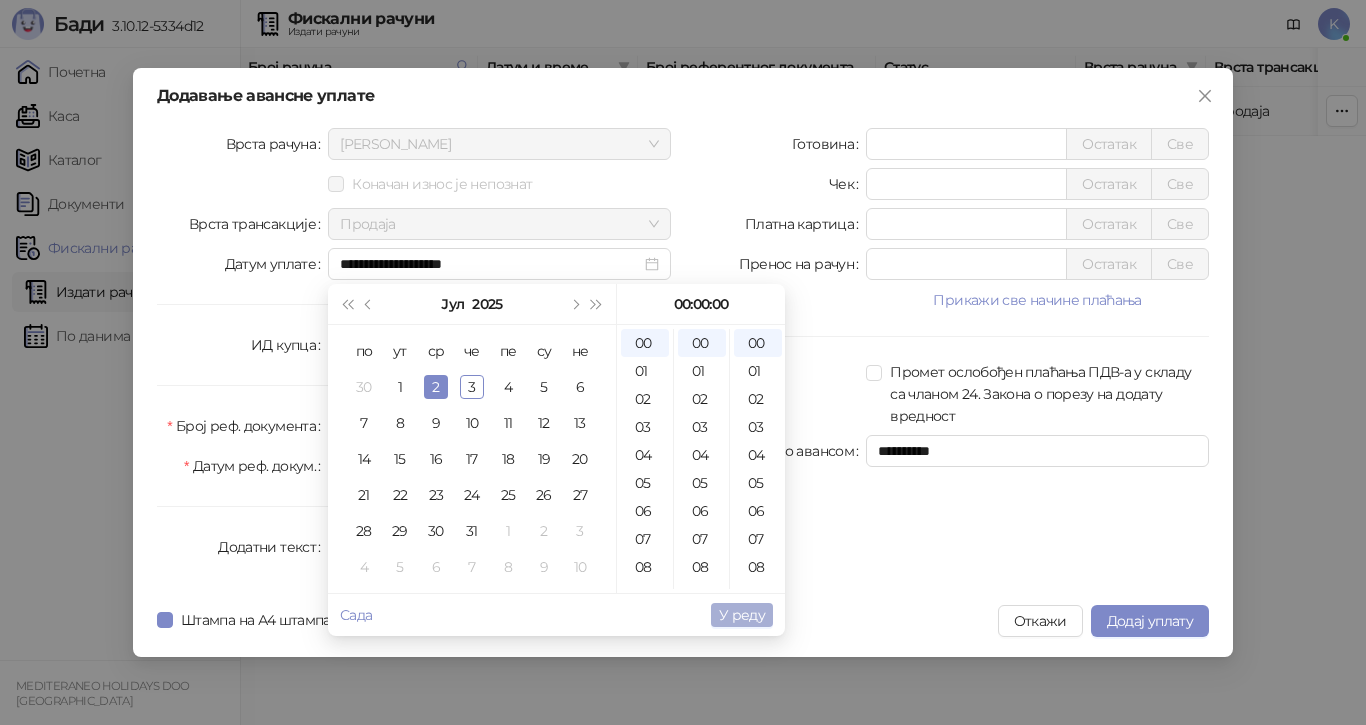 click on "У реду" at bounding box center [742, 615] 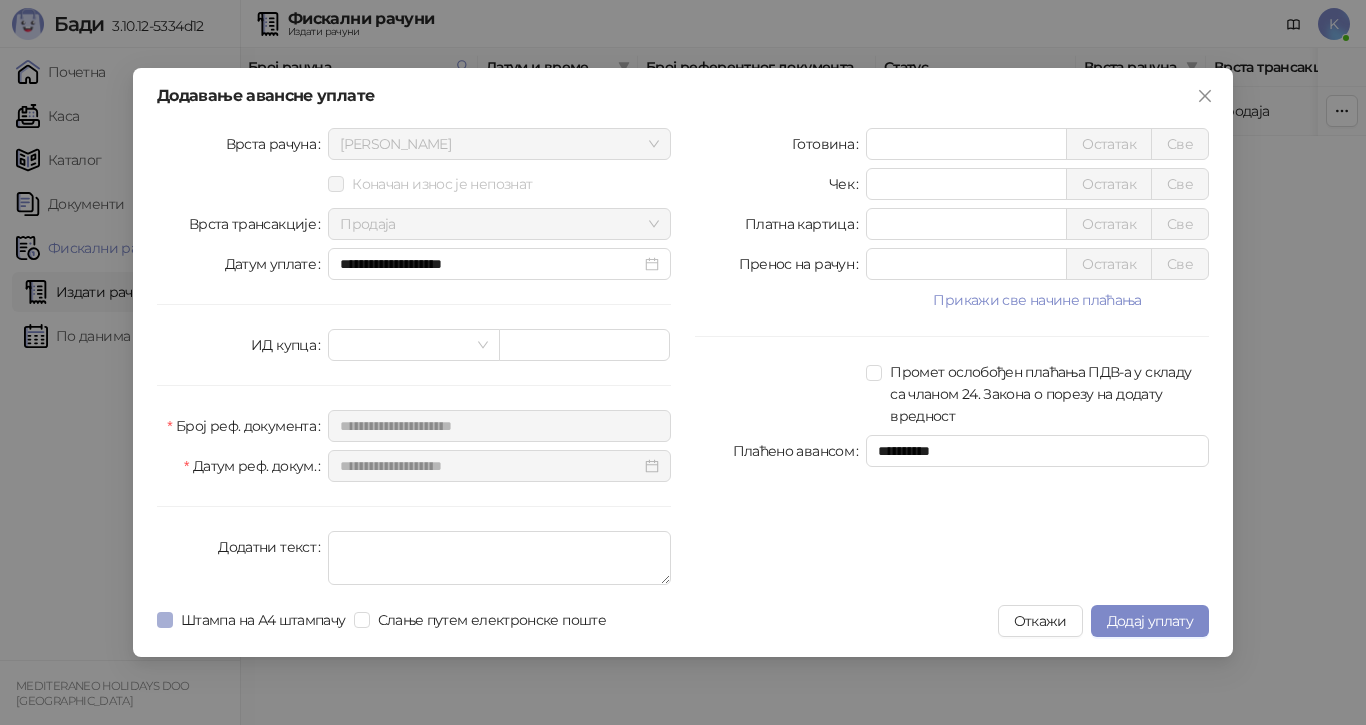 drag, startPoint x: 174, startPoint y: 621, endPoint x: 238, endPoint y: 621, distance: 64 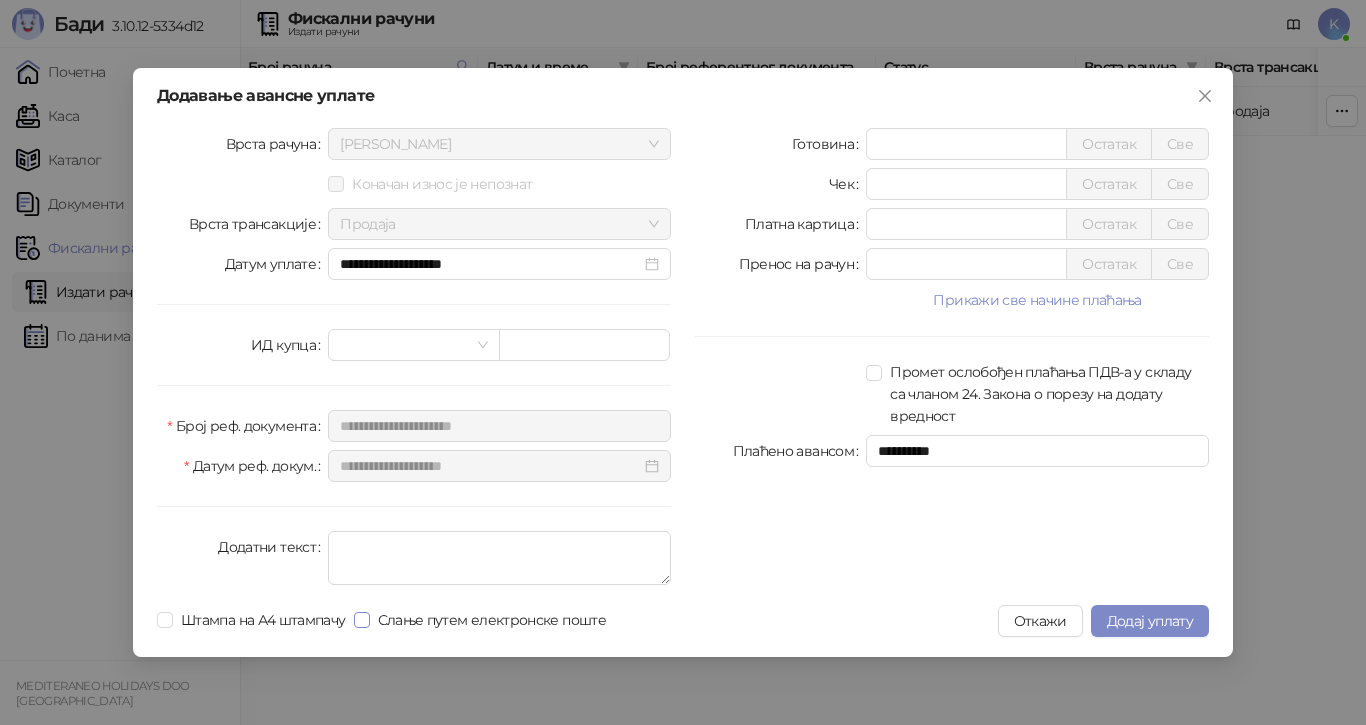 click on "Слање путем електронске поште" at bounding box center (492, 620) 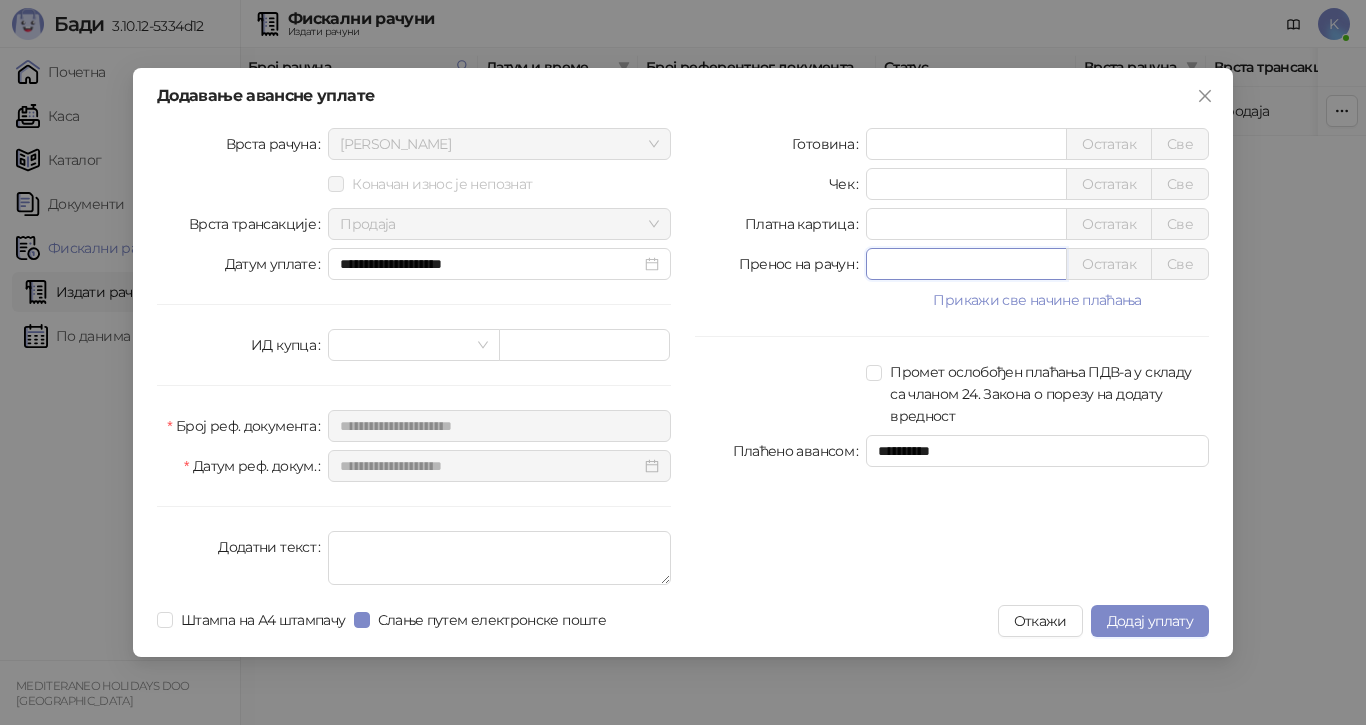 drag, startPoint x: 888, startPoint y: 263, endPoint x: 781, endPoint y: 287, distance: 109.65856 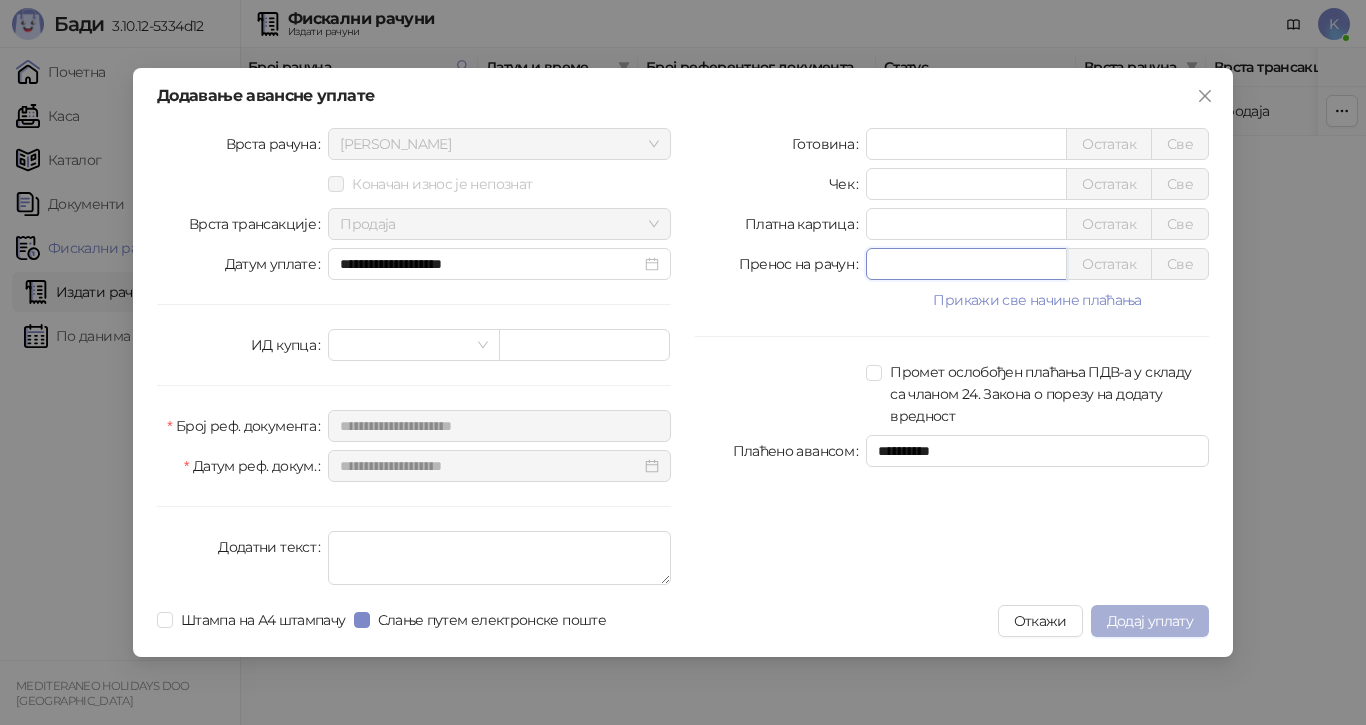 type on "*****" 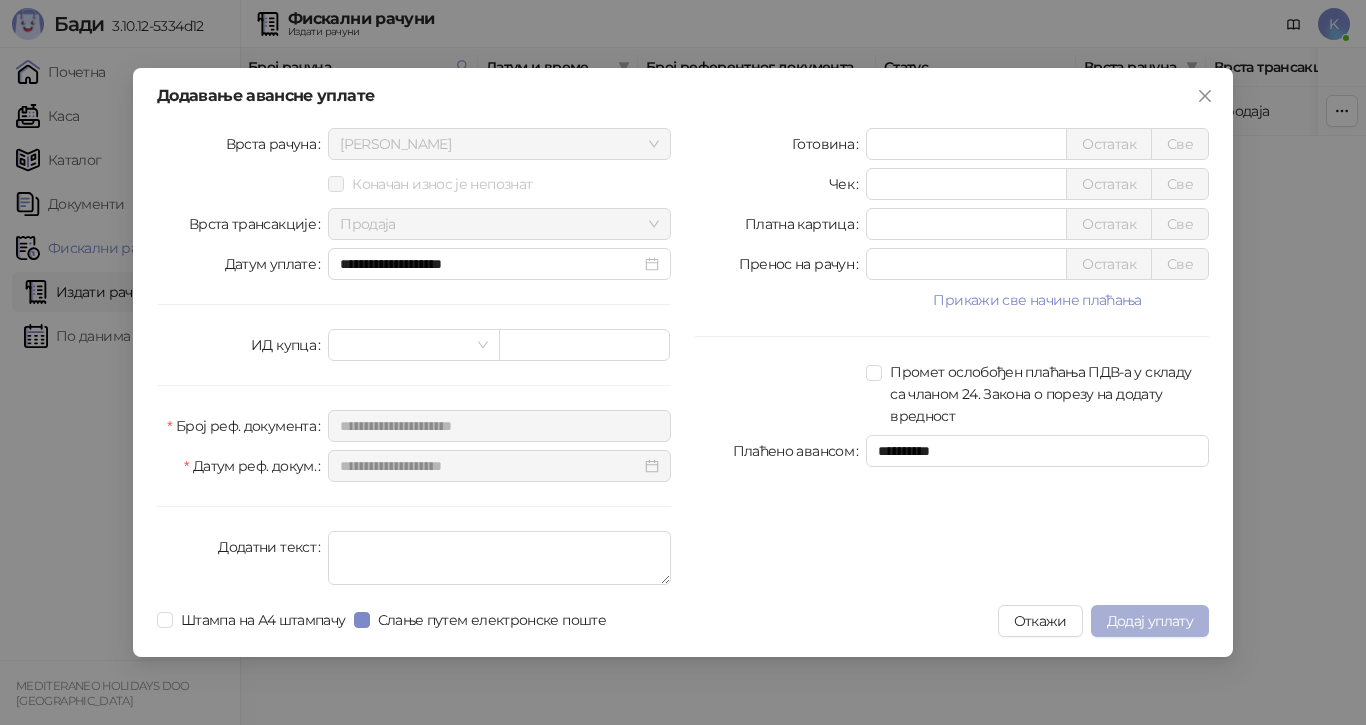 click on "Додај уплату" at bounding box center (1150, 621) 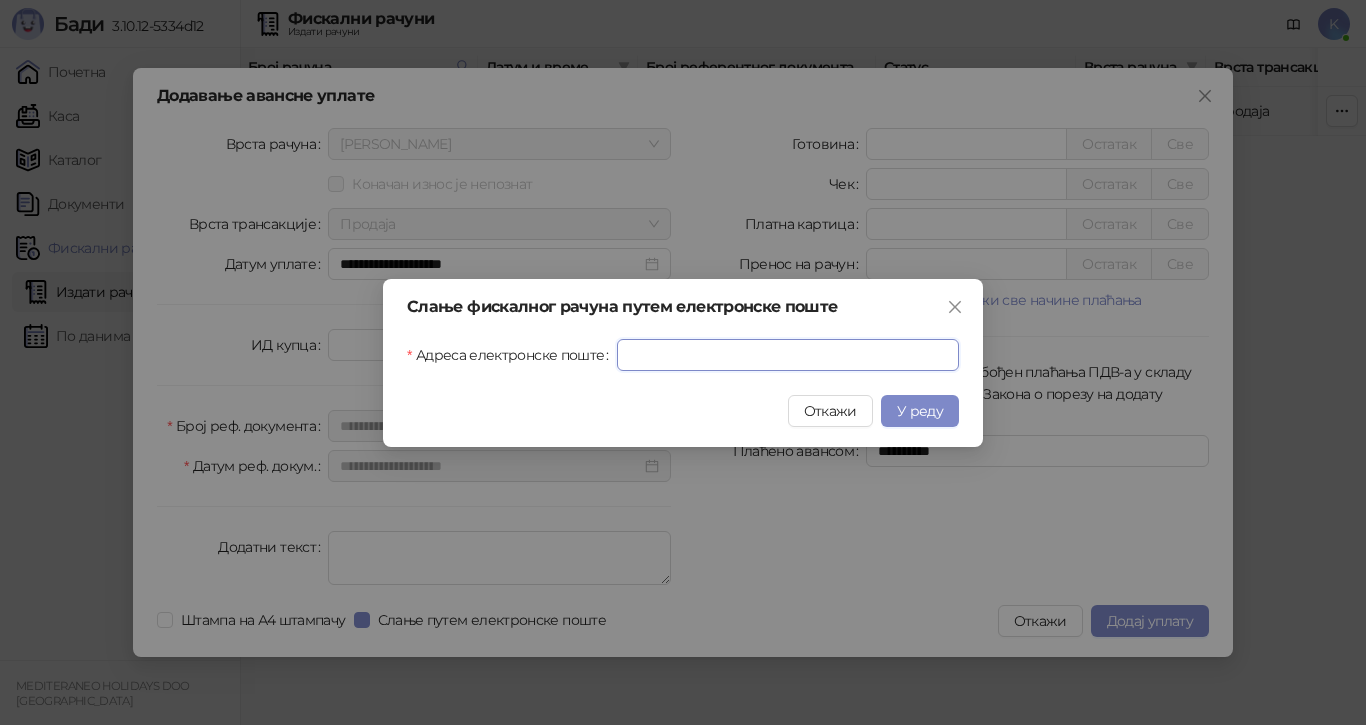 click on "Адреса електронске поште" at bounding box center [788, 355] 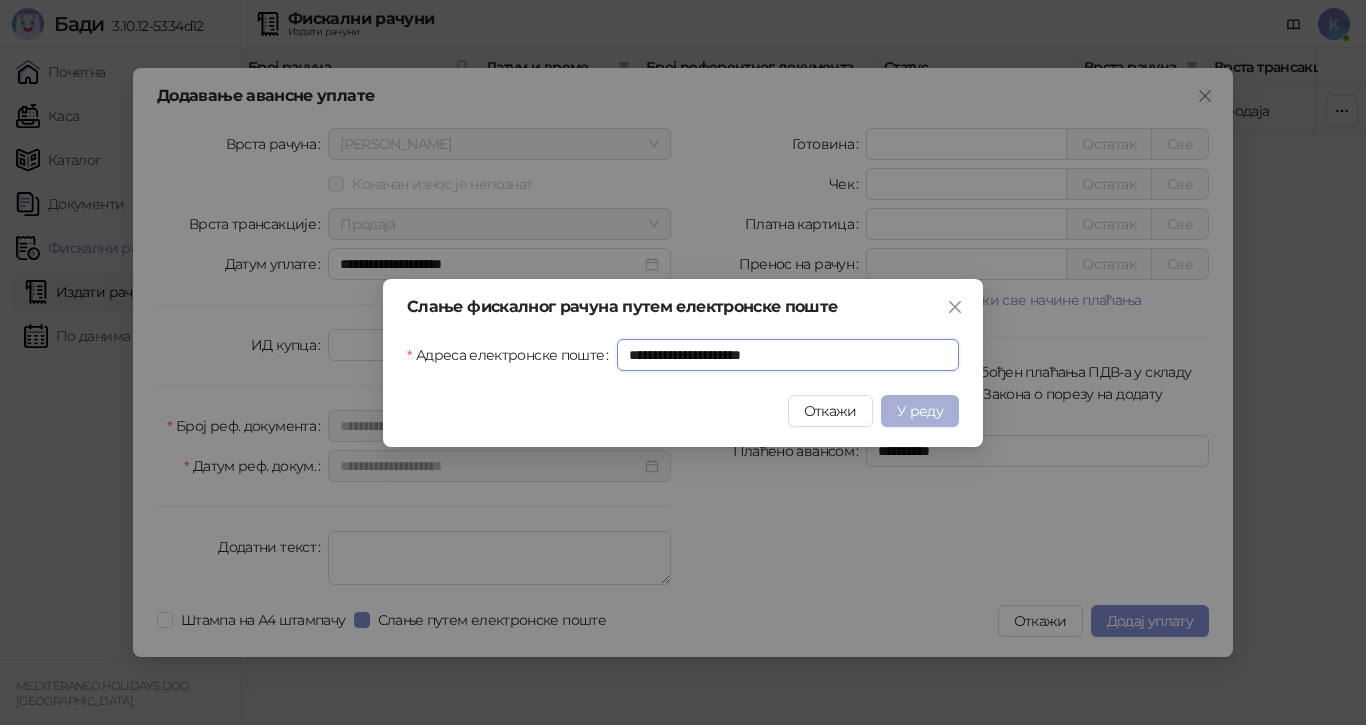 type on "**********" 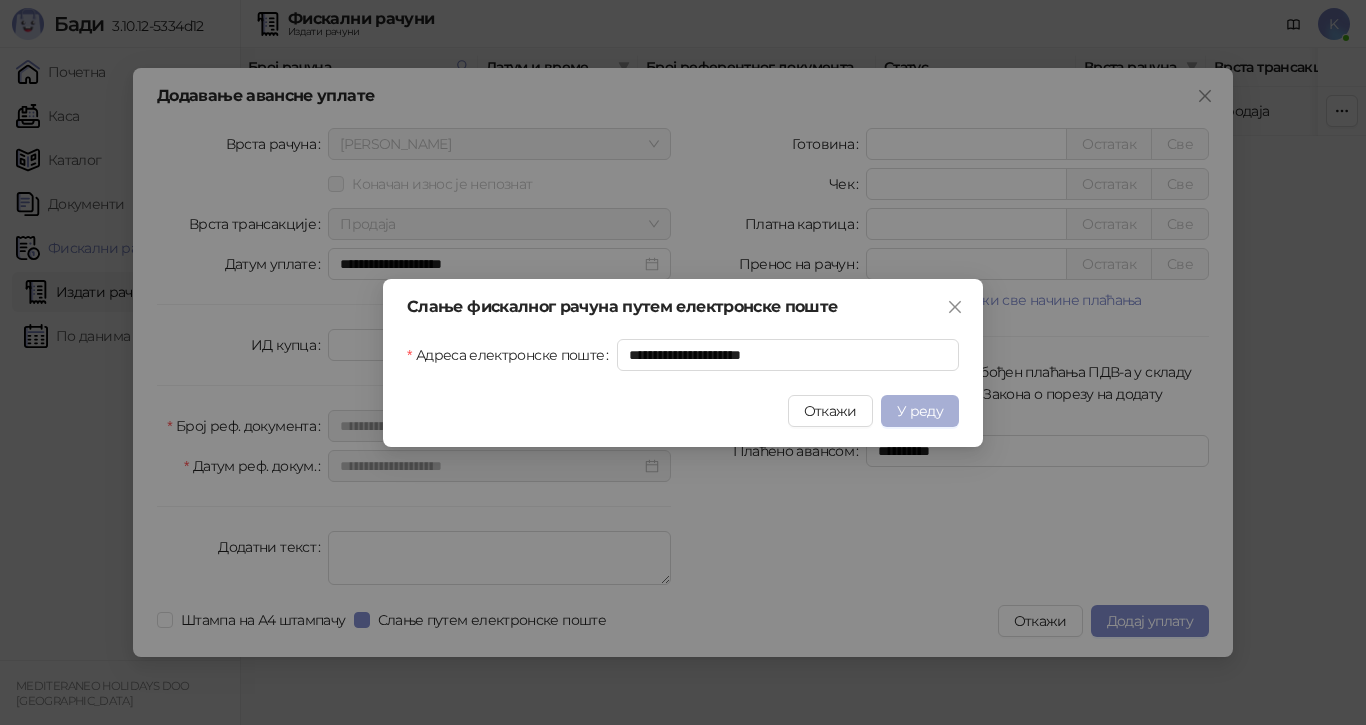 click on "У реду" at bounding box center (920, 411) 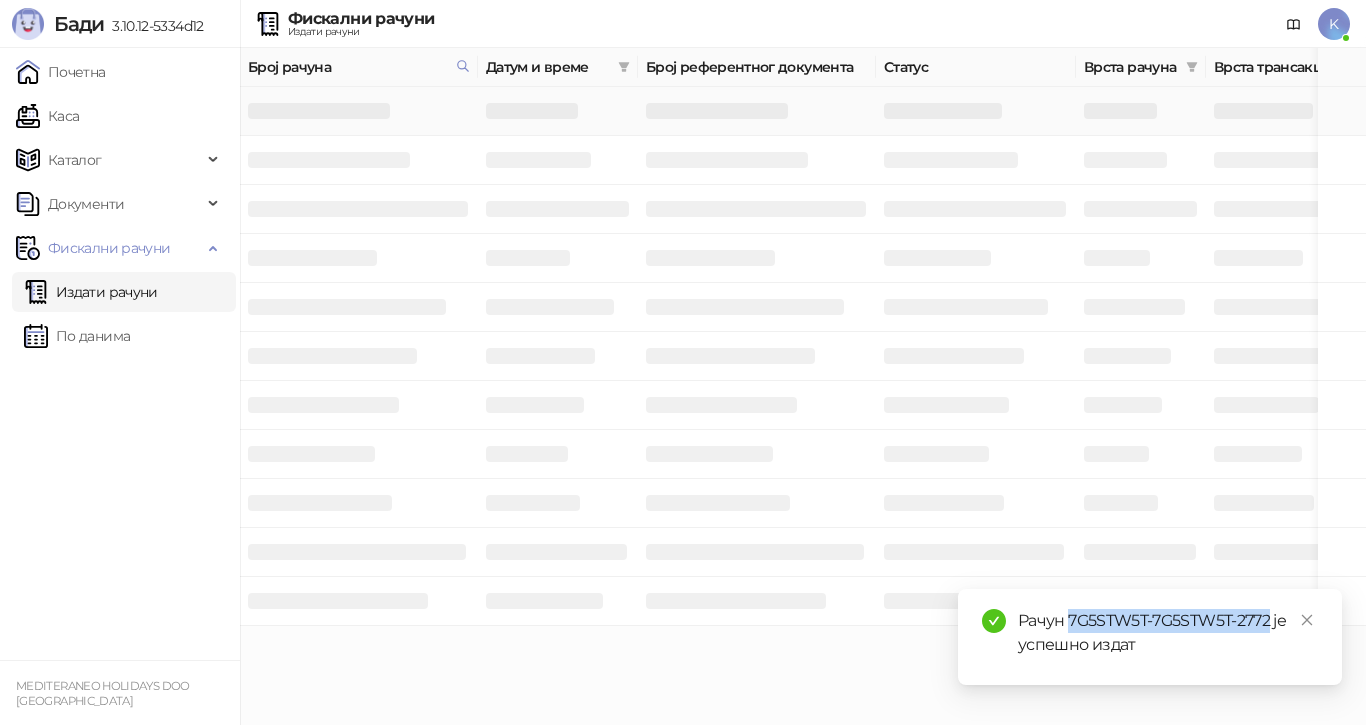 drag, startPoint x: 1270, startPoint y: 621, endPoint x: 1071, endPoint y: 614, distance: 199.12308 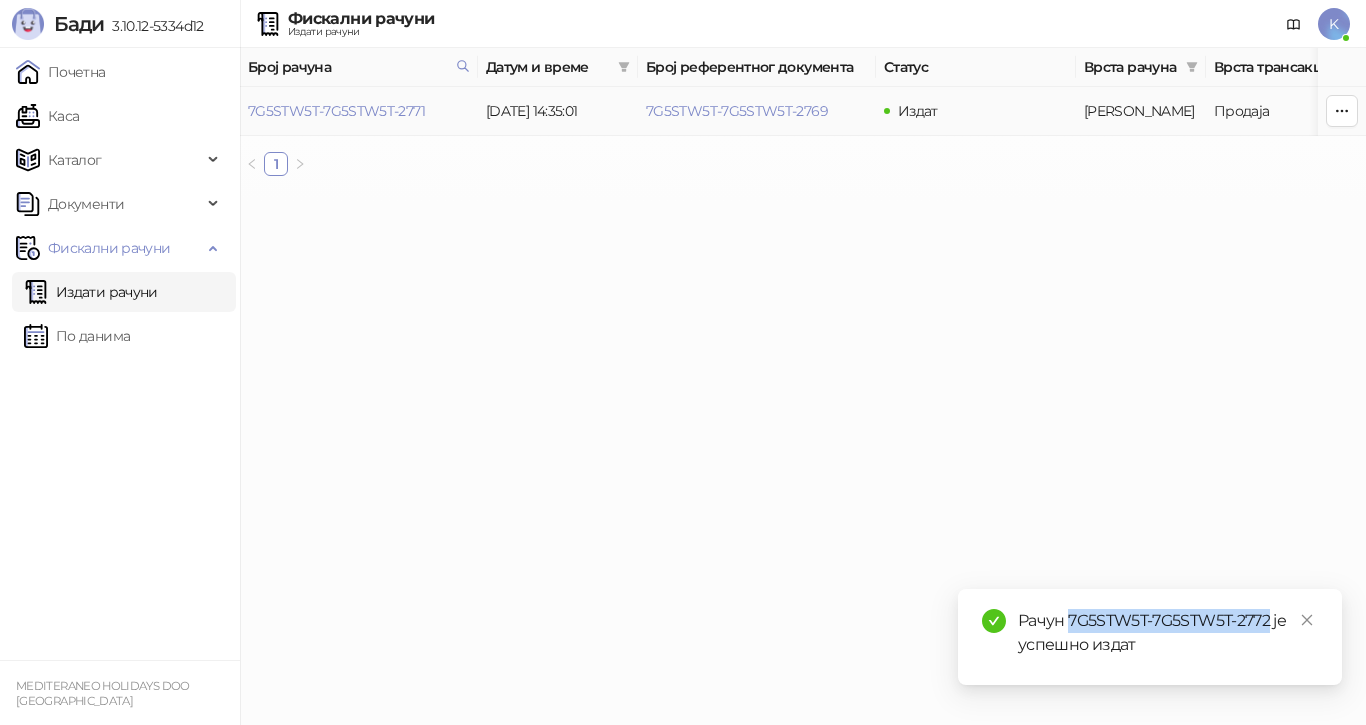 copy on "7G5STW5T-7G5STW5T-2772" 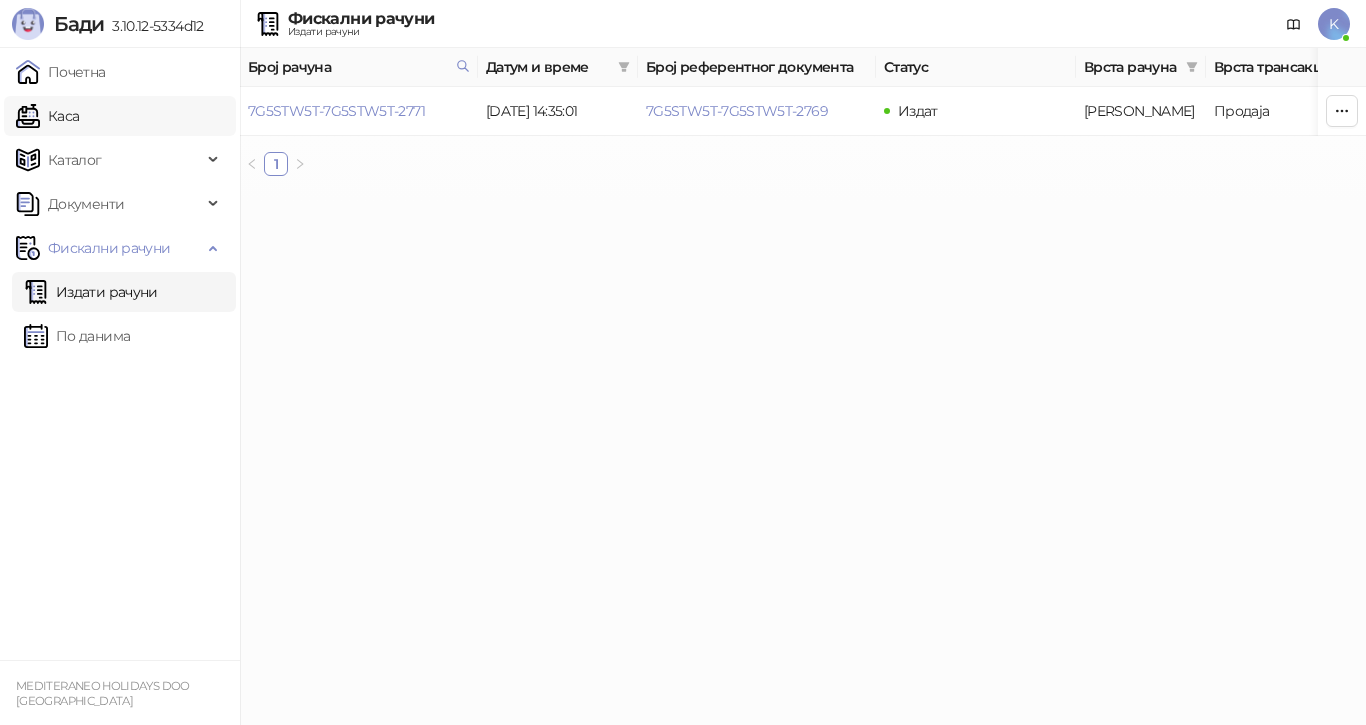 click on "Каса" at bounding box center [47, 116] 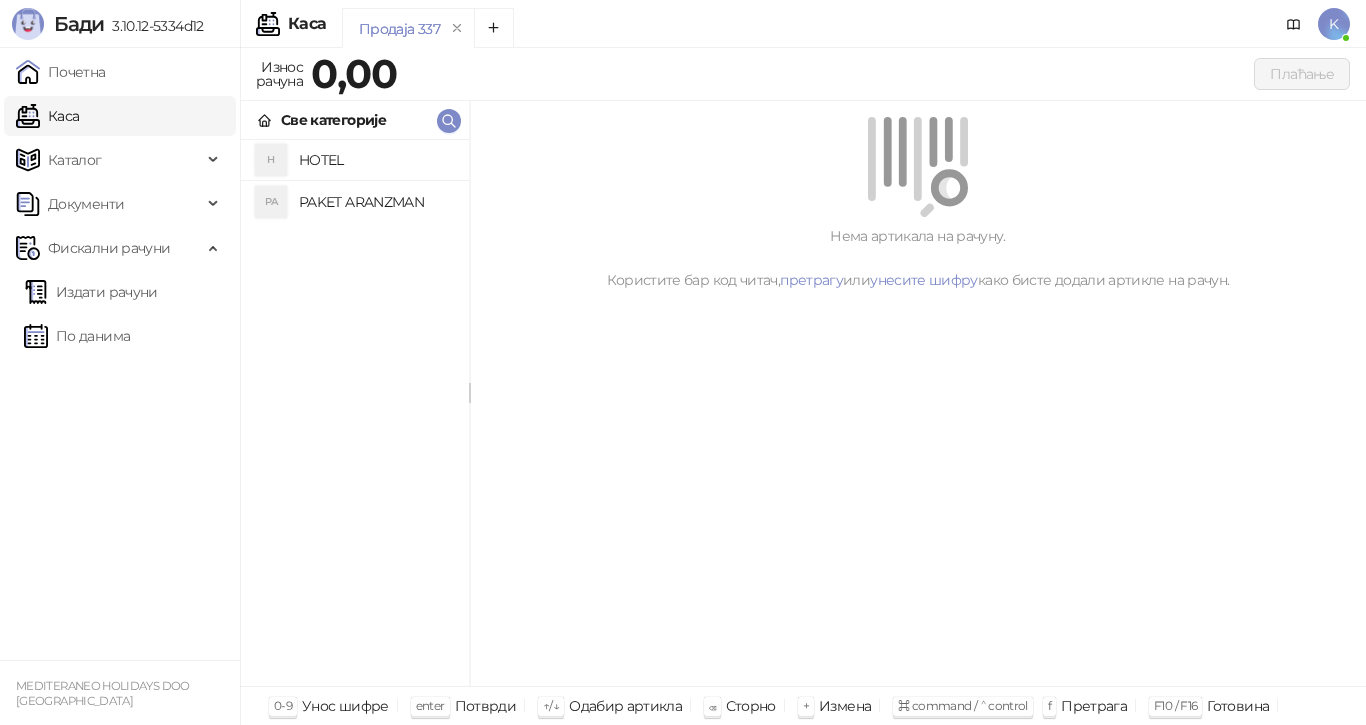 click on "PAKET ARANZMAN" at bounding box center [376, 202] 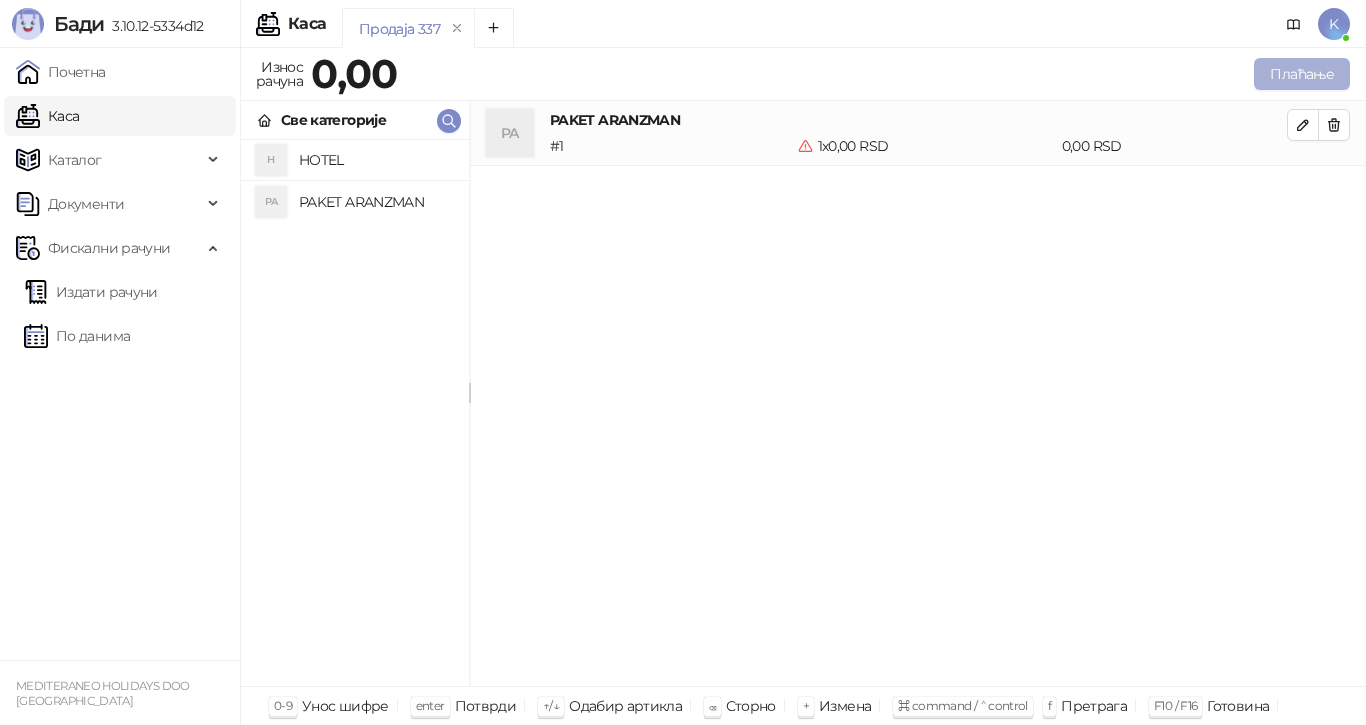 click on "Плаћање" at bounding box center [1302, 74] 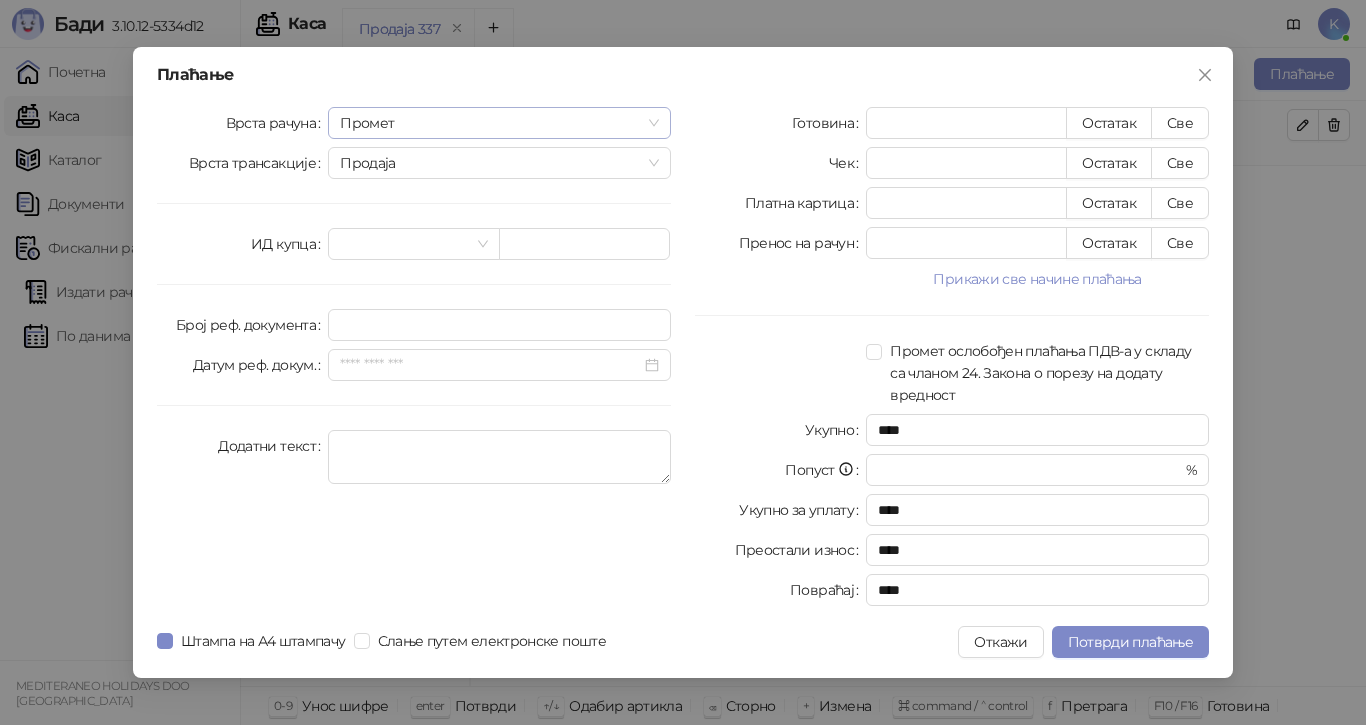drag, startPoint x: 651, startPoint y: 123, endPoint x: 609, endPoint y: 134, distance: 43.416588 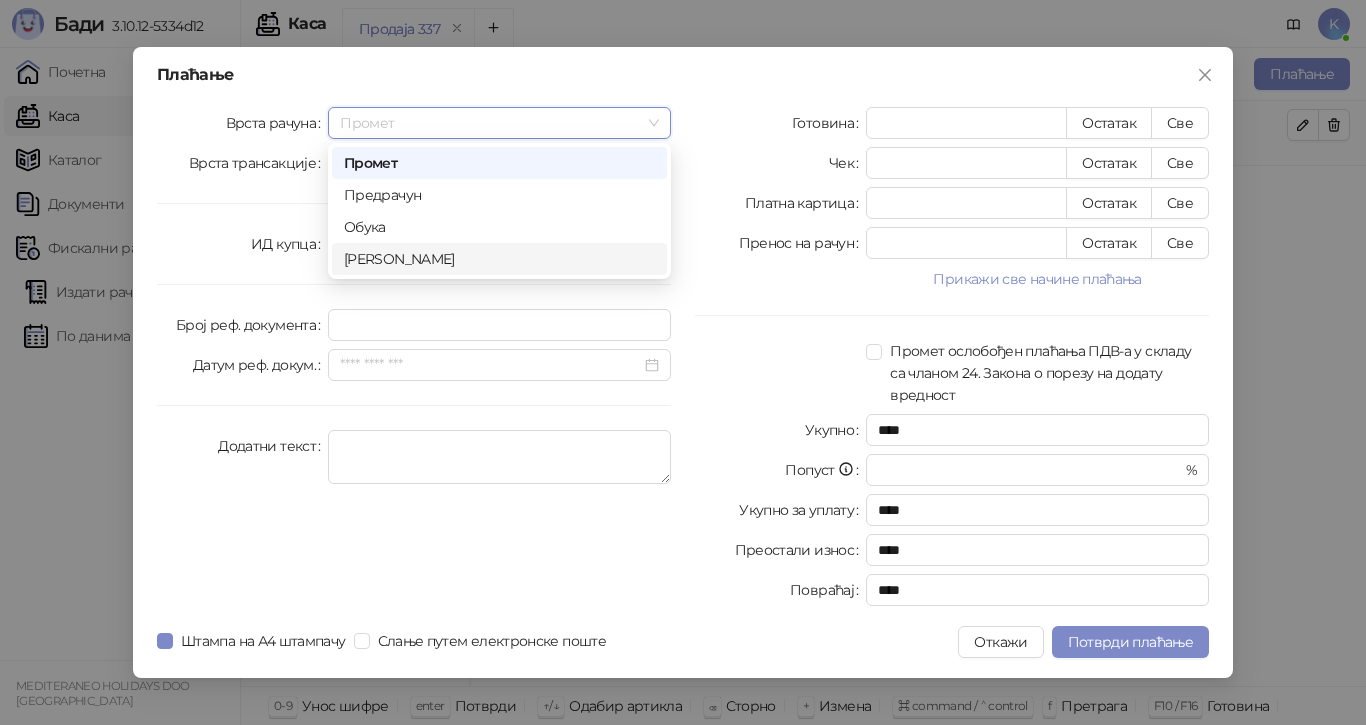click on "[PERSON_NAME]" at bounding box center (499, 259) 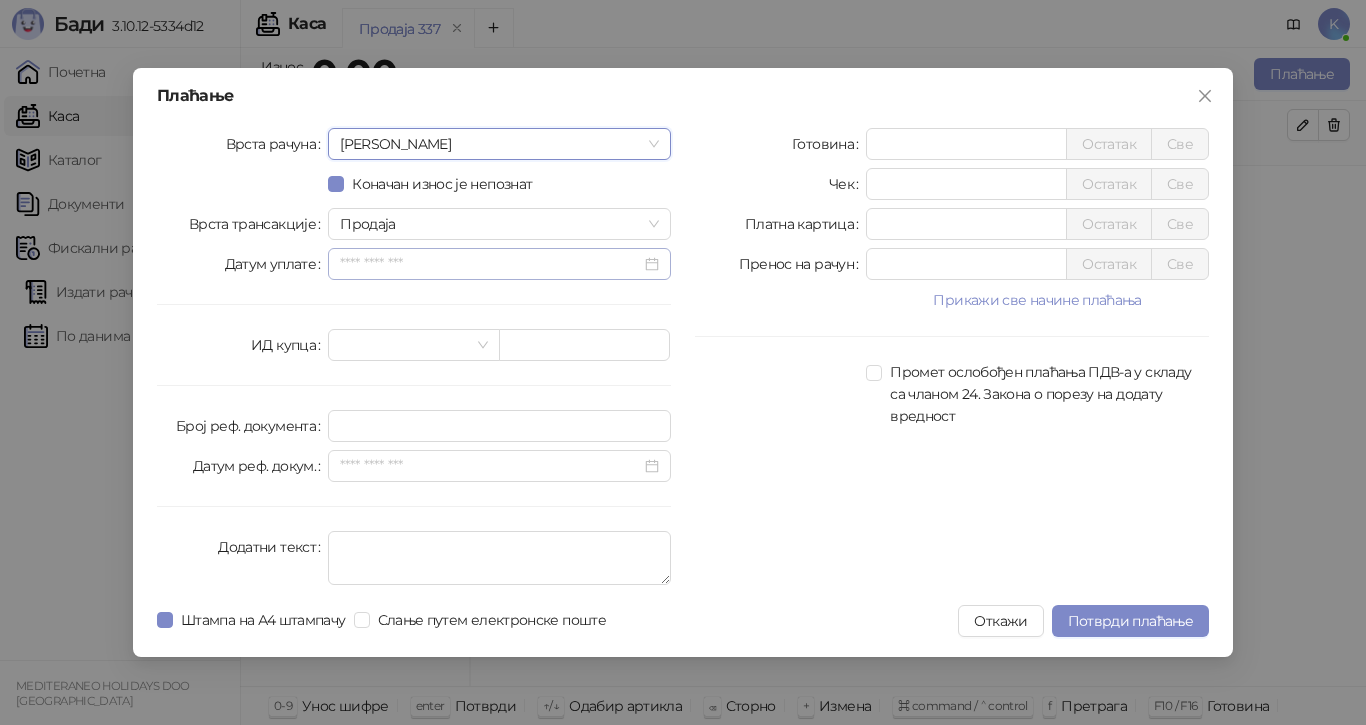 drag, startPoint x: 652, startPoint y: 264, endPoint x: 634, endPoint y: 266, distance: 18.110771 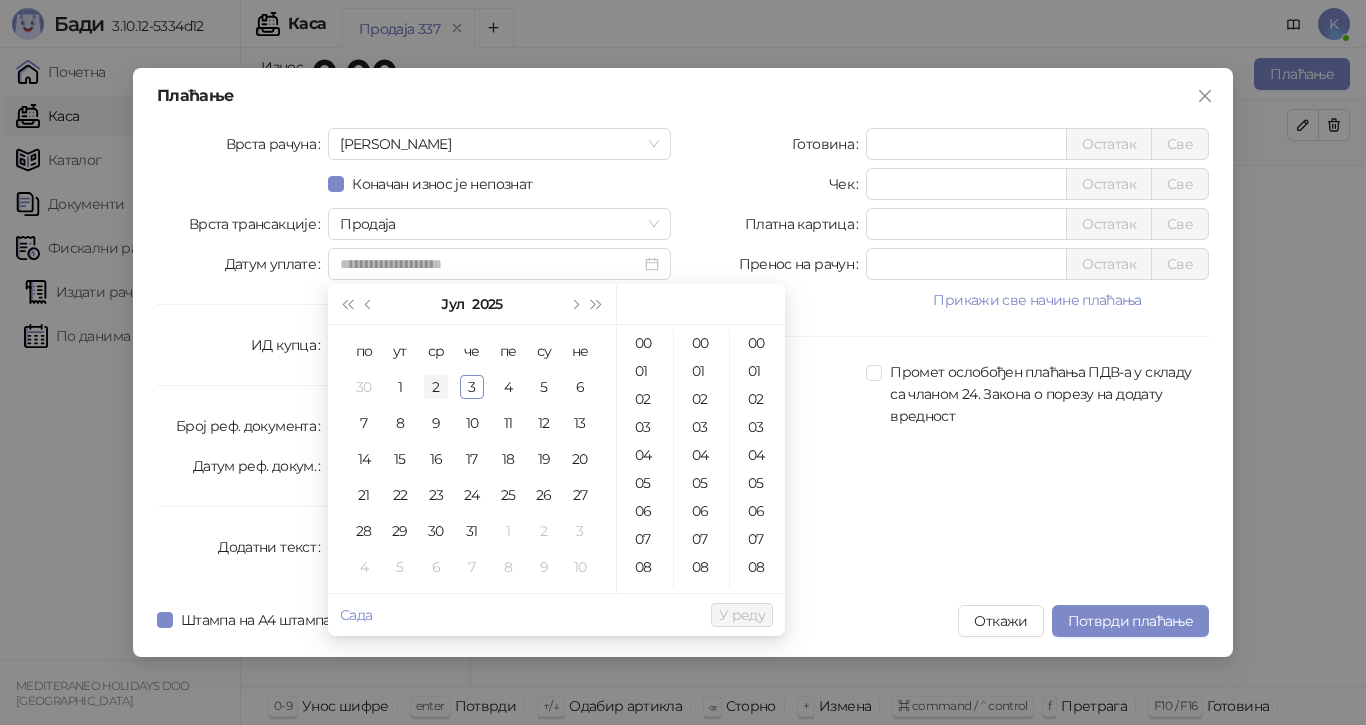 click on "2" at bounding box center [436, 387] 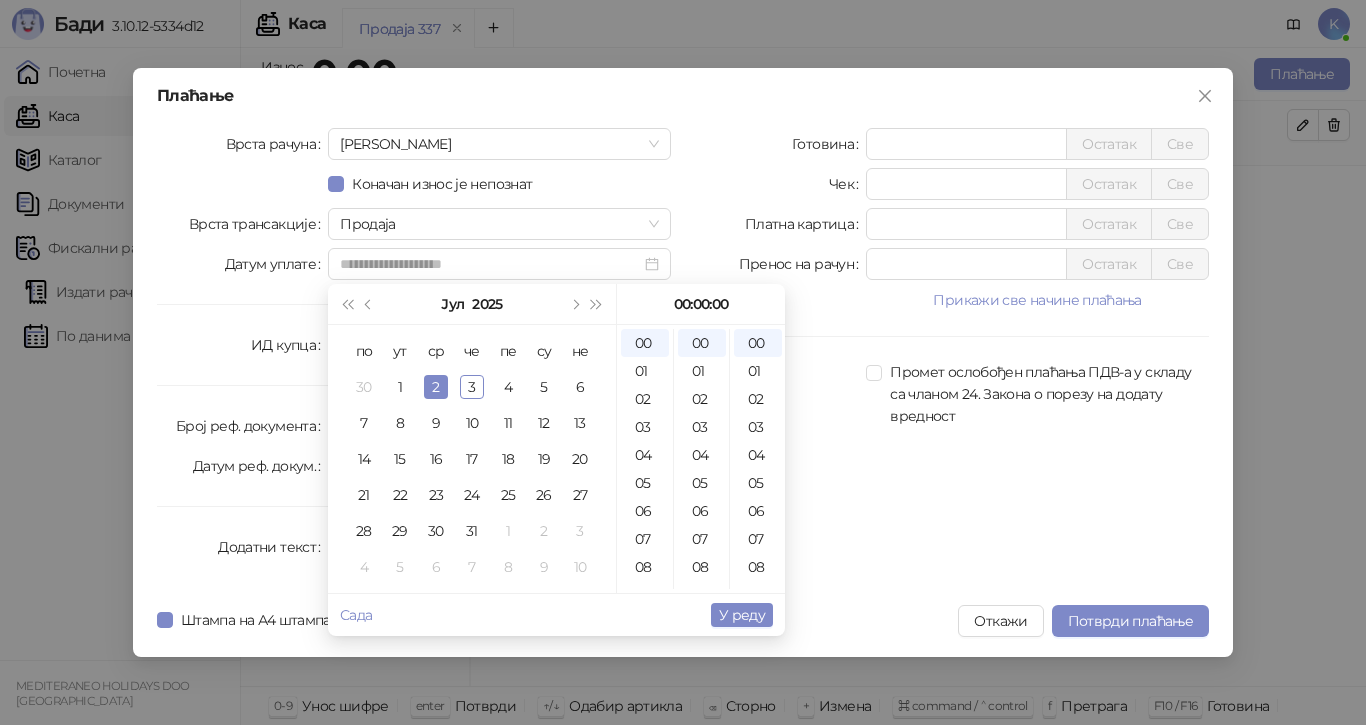 type on "**********" 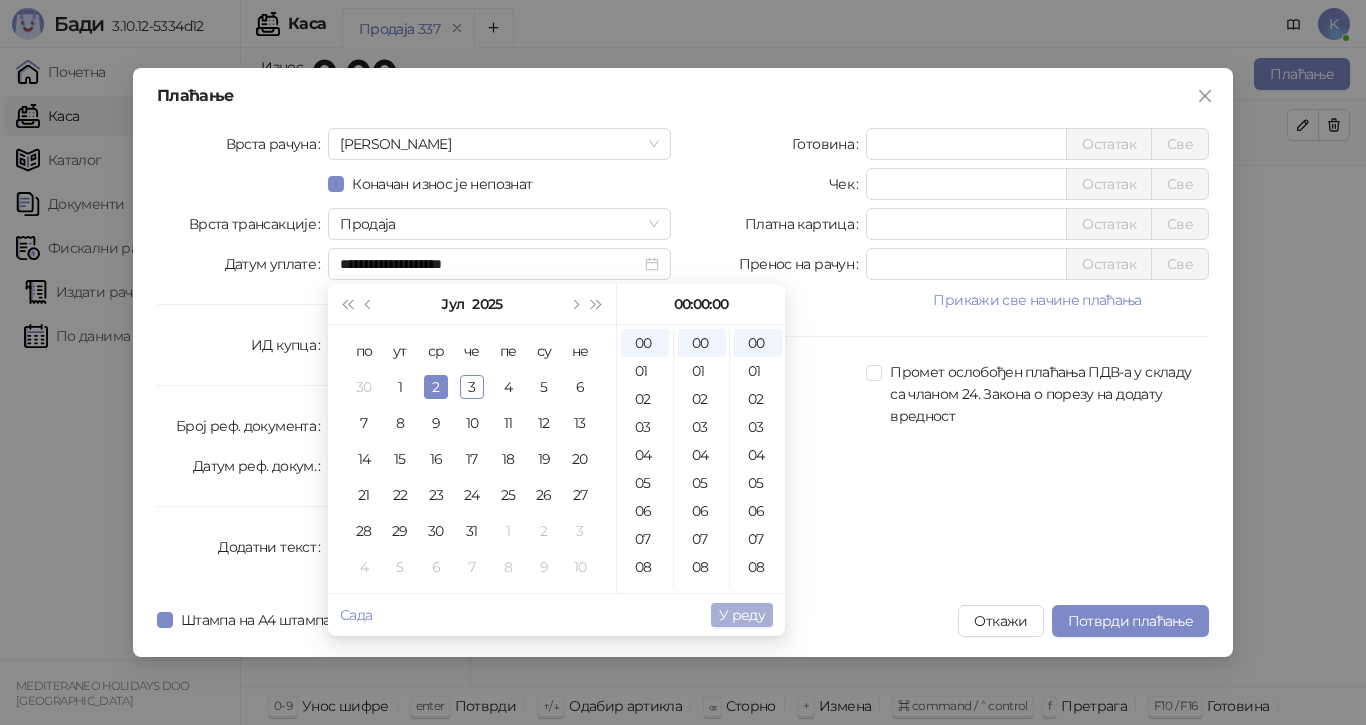 click on "У реду" at bounding box center [742, 615] 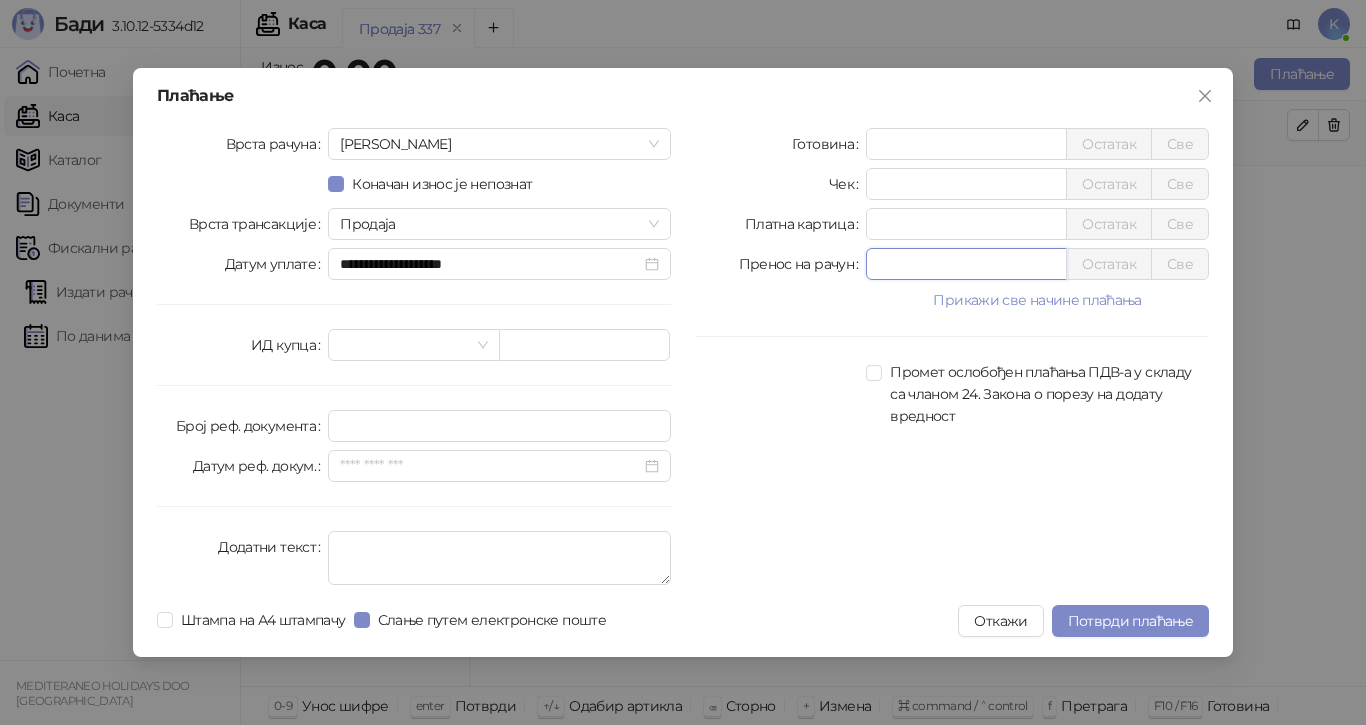 drag, startPoint x: 821, startPoint y: 266, endPoint x: 810, endPoint y: 266, distance: 11 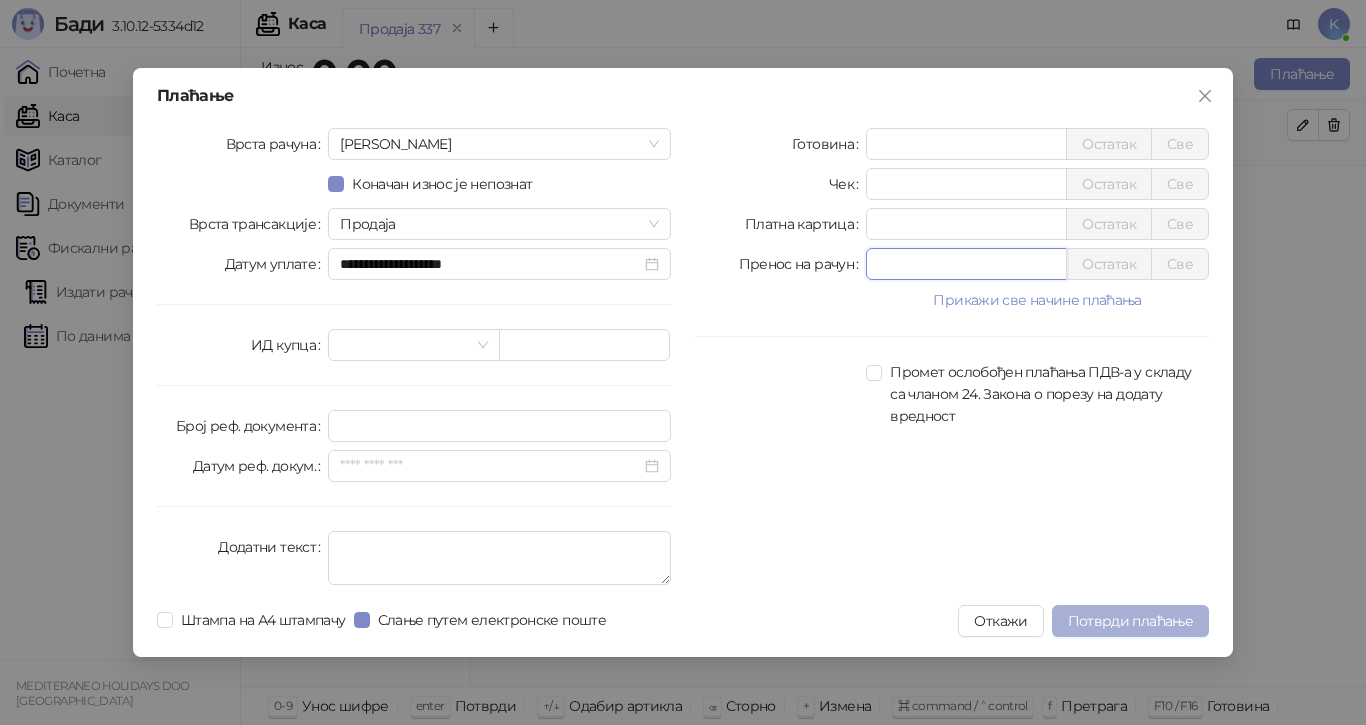 type on "********" 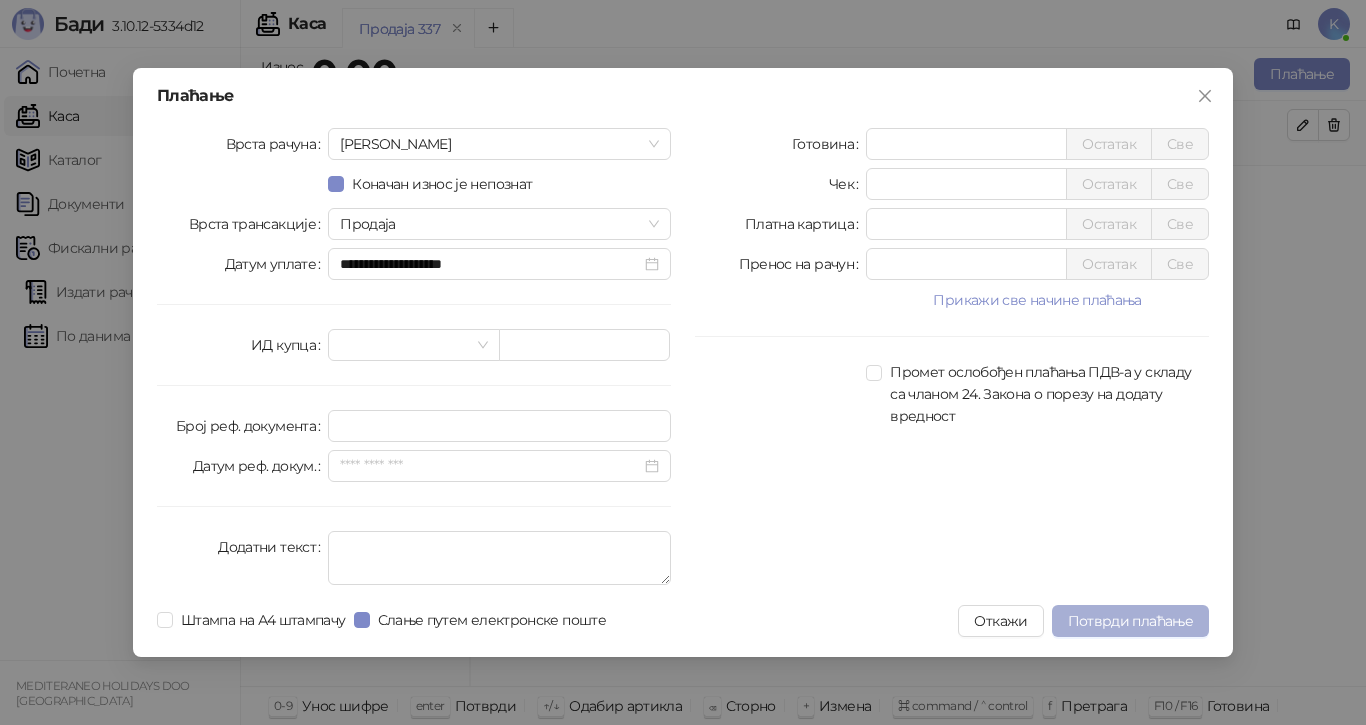 click on "Потврди плаћање" at bounding box center (1130, 621) 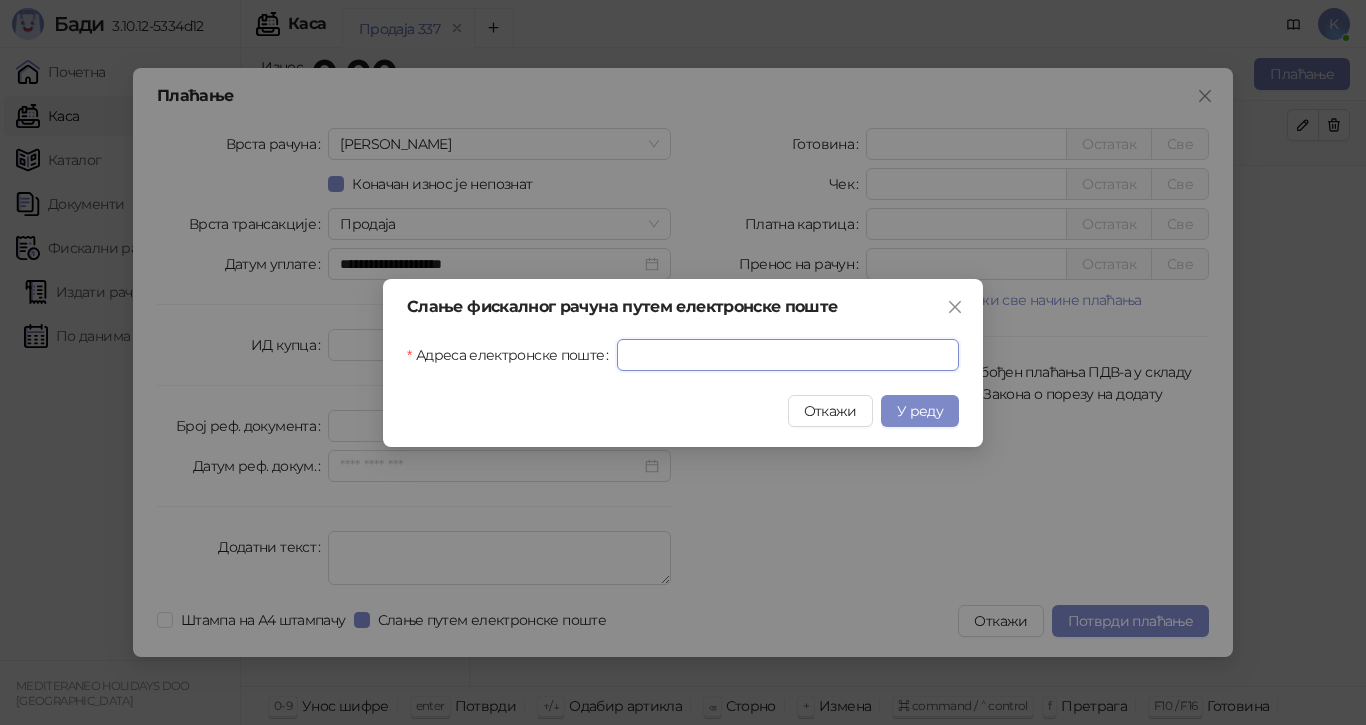 click on "Адреса електронске поште" at bounding box center [788, 355] 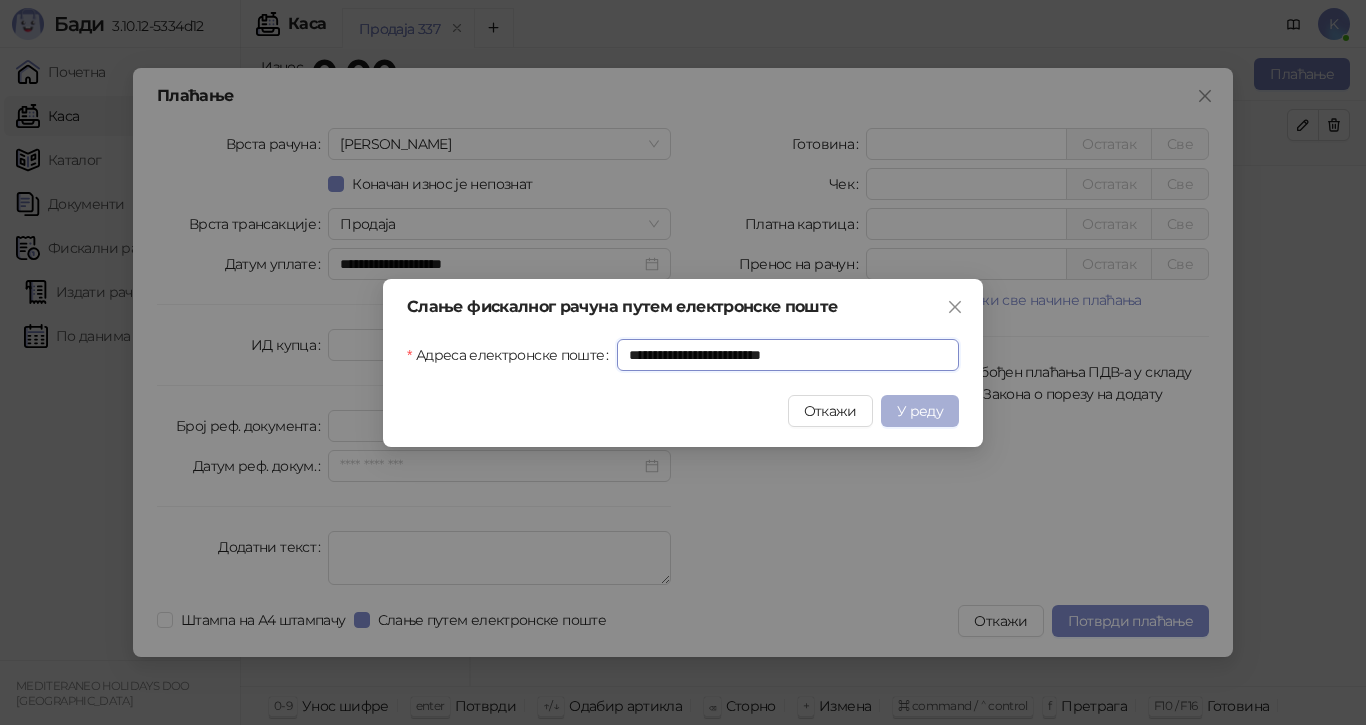 type on "**********" 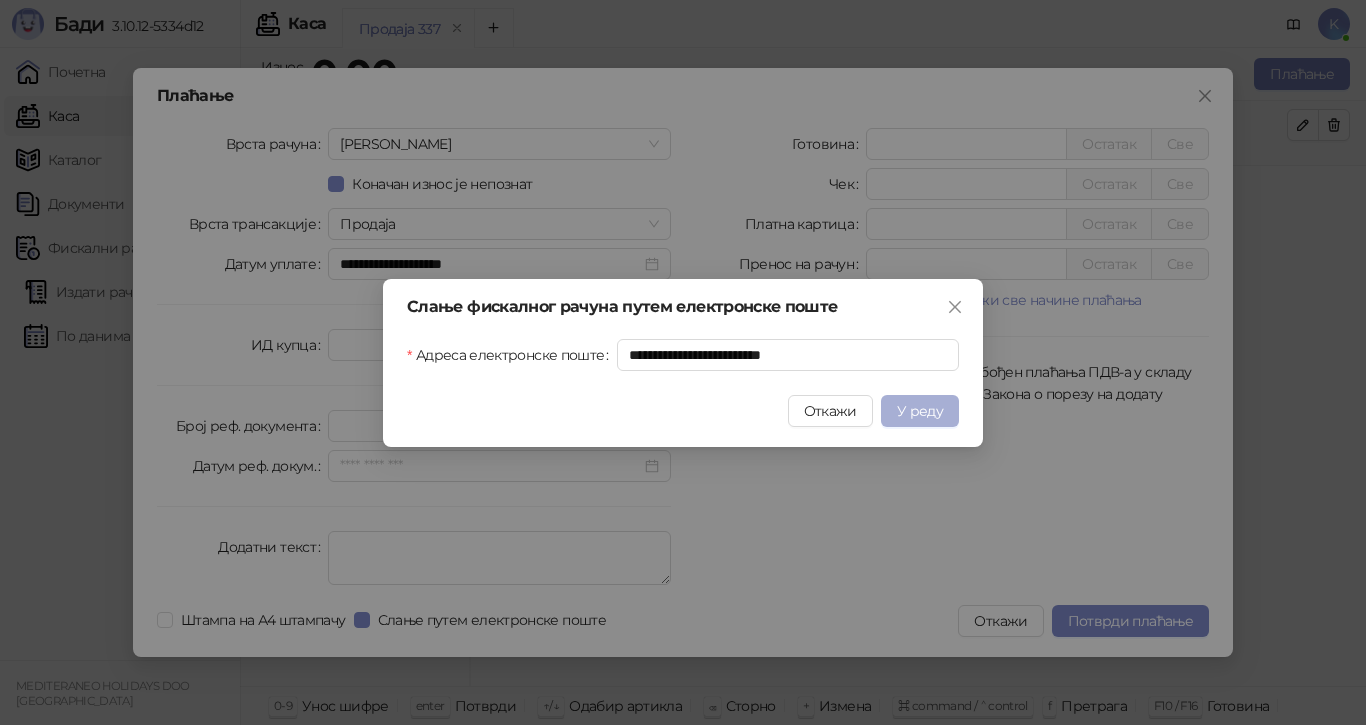 click on "У реду" at bounding box center (920, 411) 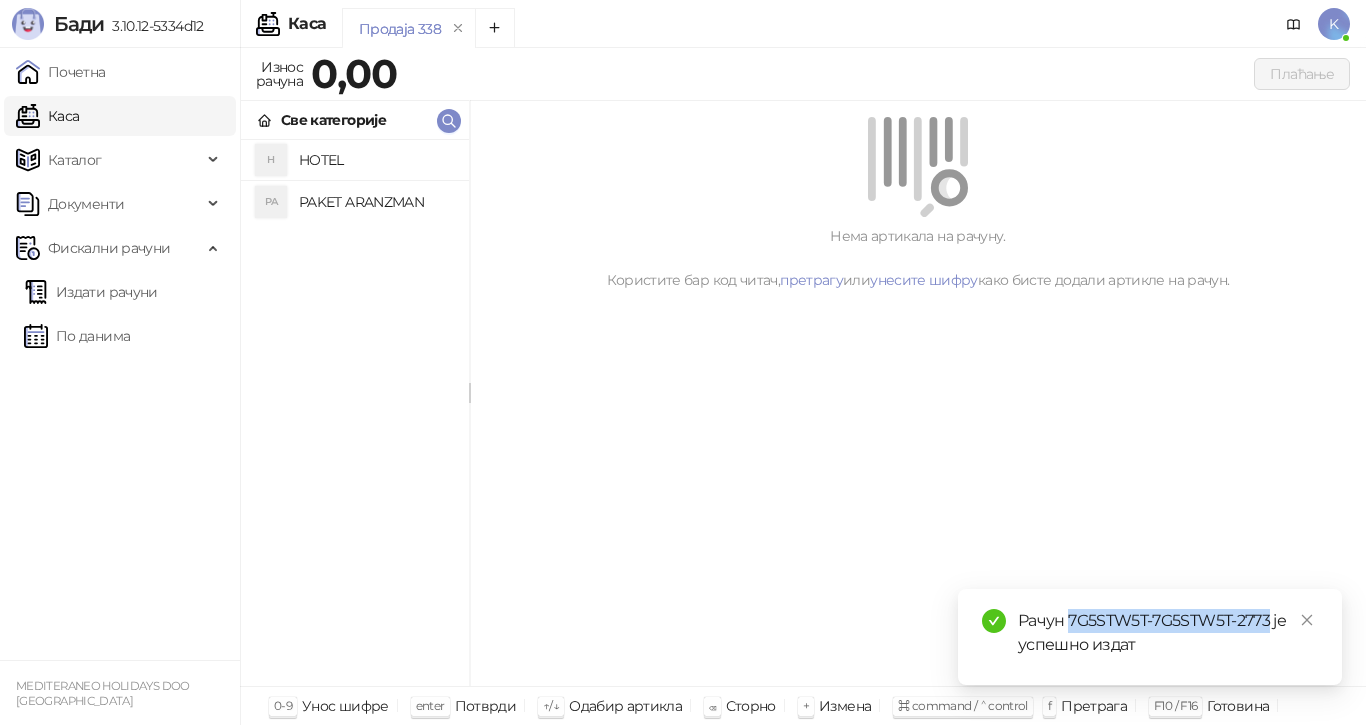 drag, startPoint x: 1270, startPoint y: 619, endPoint x: 1070, endPoint y: 619, distance: 200 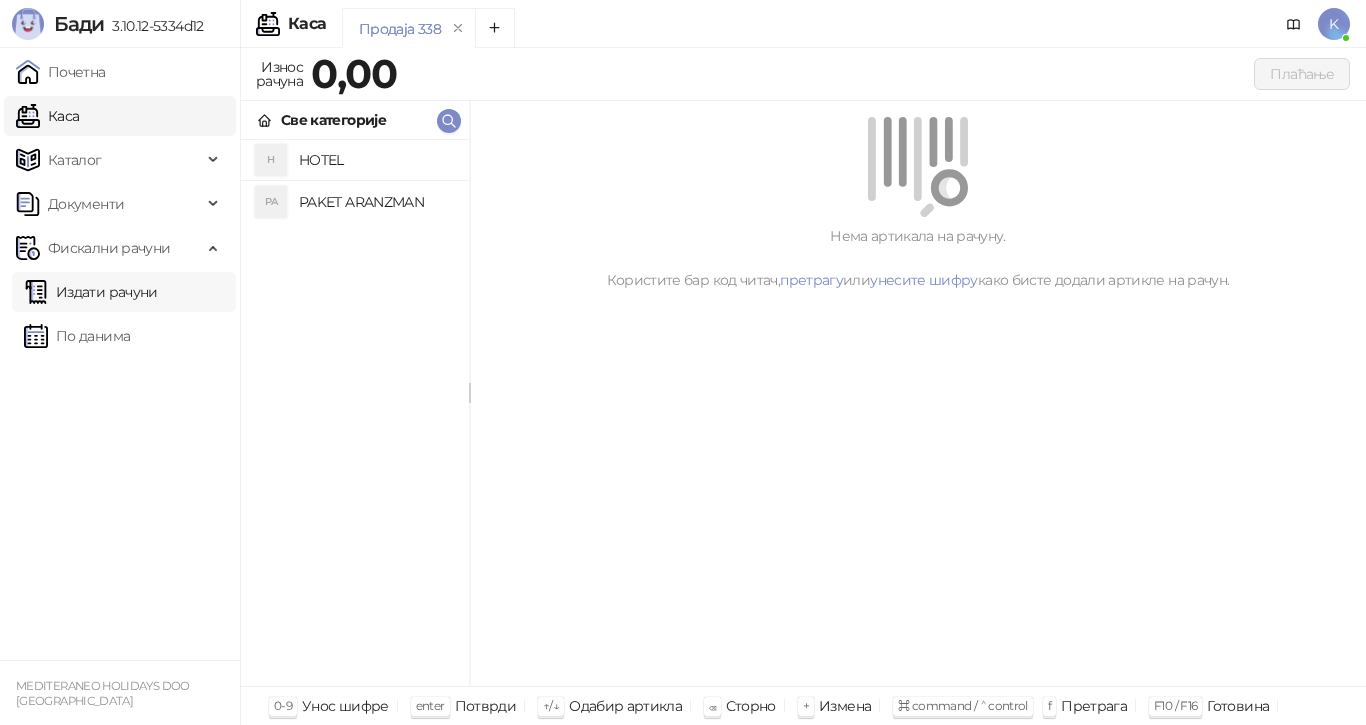 click on "Издати рачуни" at bounding box center [91, 292] 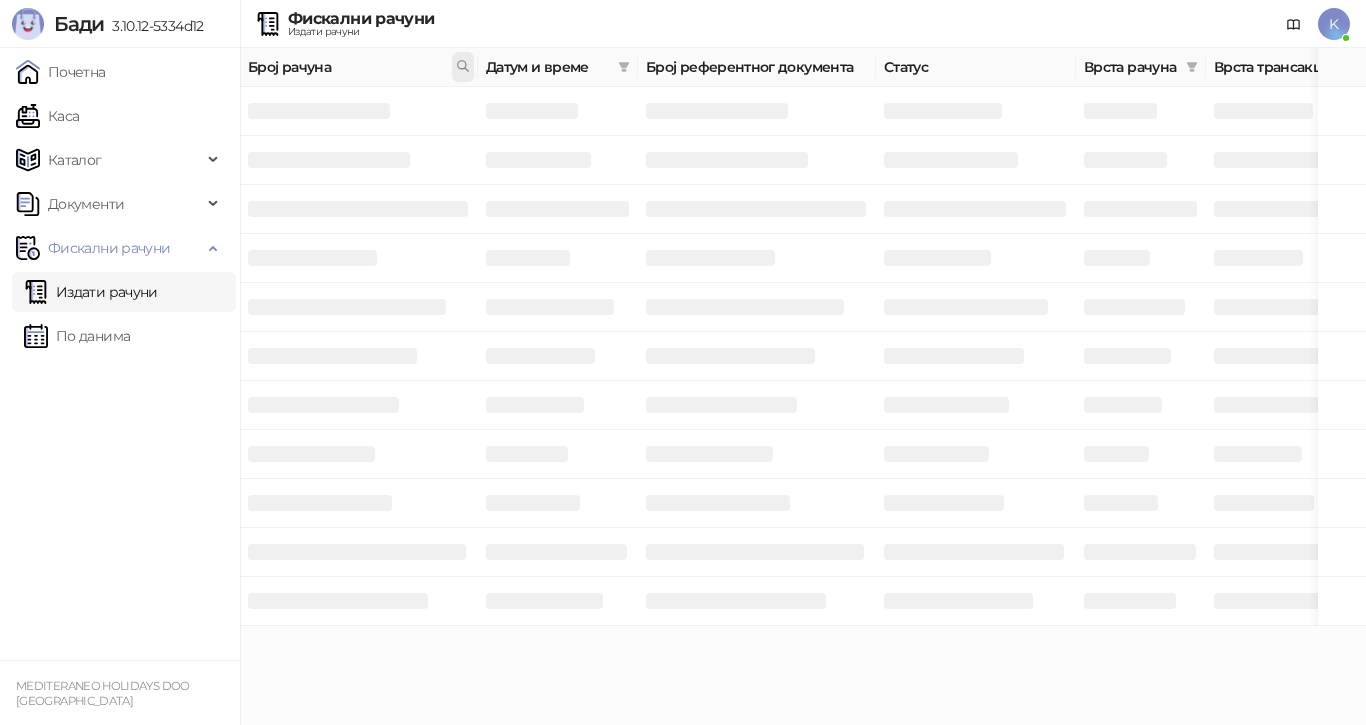 click 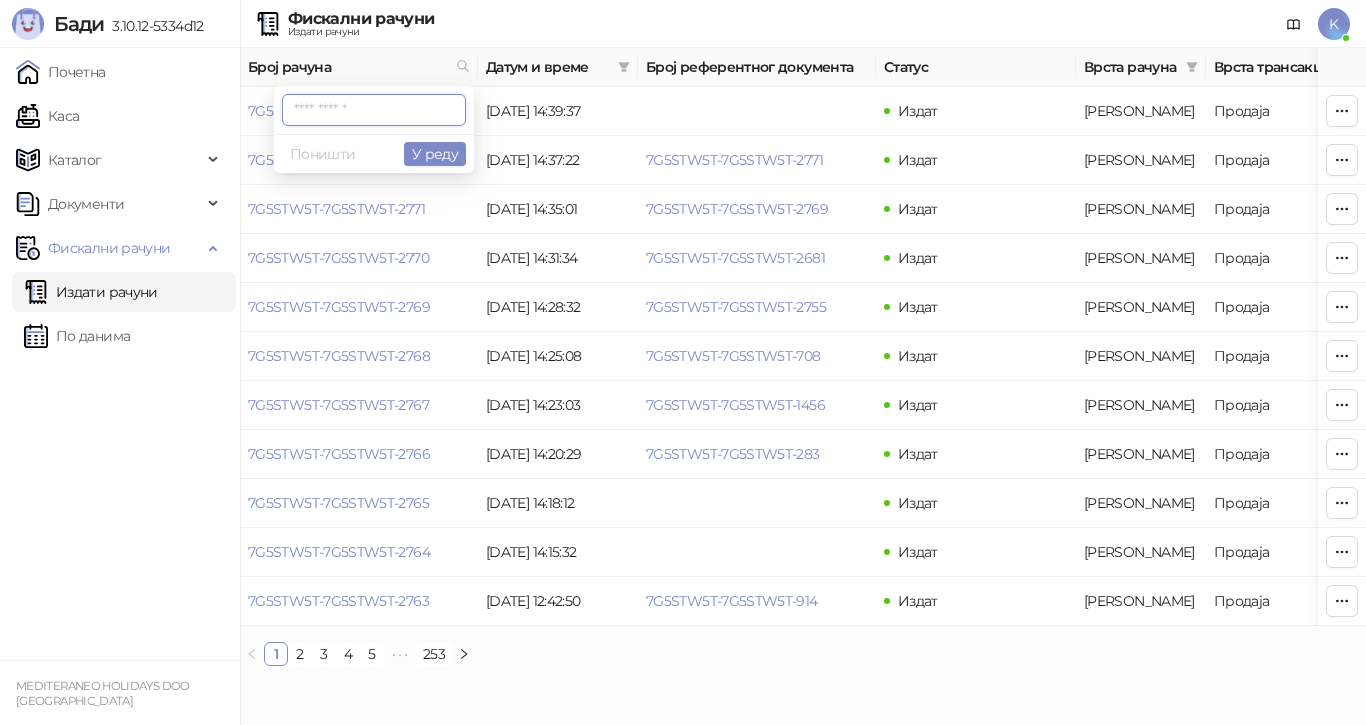 click at bounding box center (374, 110) 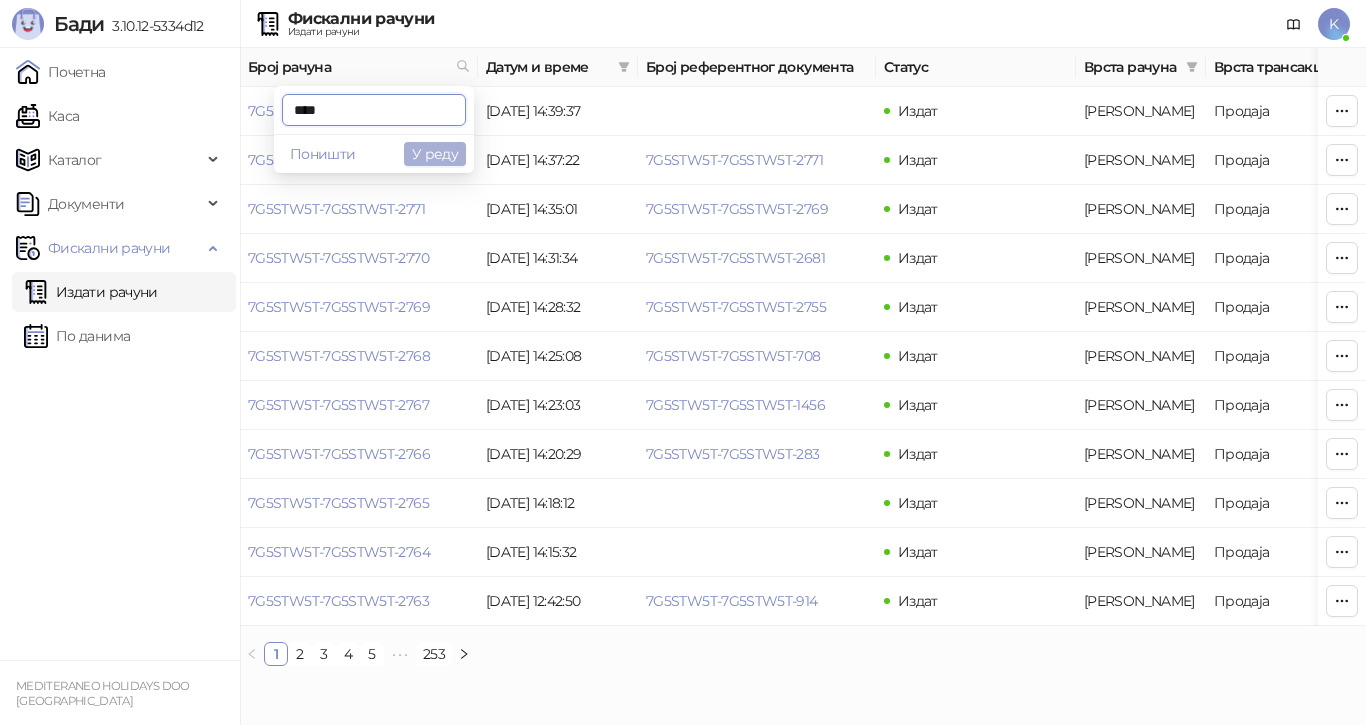 type on "****" 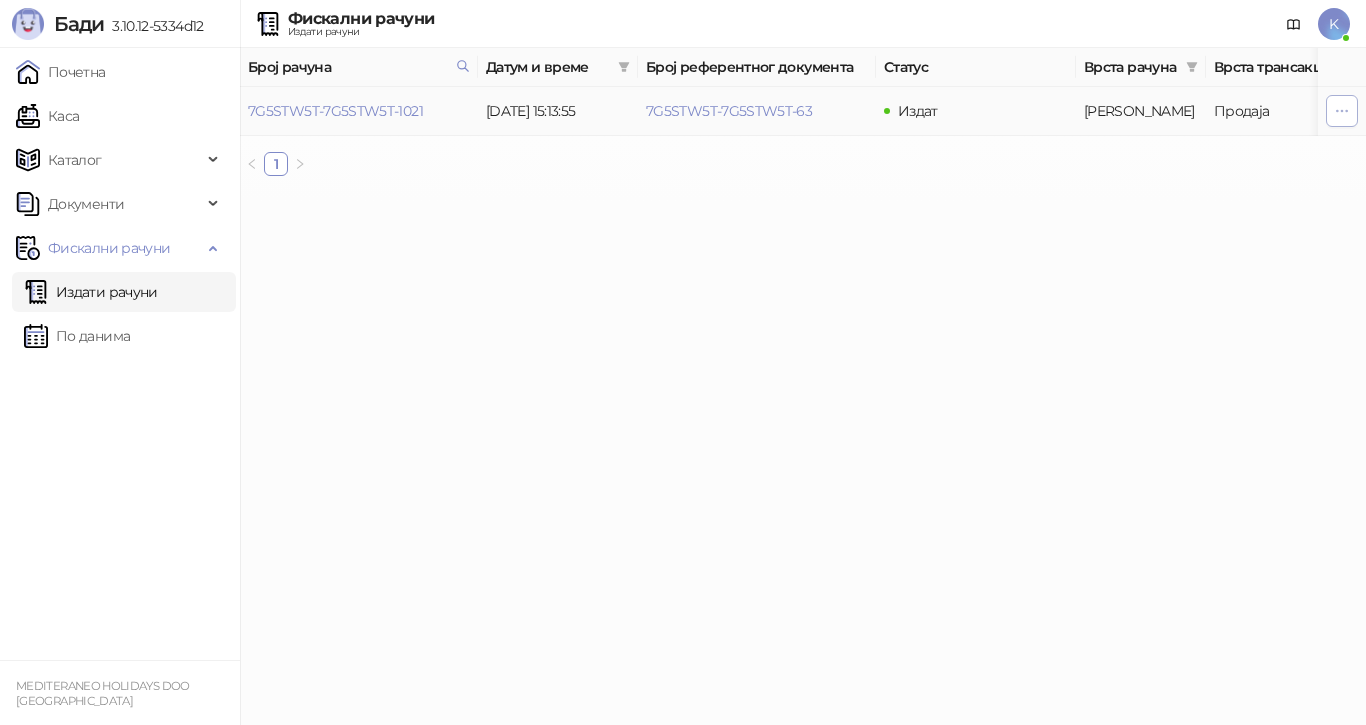 click 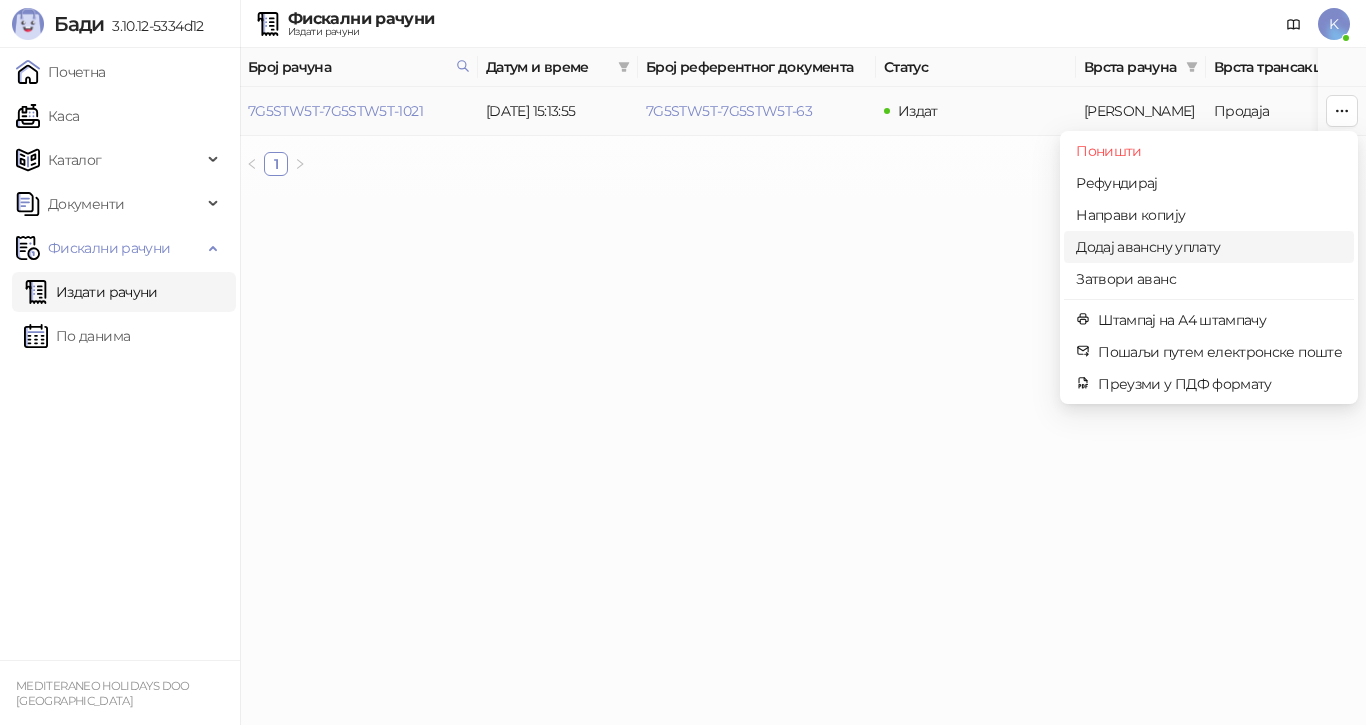 click on "Додај авансну уплату" at bounding box center [1209, 247] 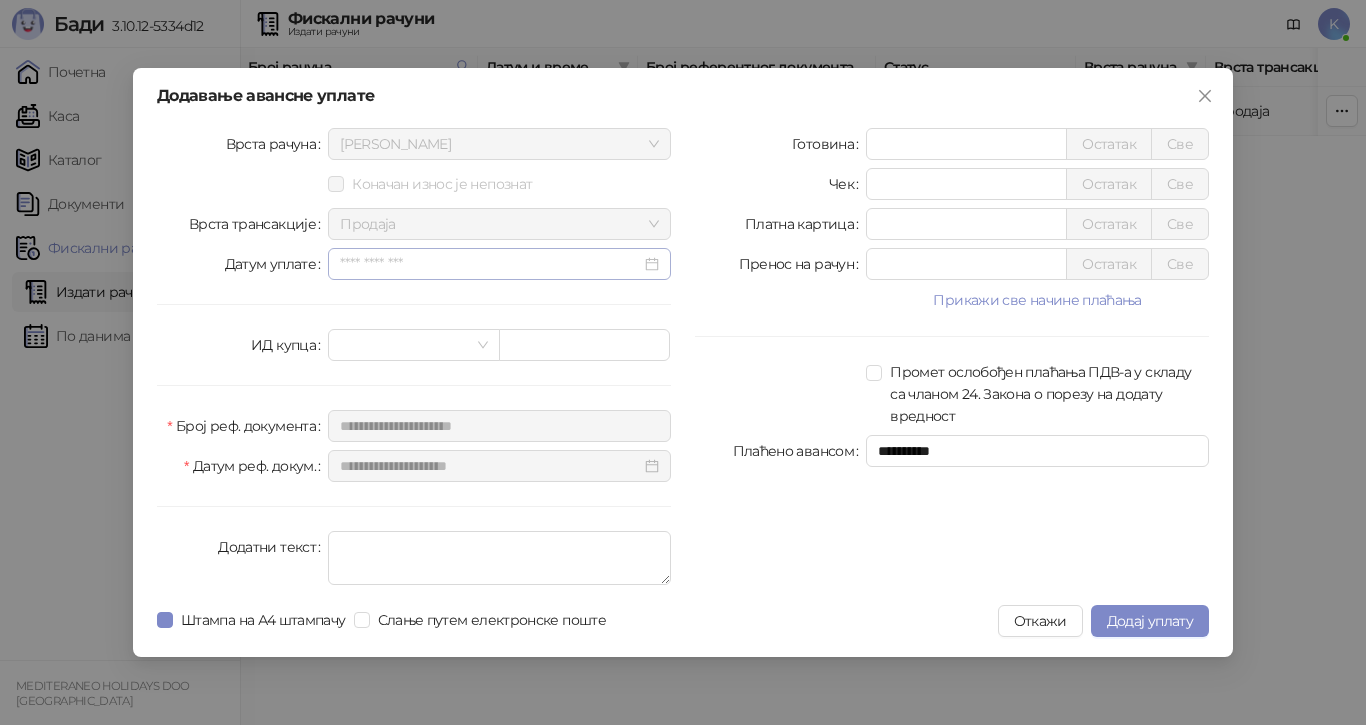 click at bounding box center [499, 264] 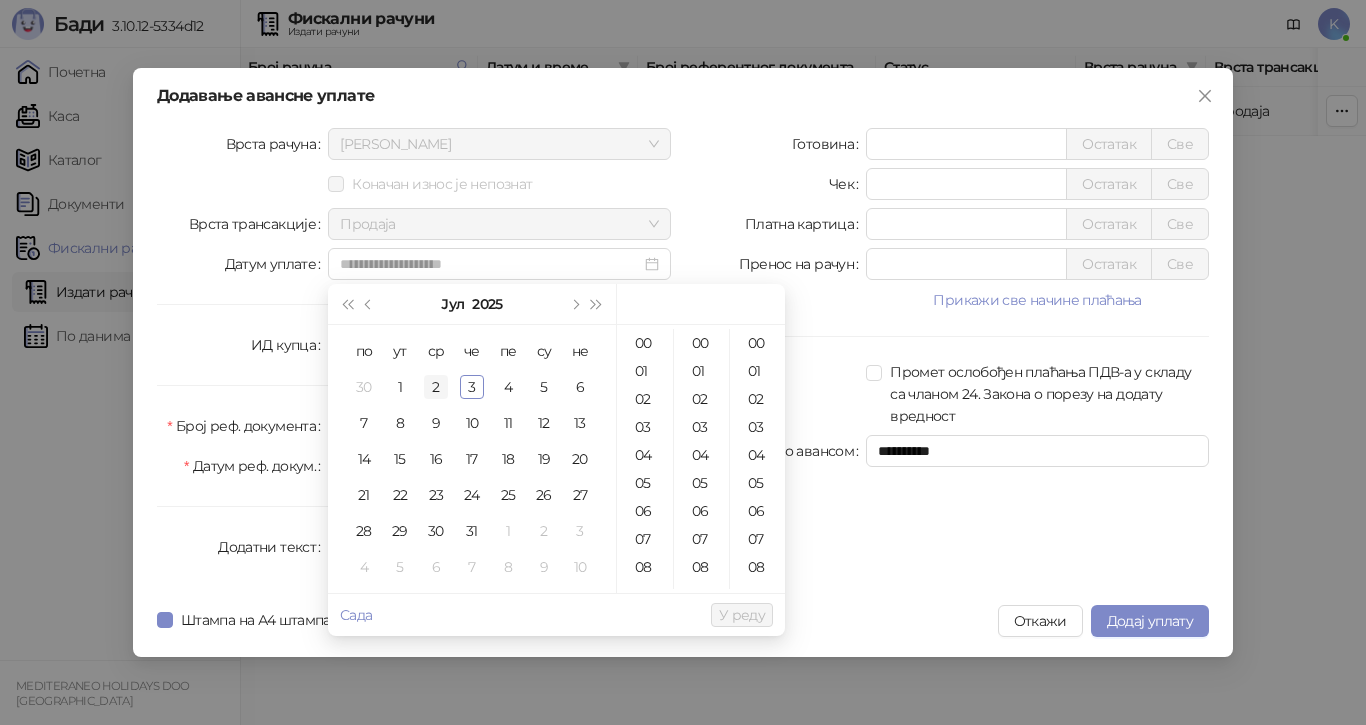click on "2" at bounding box center (436, 387) 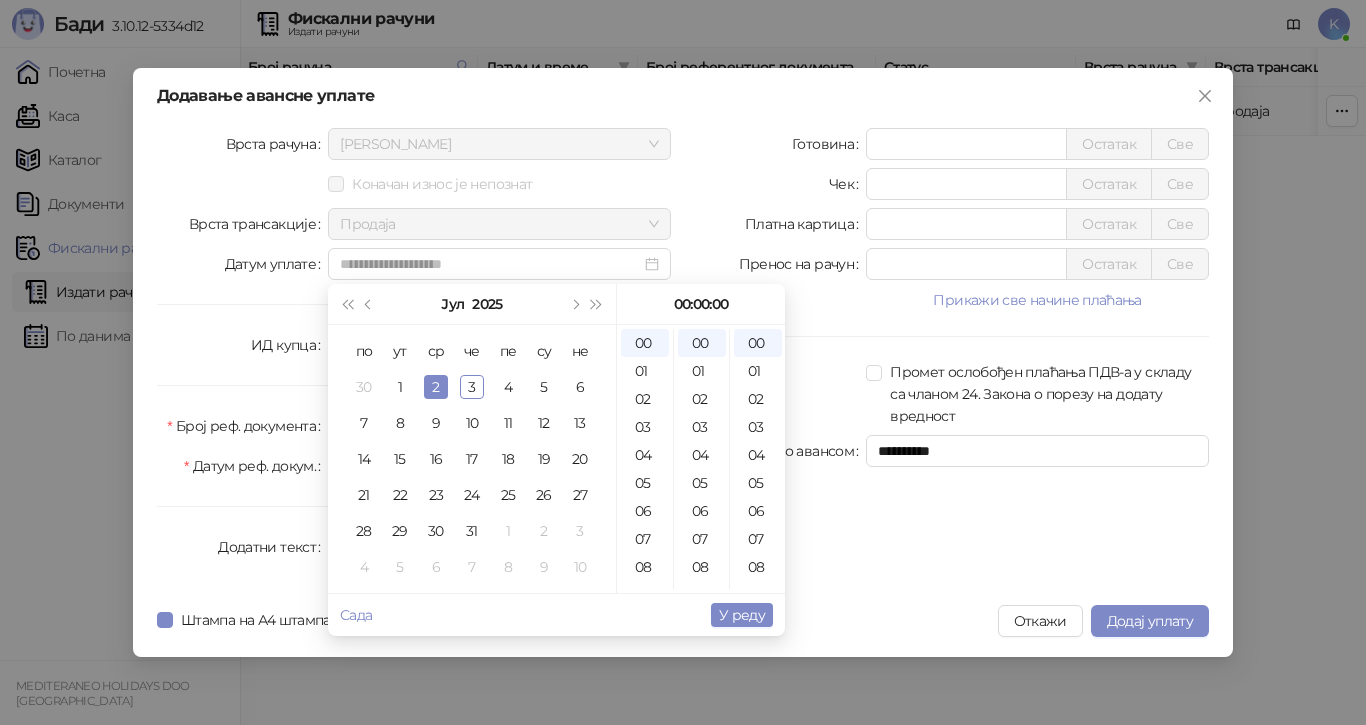 type on "**********" 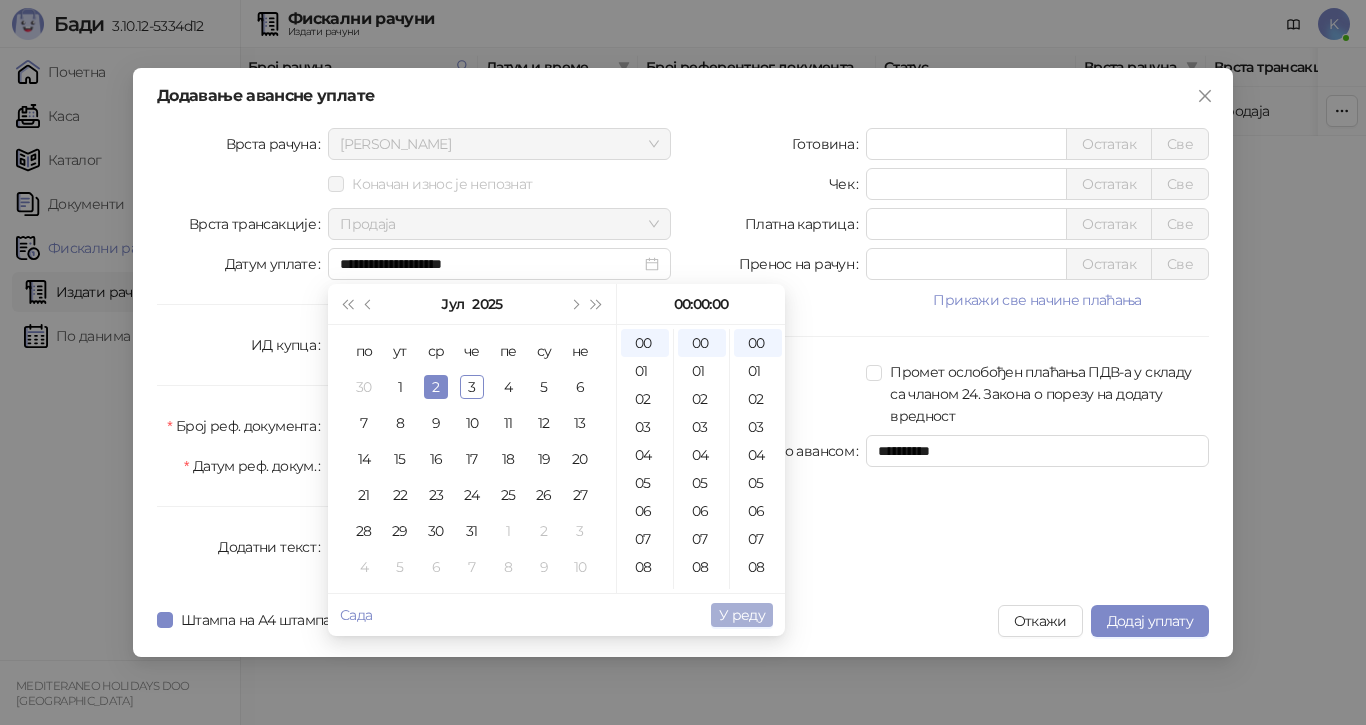 click on "У реду" at bounding box center (742, 615) 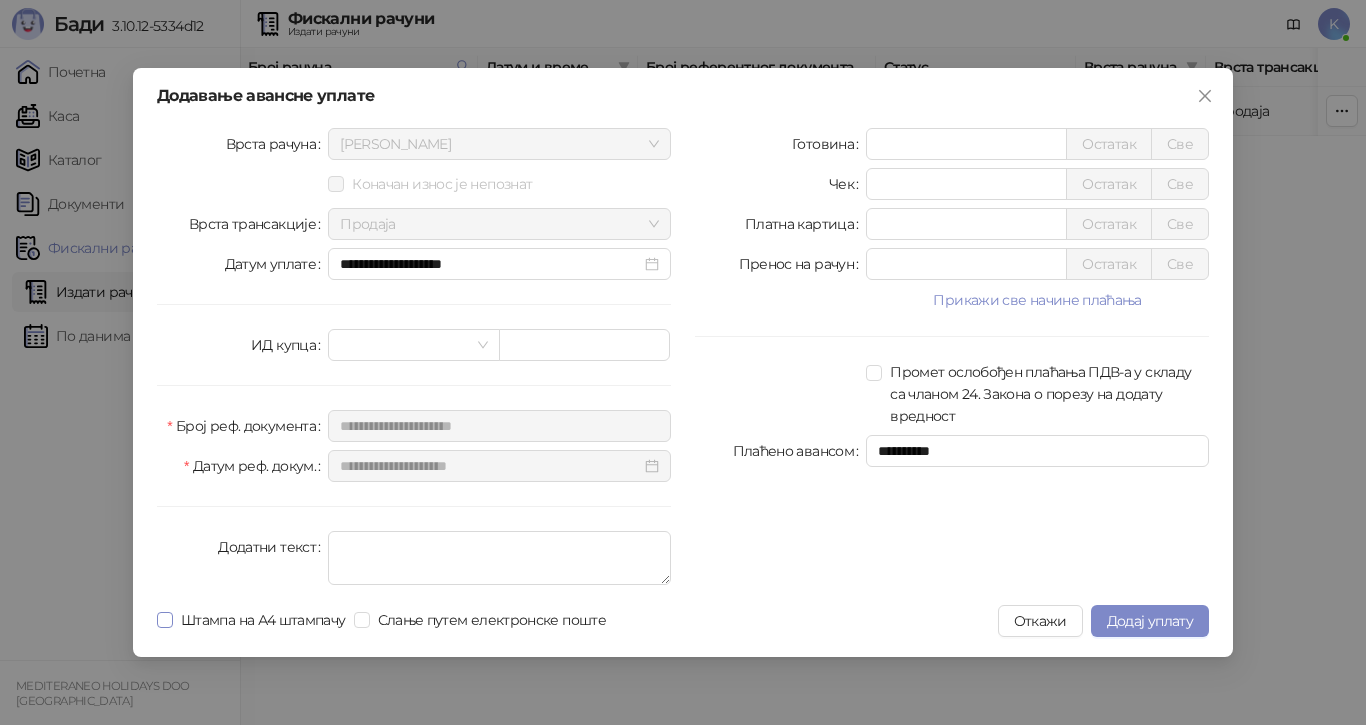 click on "Штампа на А4 штампачу" at bounding box center (263, 620) 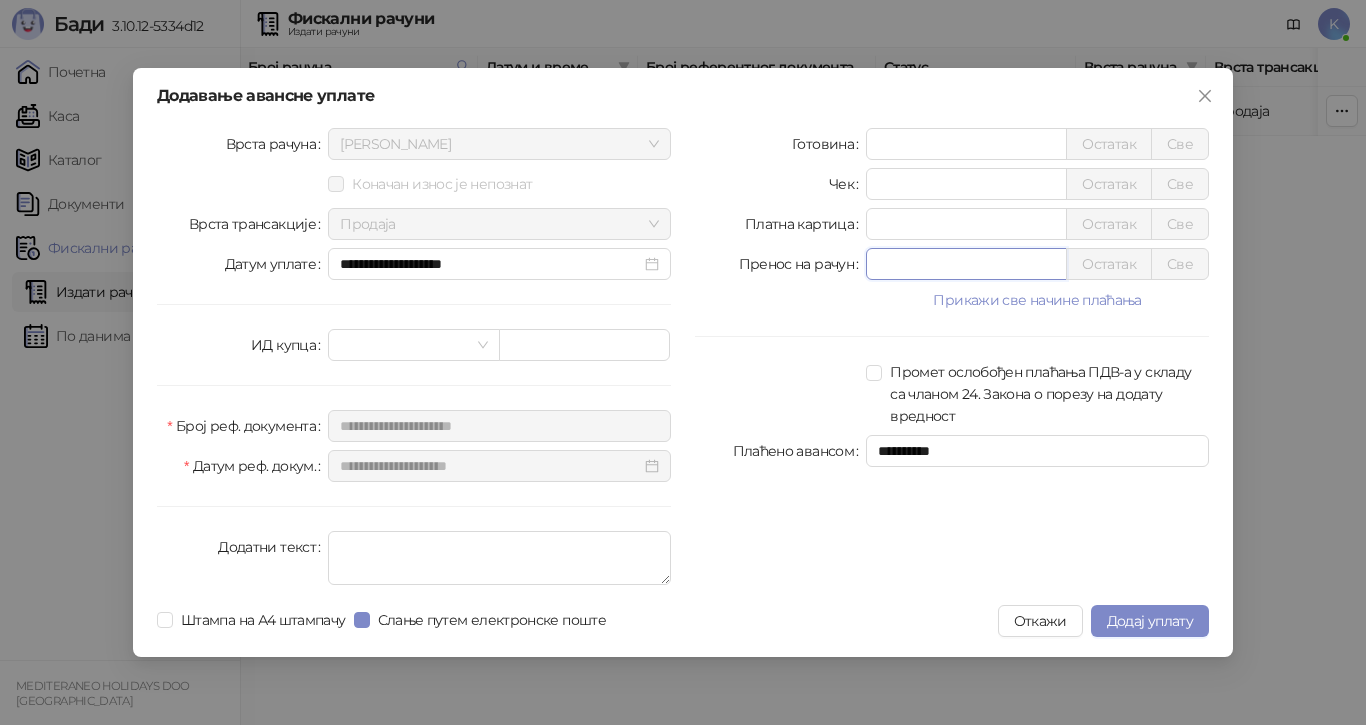 drag, startPoint x: 862, startPoint y: 264, endPoint x: 827, endPoint y: 270, distance: 35.510563 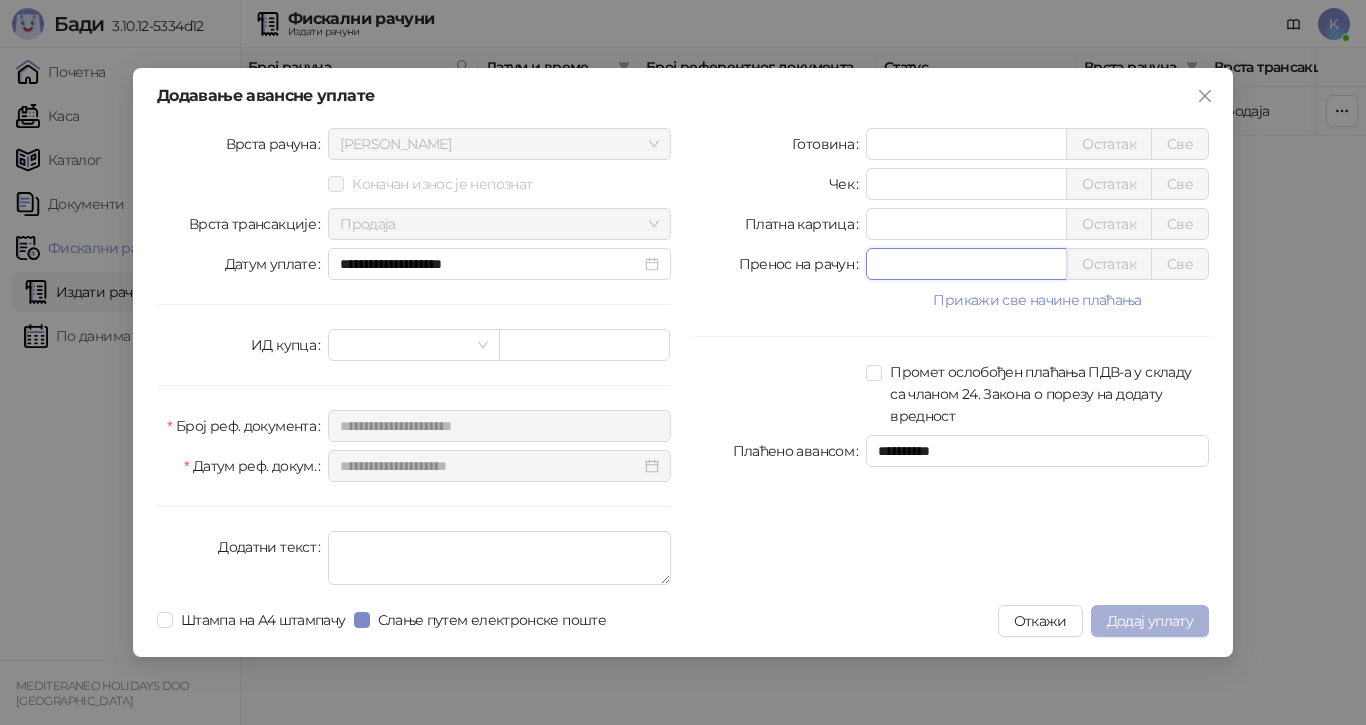 type on "*****" 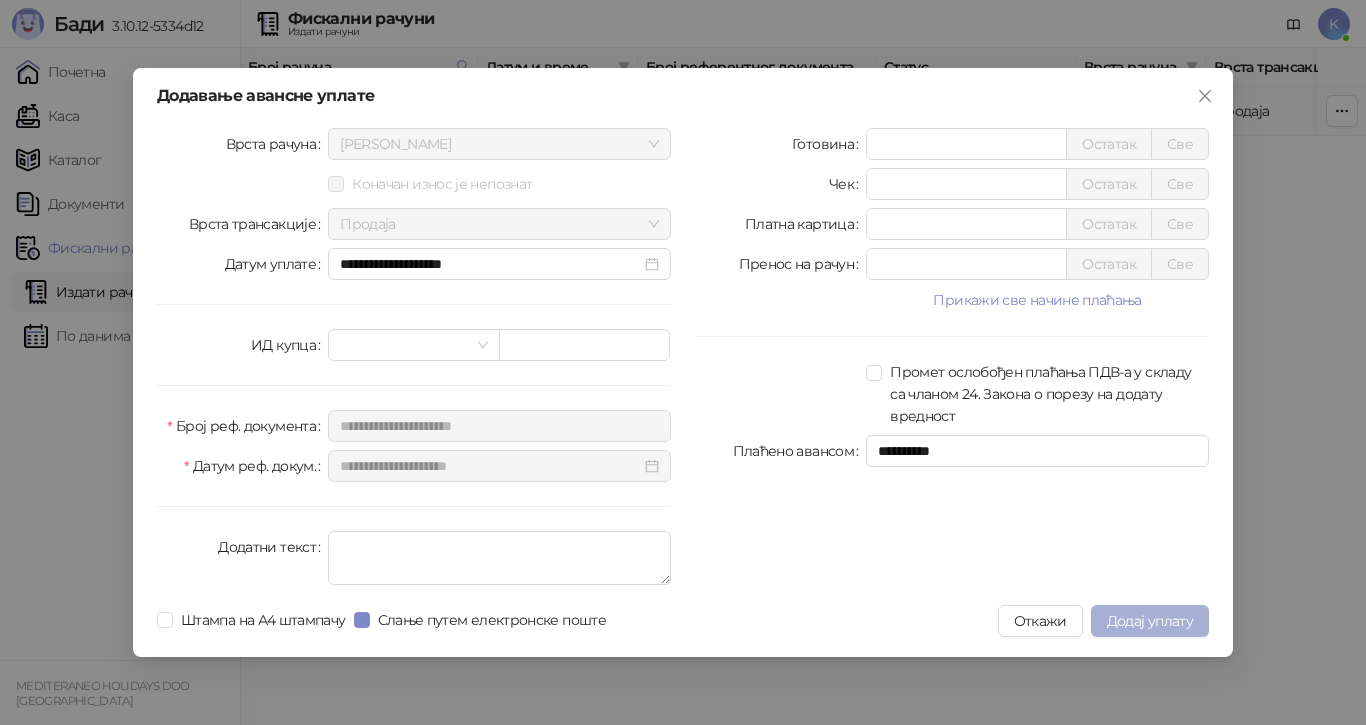 click on "Додај уплату" at bounding box center (1150, 621) 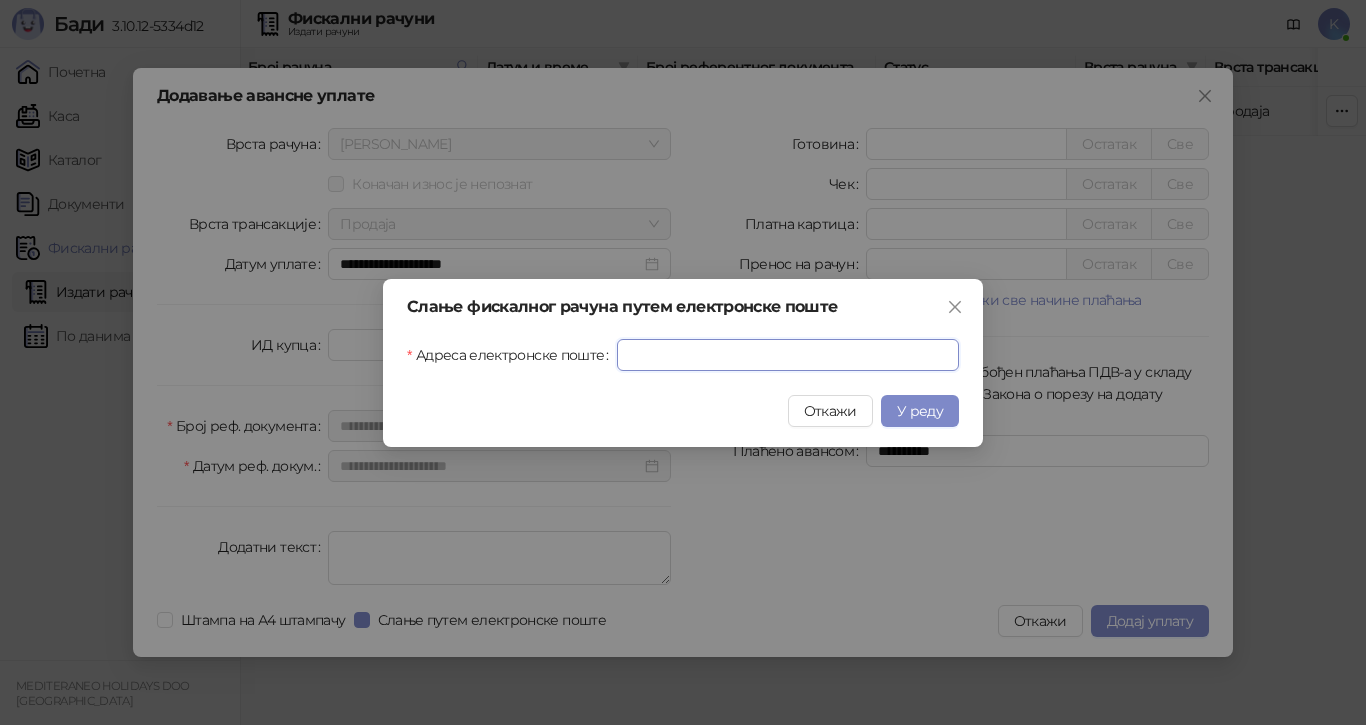 click on "Адреса електронске поште" at bounding box center (788, 355) 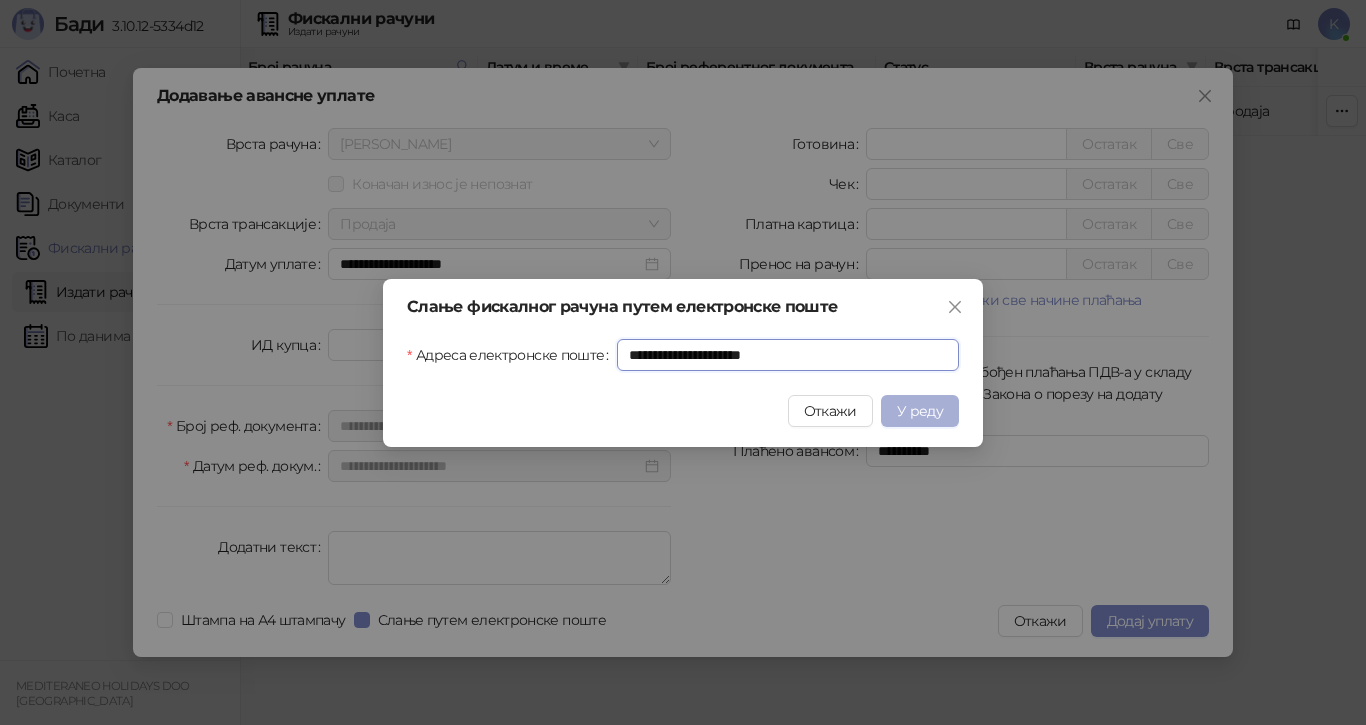 type on "**********" 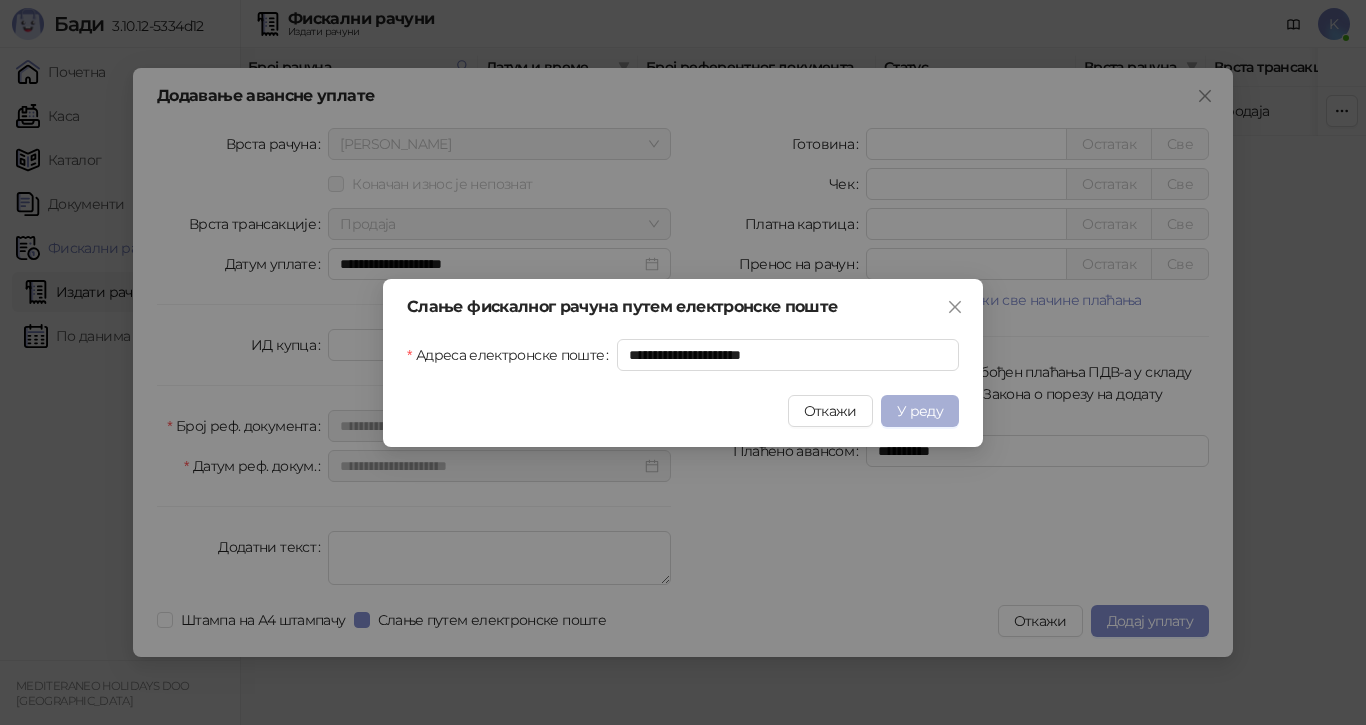click on "У реду" at bounding box center [920, 411] 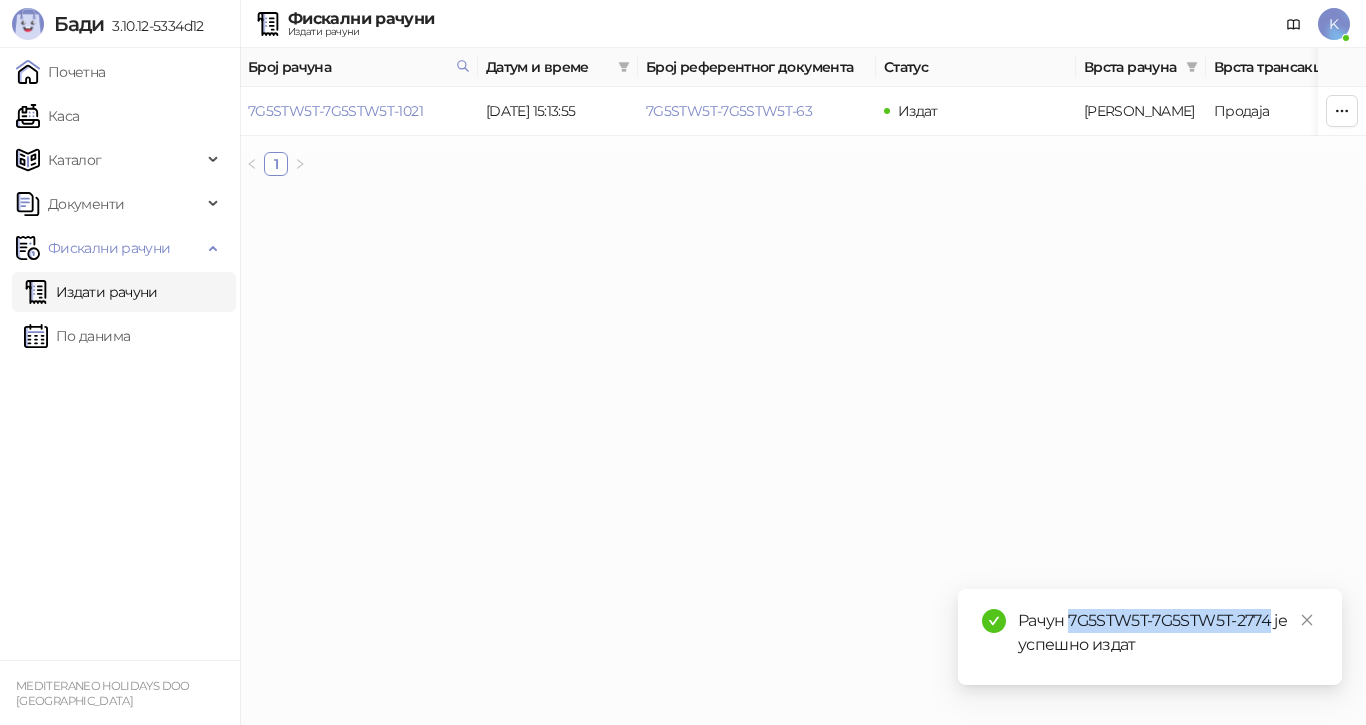 drag, startPoint x: 1273, startPoint y: 624, endPoint x: 1067, endPoint y: 618, distance: 206.08736 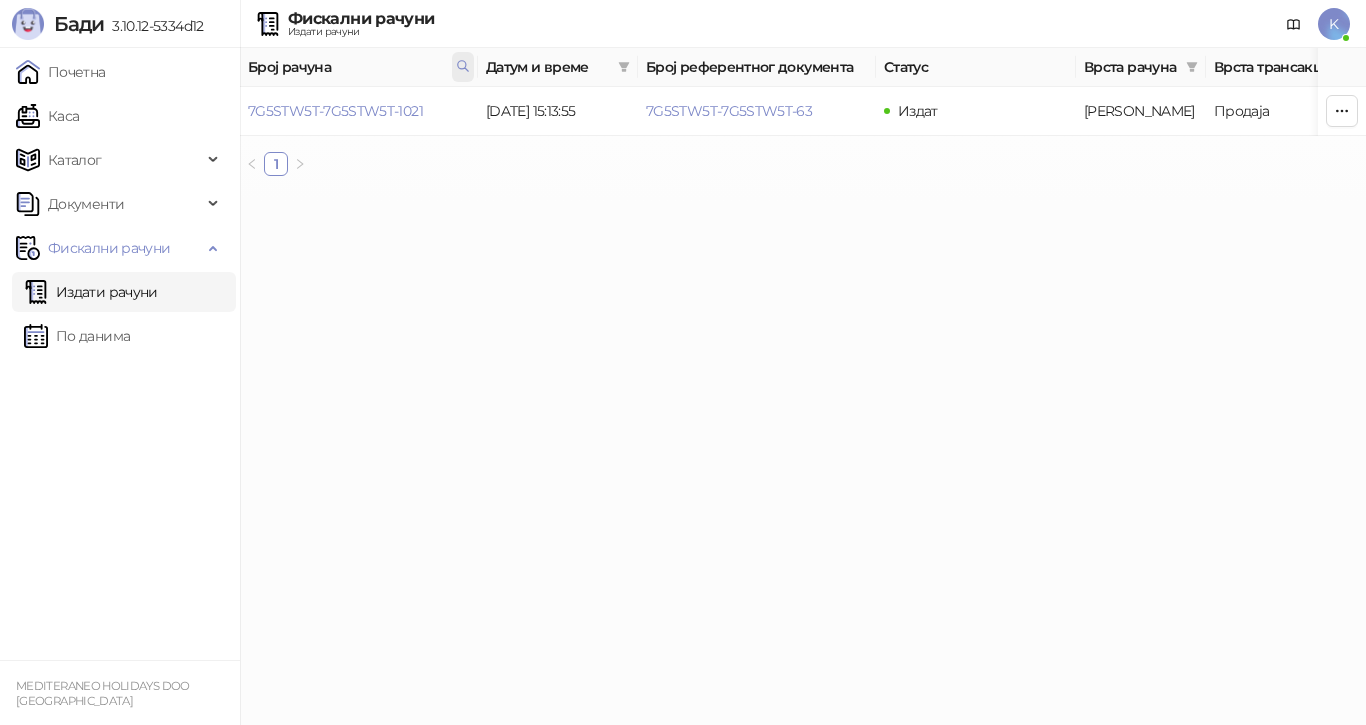 click 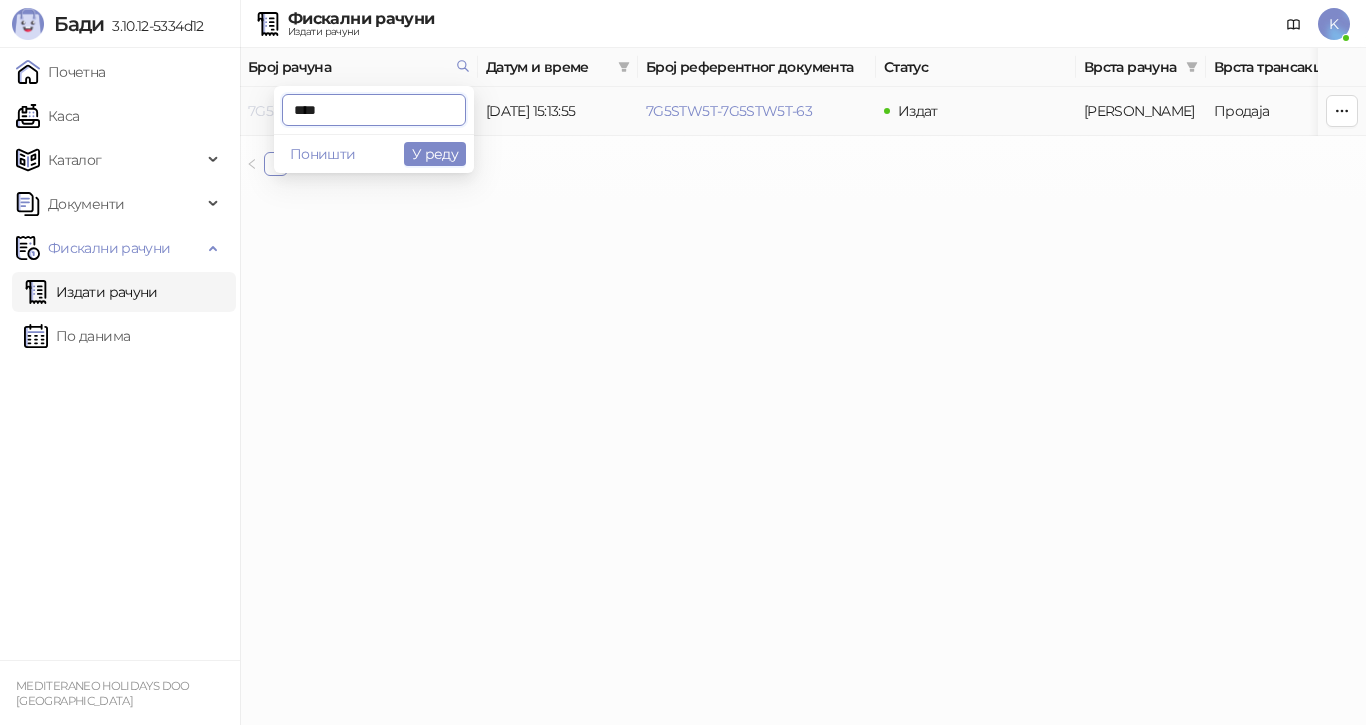 drag, startPoint x: 343, startPoint y: 111, endPoint x: 248, endPoint y: 111, distance: 95 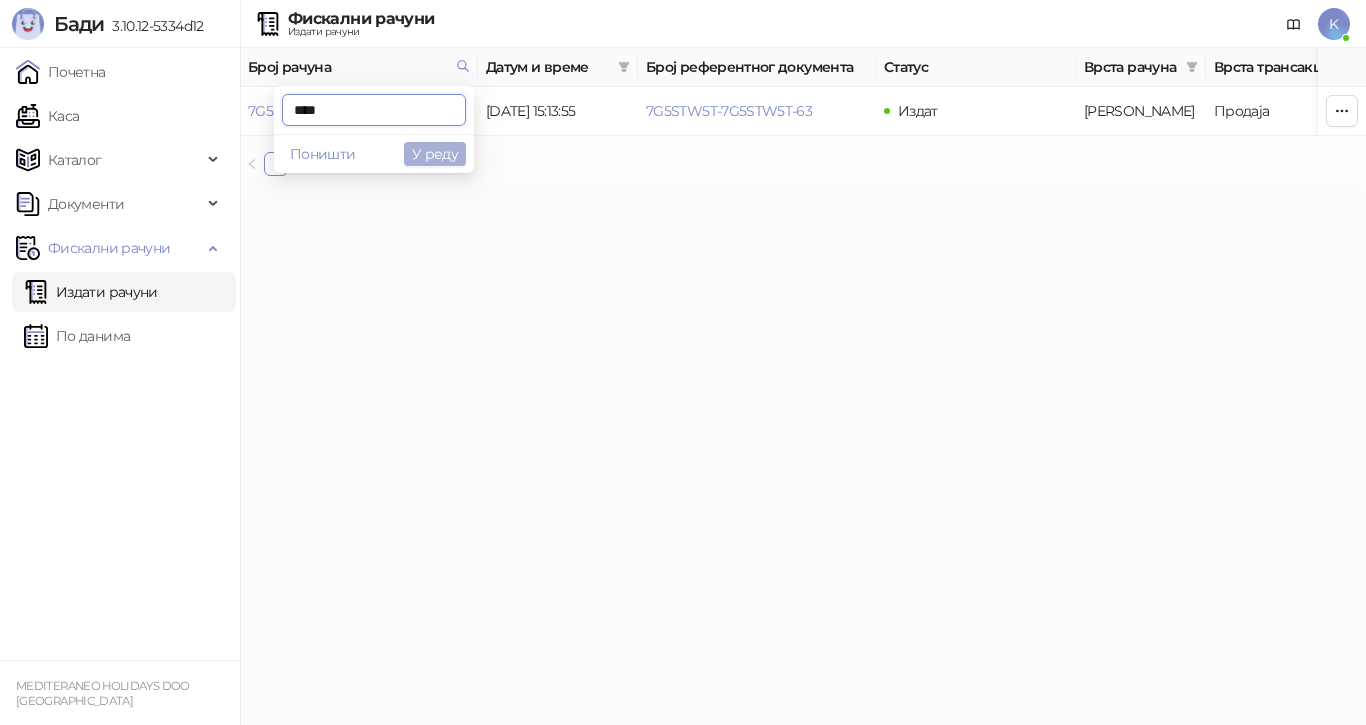 type on "****" 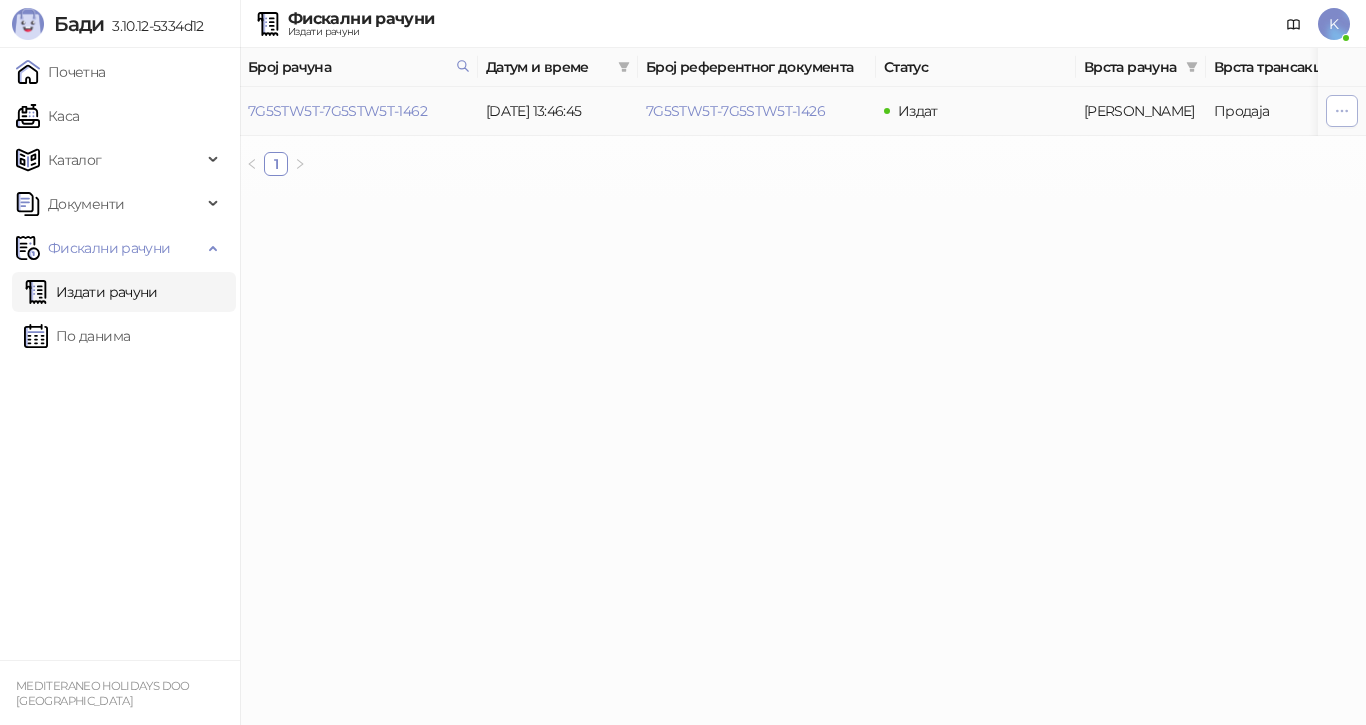 click 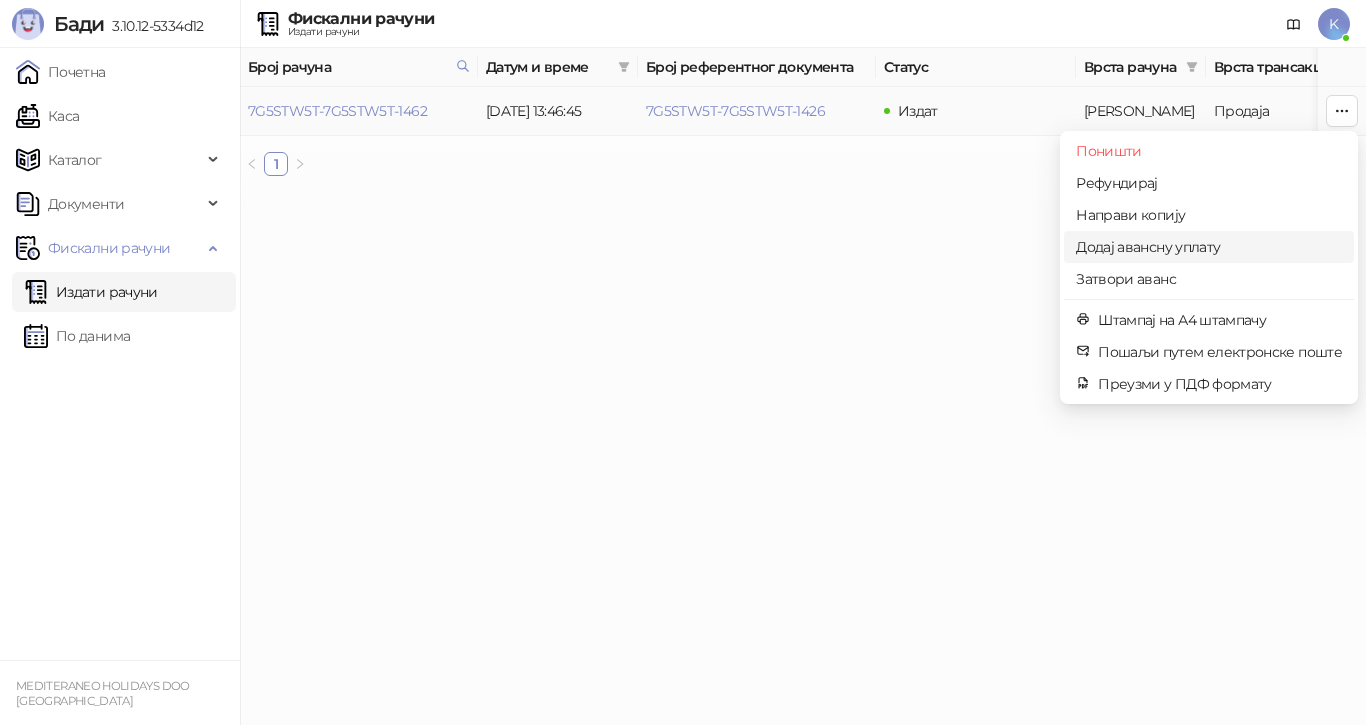 click on "Додај авансну уплату" at bounding box center (1209, 247) 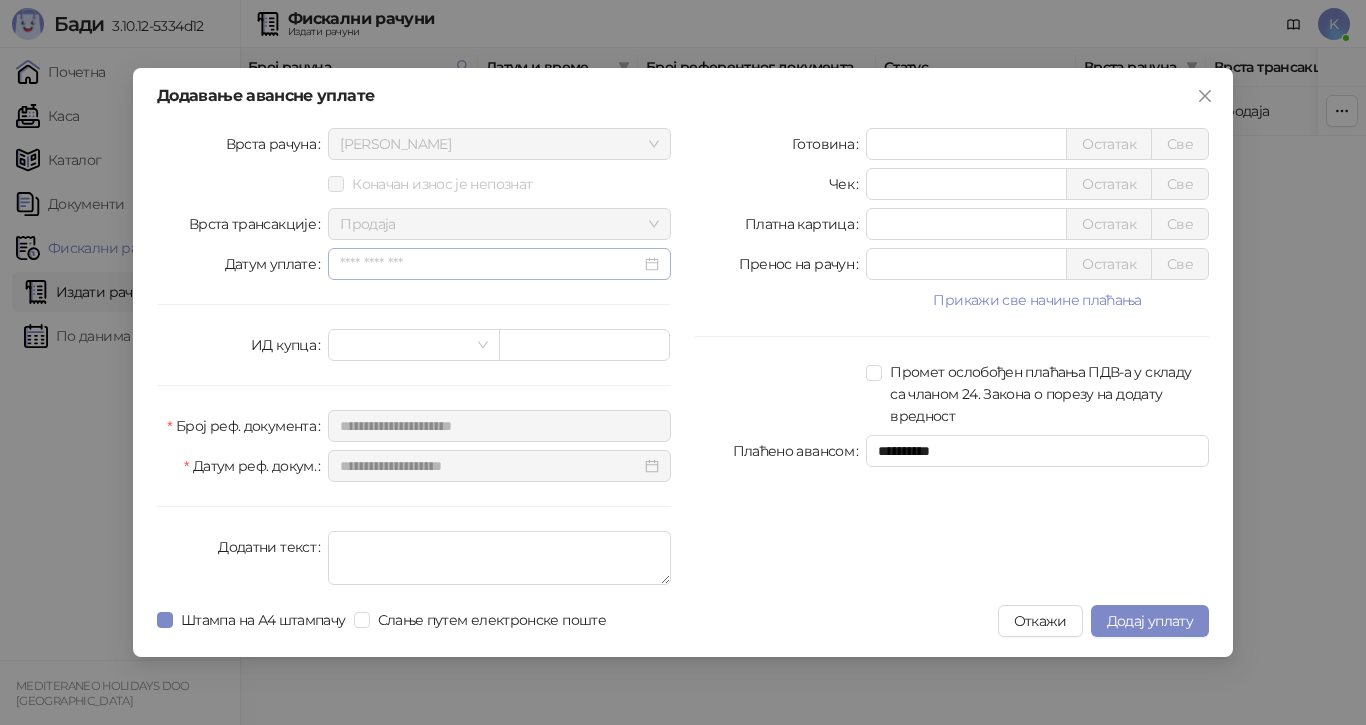click at bounding box center (499, 264) 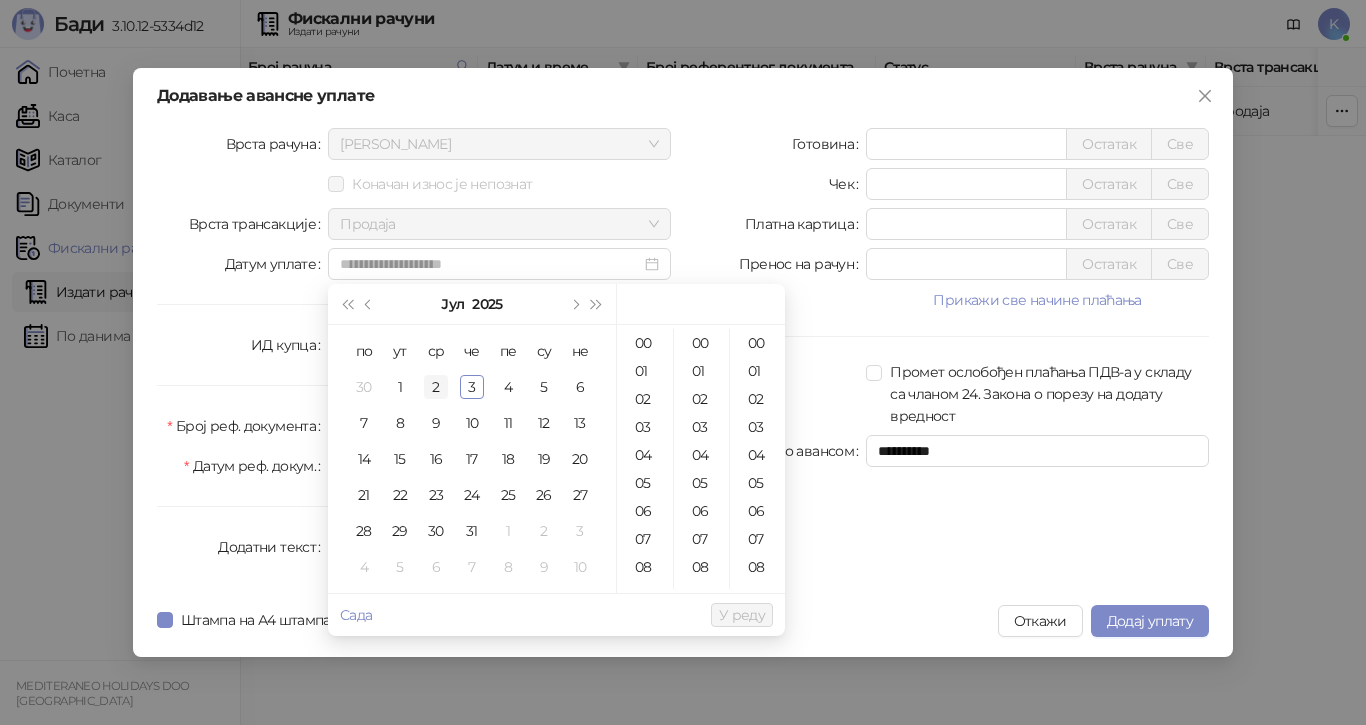 click on "2" at bounding box center (436, 387) 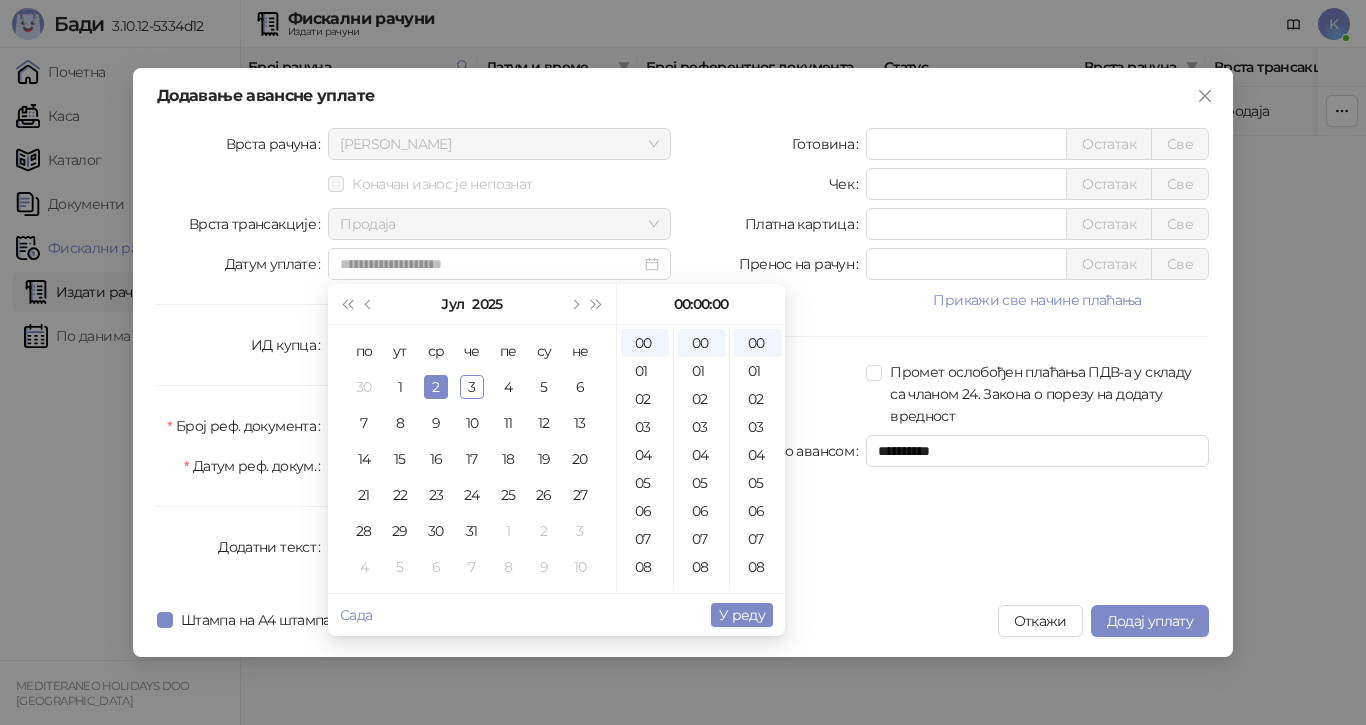 type on "**********" 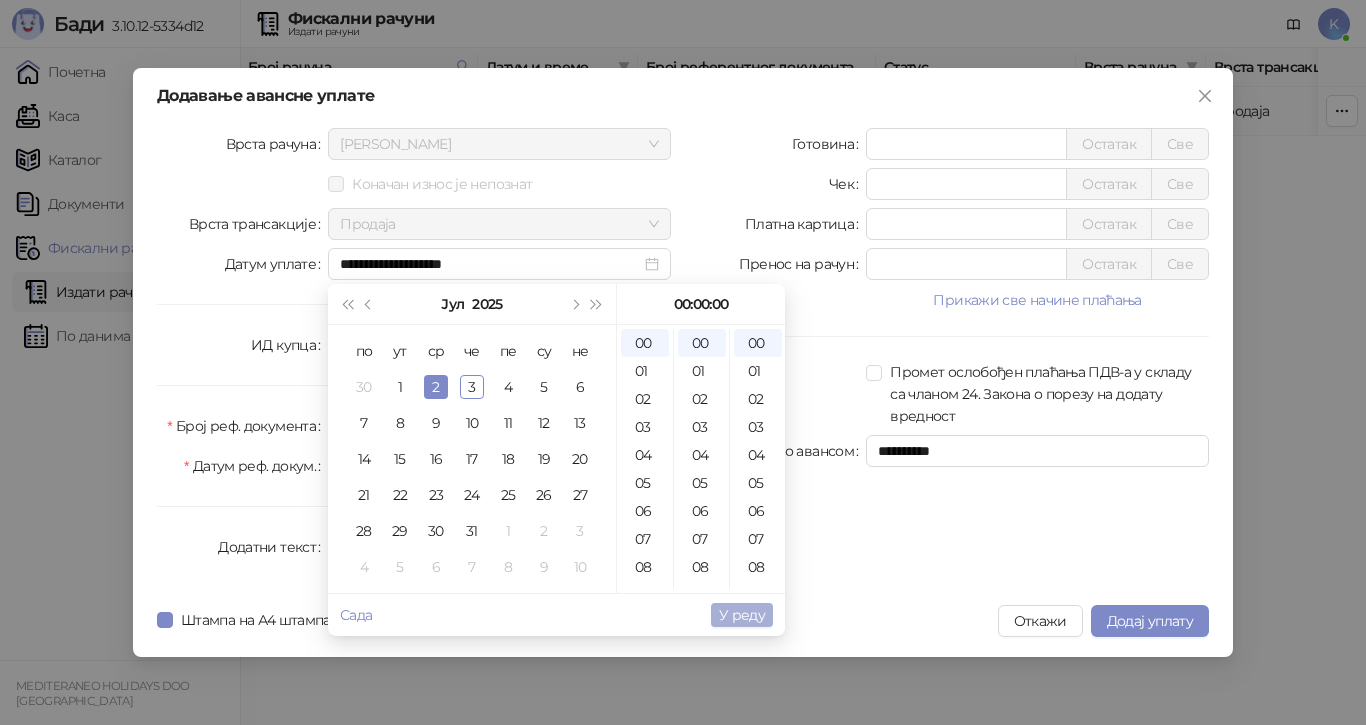 click on "У реду" at bounding box center (742, 615) 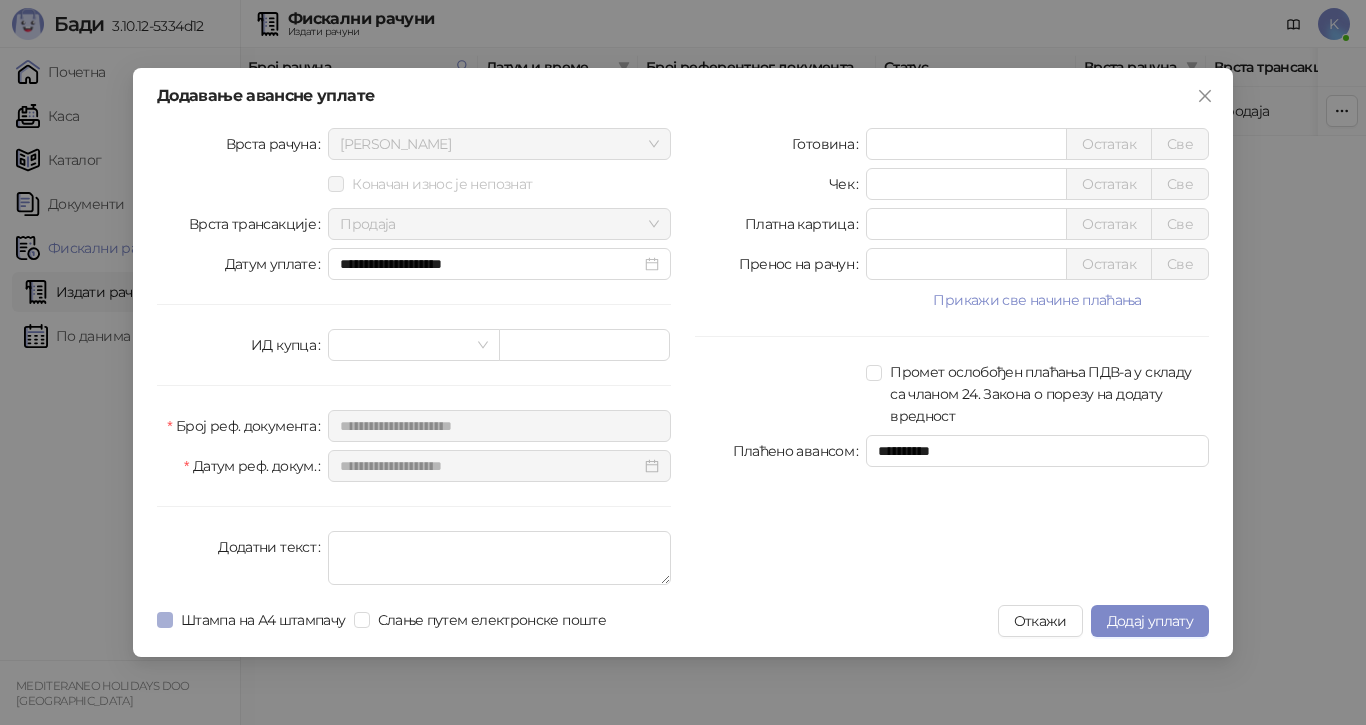 drag, startPoint x: 176, startPoint y: 619, endPoint x: 194, endPoint y: 621, distance: 18.110771 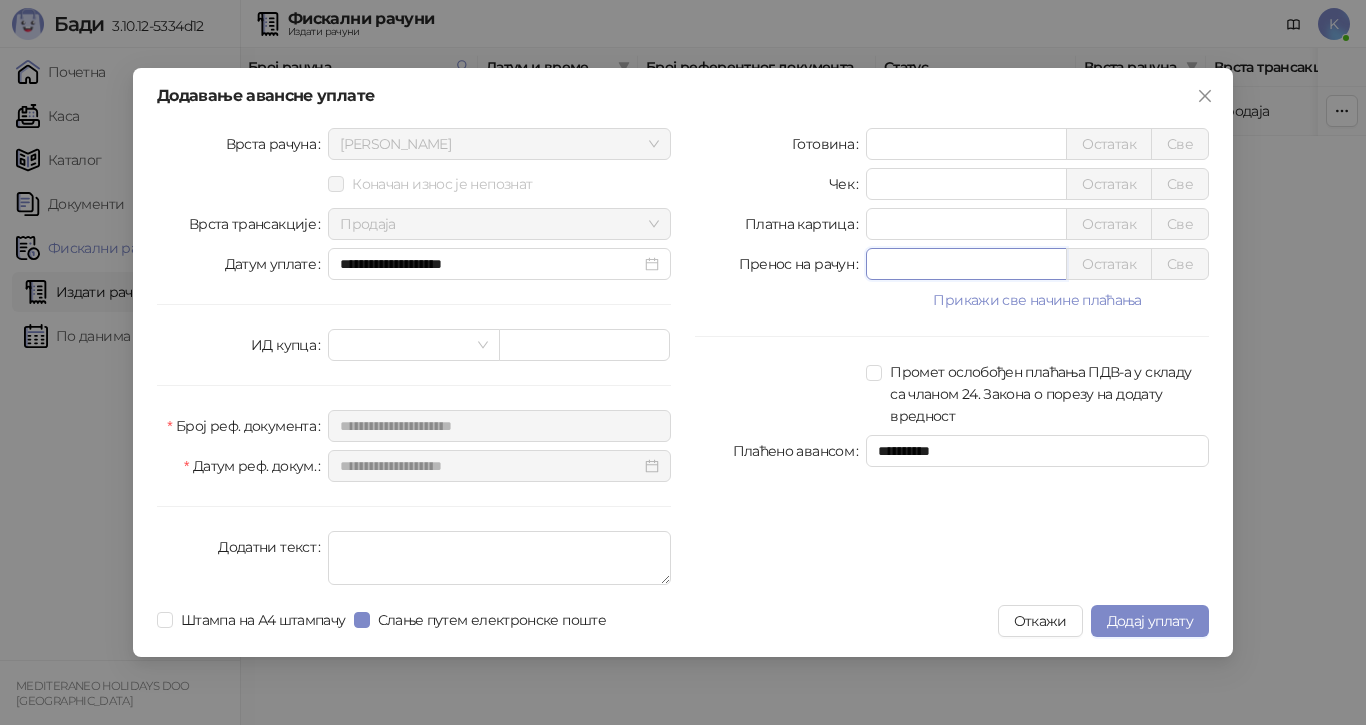 drag, startPoint x: 897, startPoint y: 269, endPoint x: 805, endPoint y: 273, distance: 92.086914 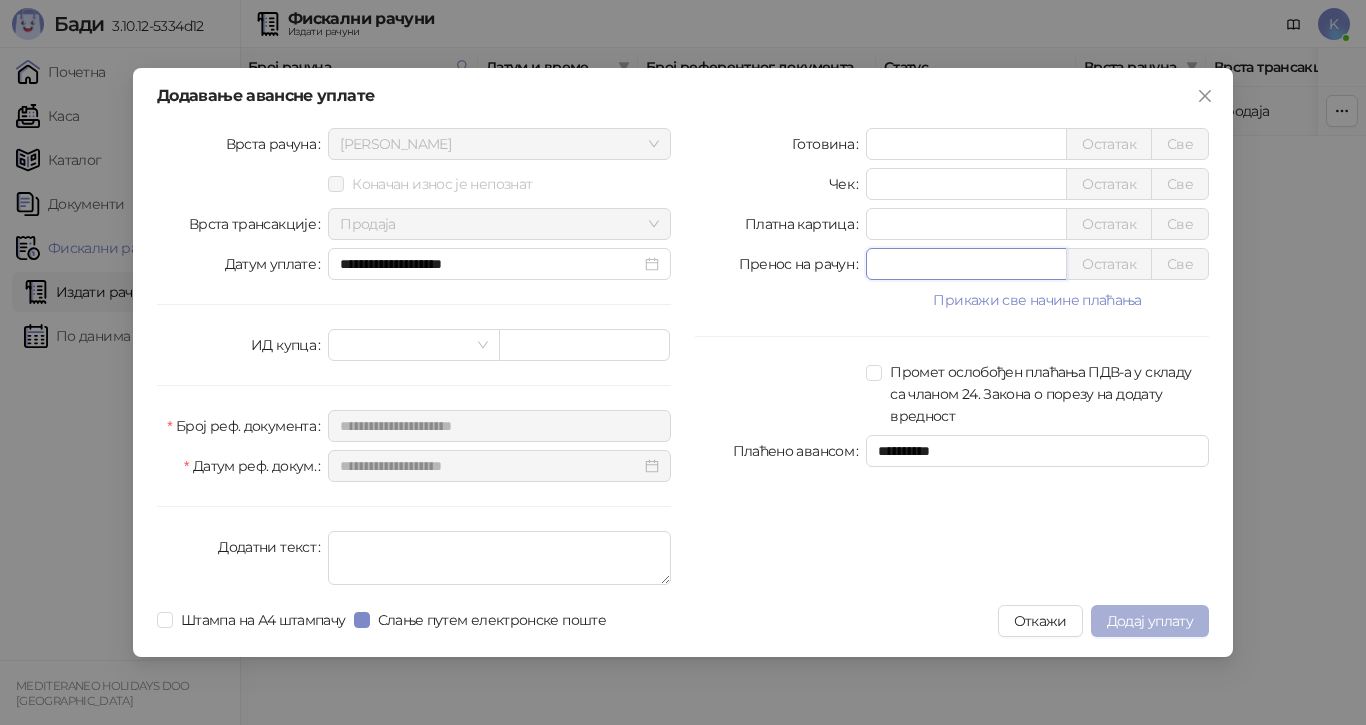 type on "*****" 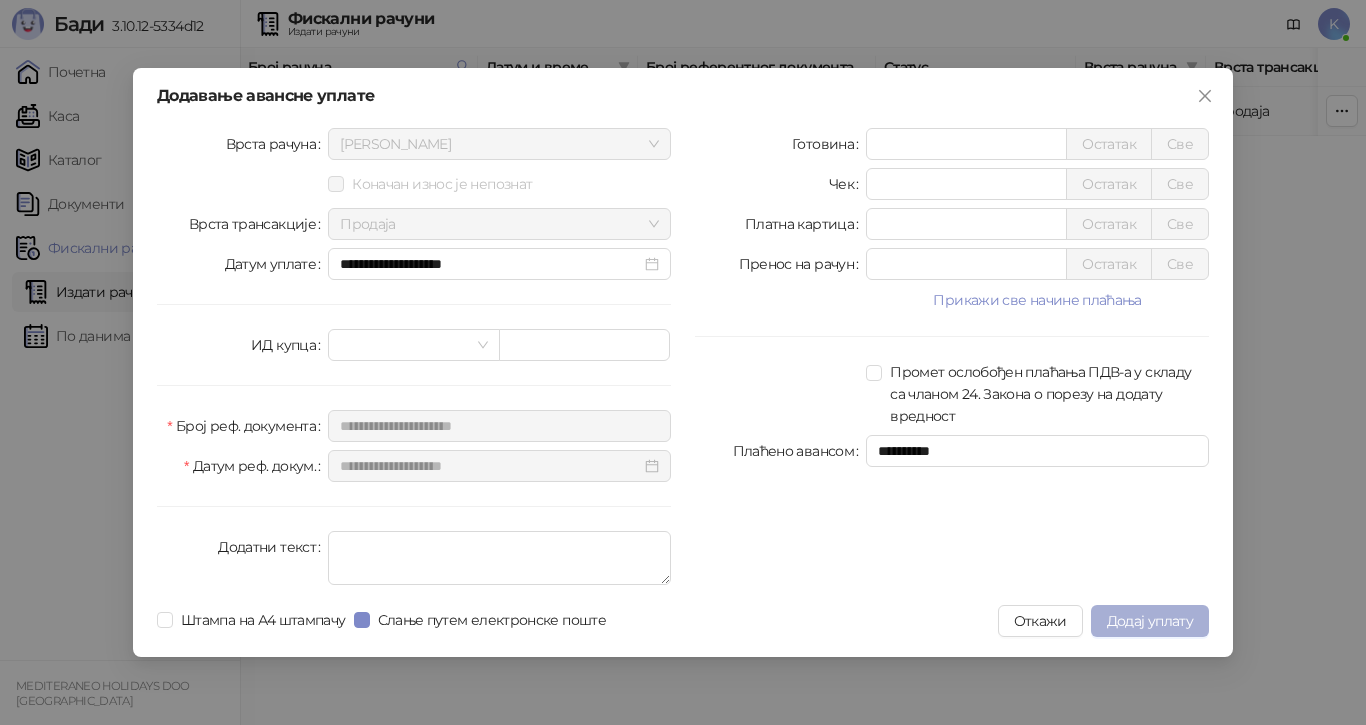 click on "Додај уплату" at bounding box center [1150, 621] 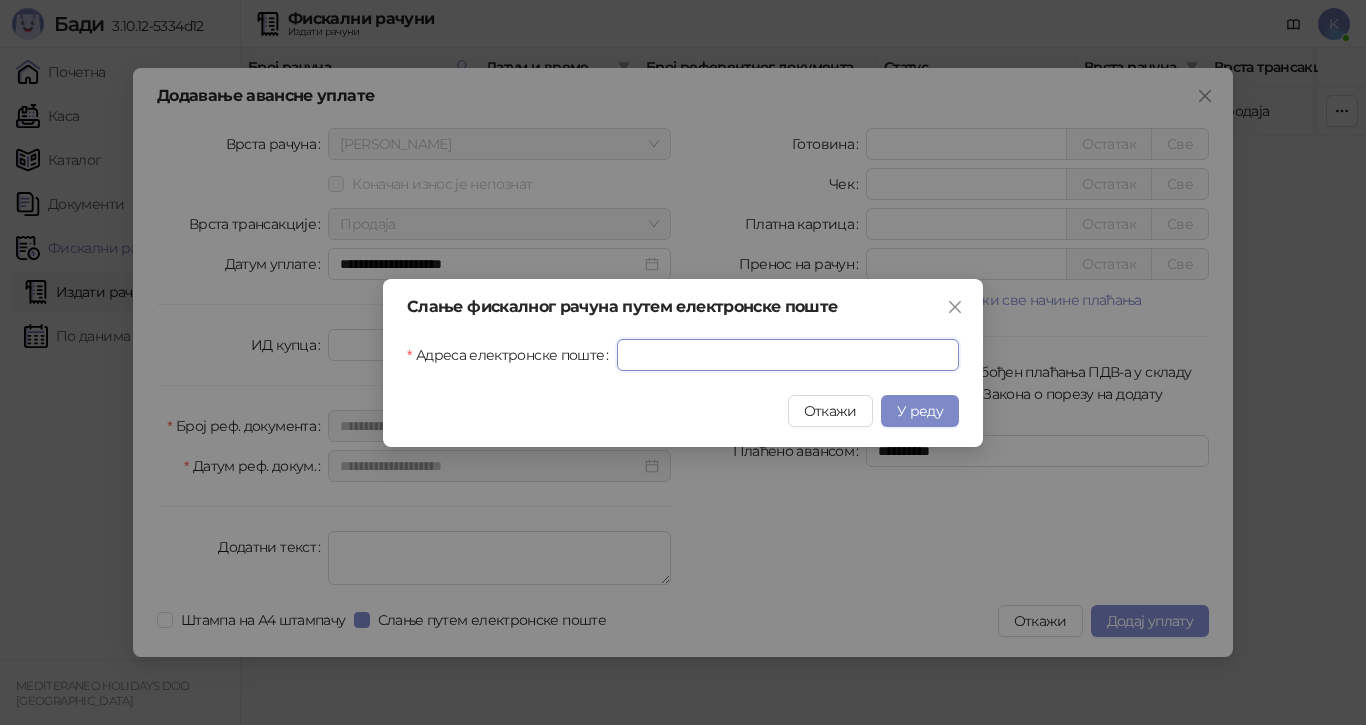 click on "Адреса електронске поште" at bounding box center [788, 355] 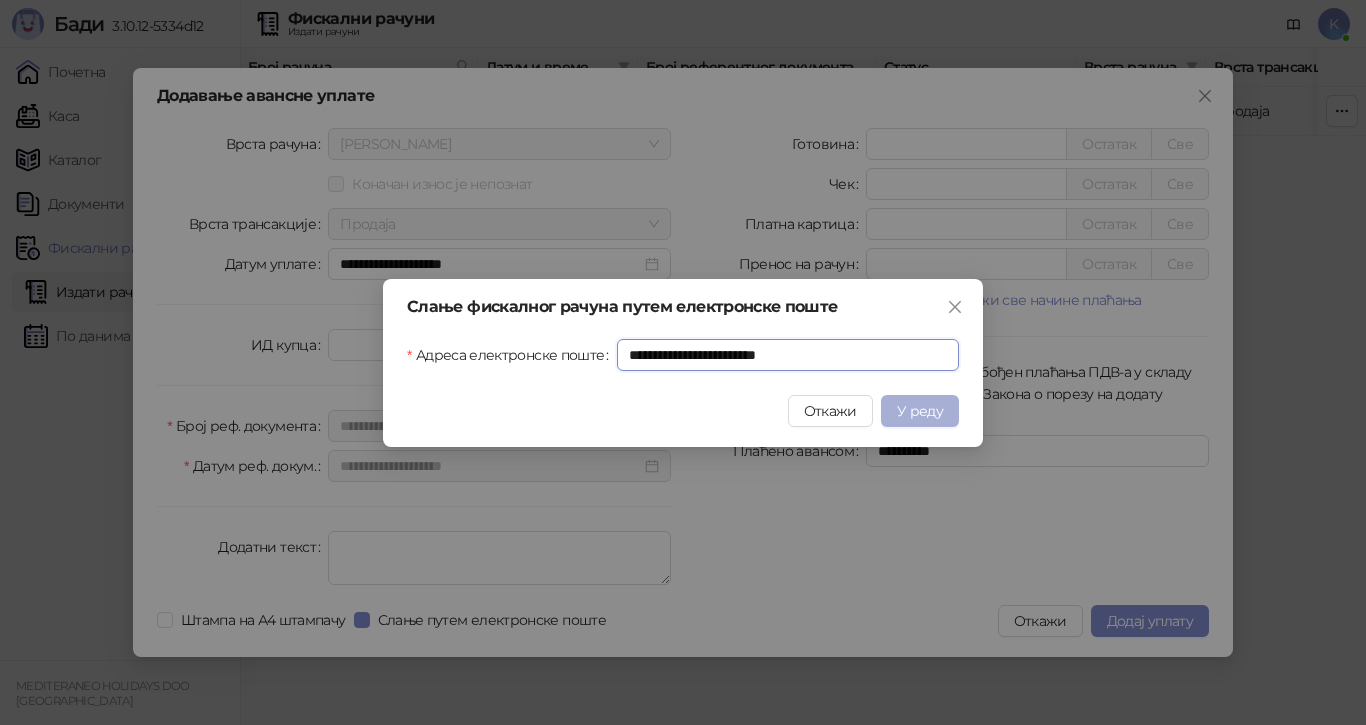 type on "**********" 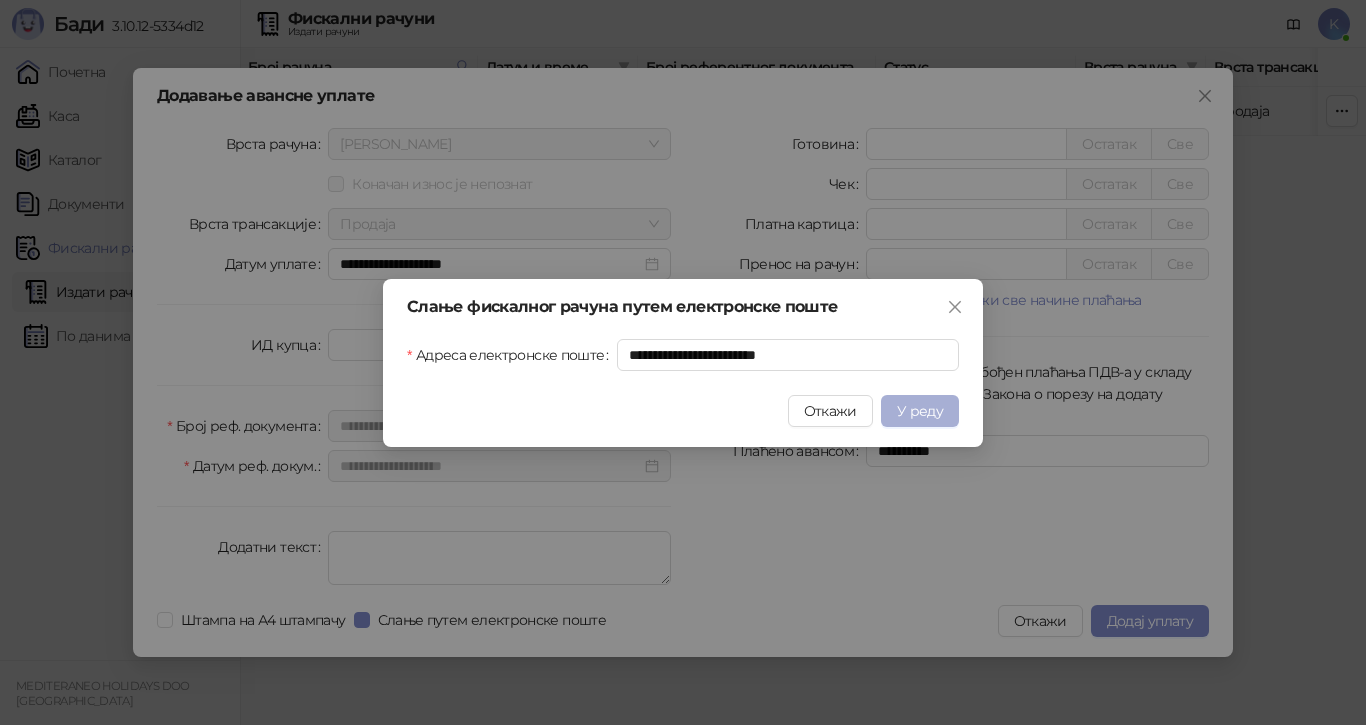 click on "У реду" at bounding box center [920, 411] 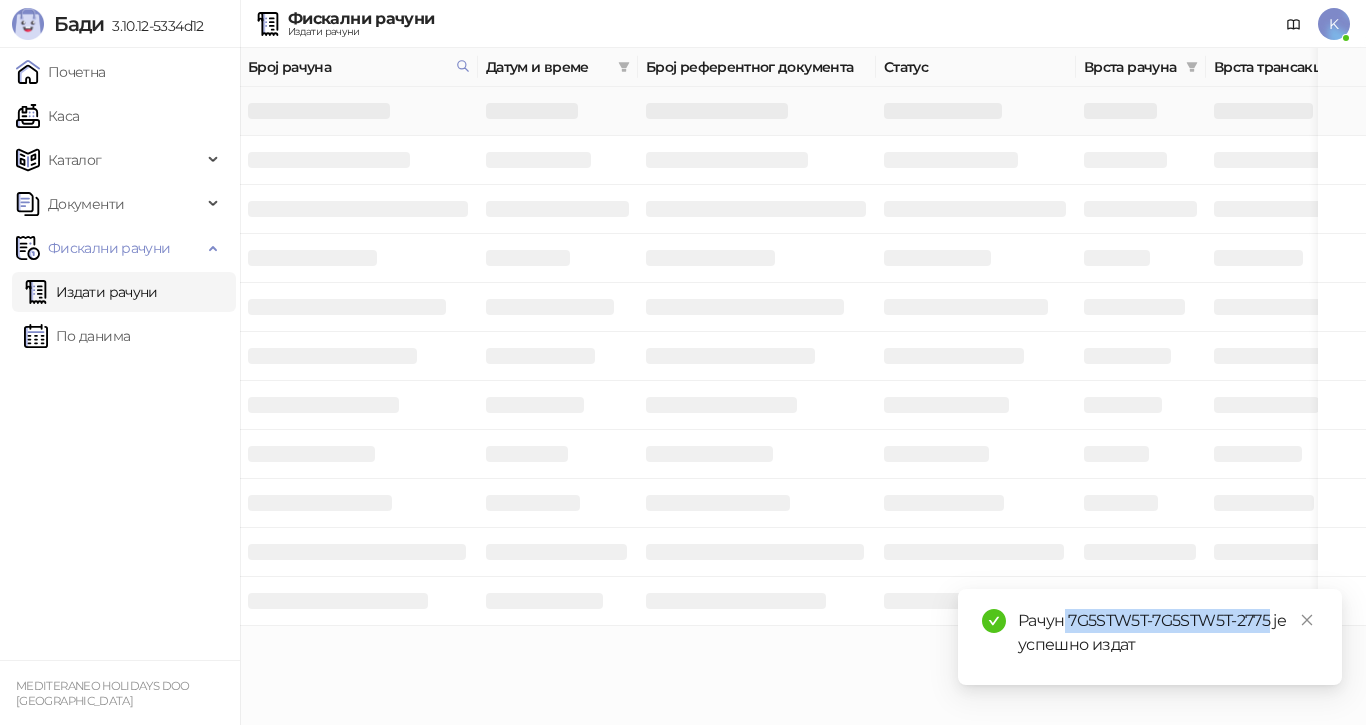 drag, startPoint x: 1271, startPoint y: 621, endPoint x: 1066, endPoint y: 622, distance: 205.00244 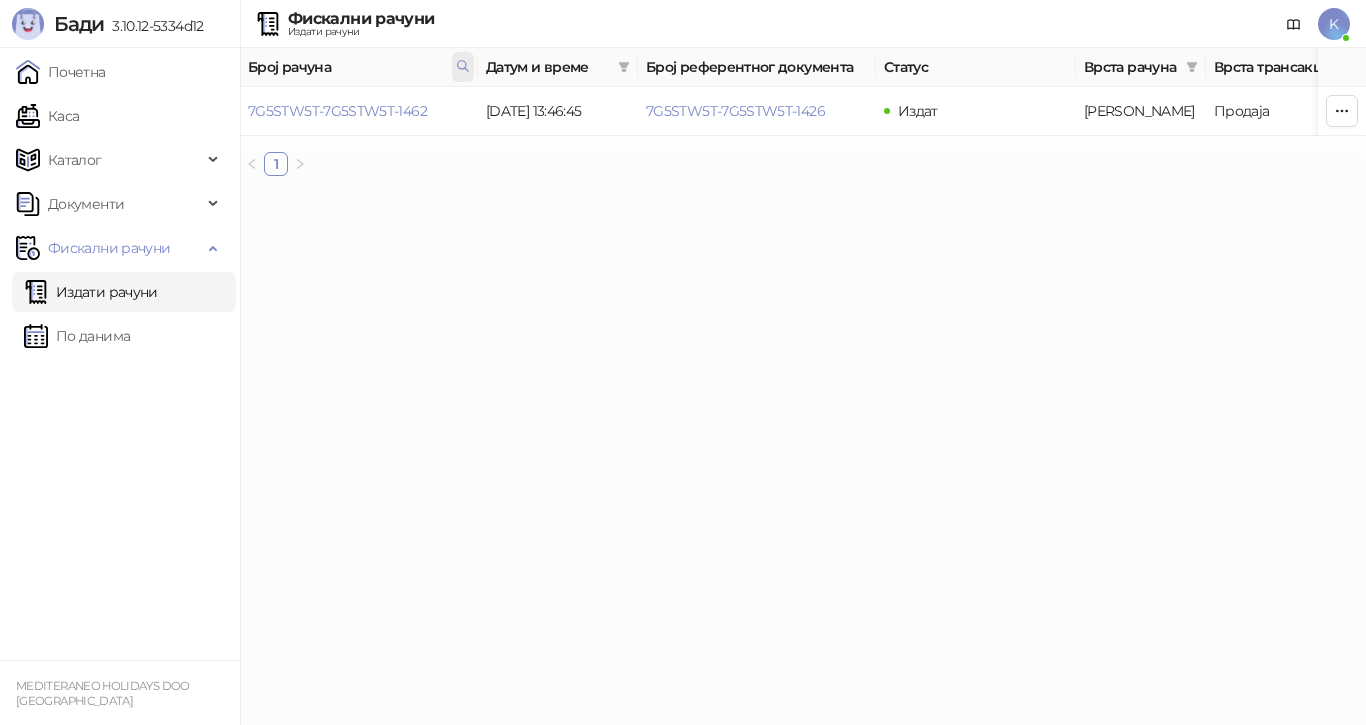 click 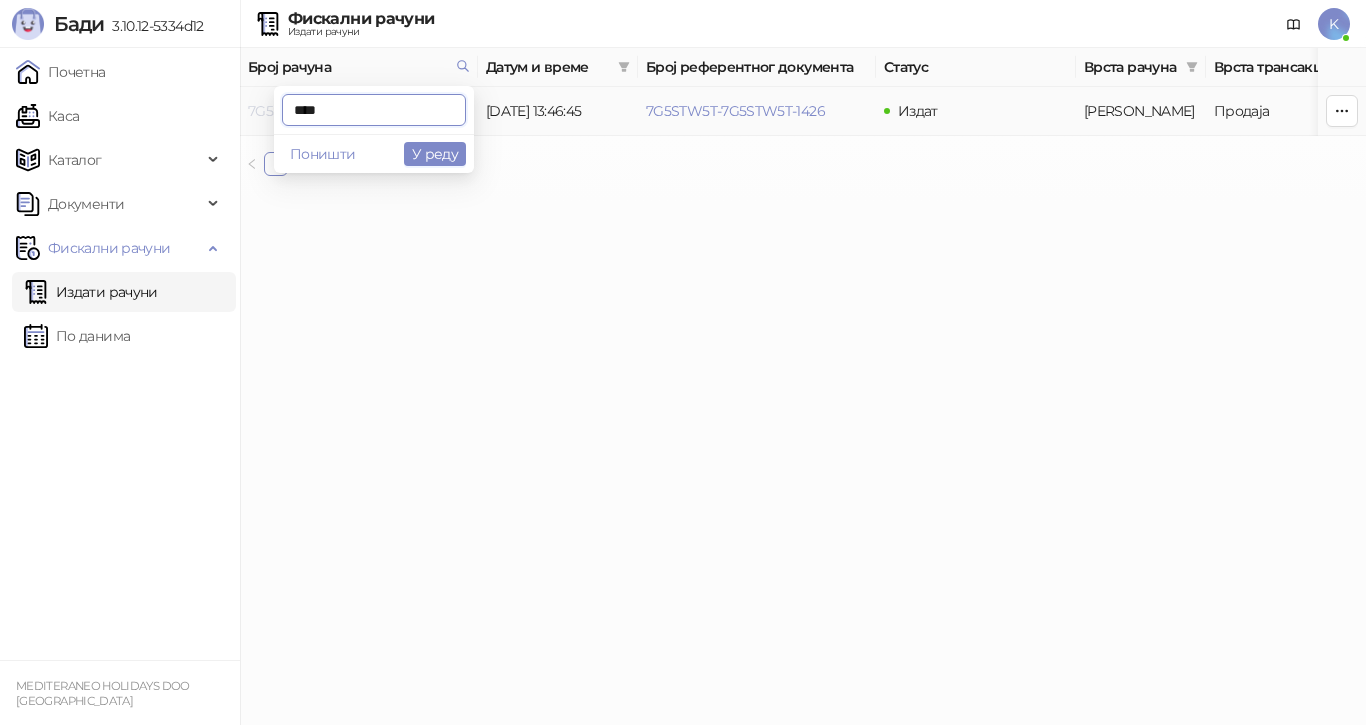 drag, startPoint x: 318, startPoint y: 107, endPoint x: 254, endPoint y: 107, distance: 64 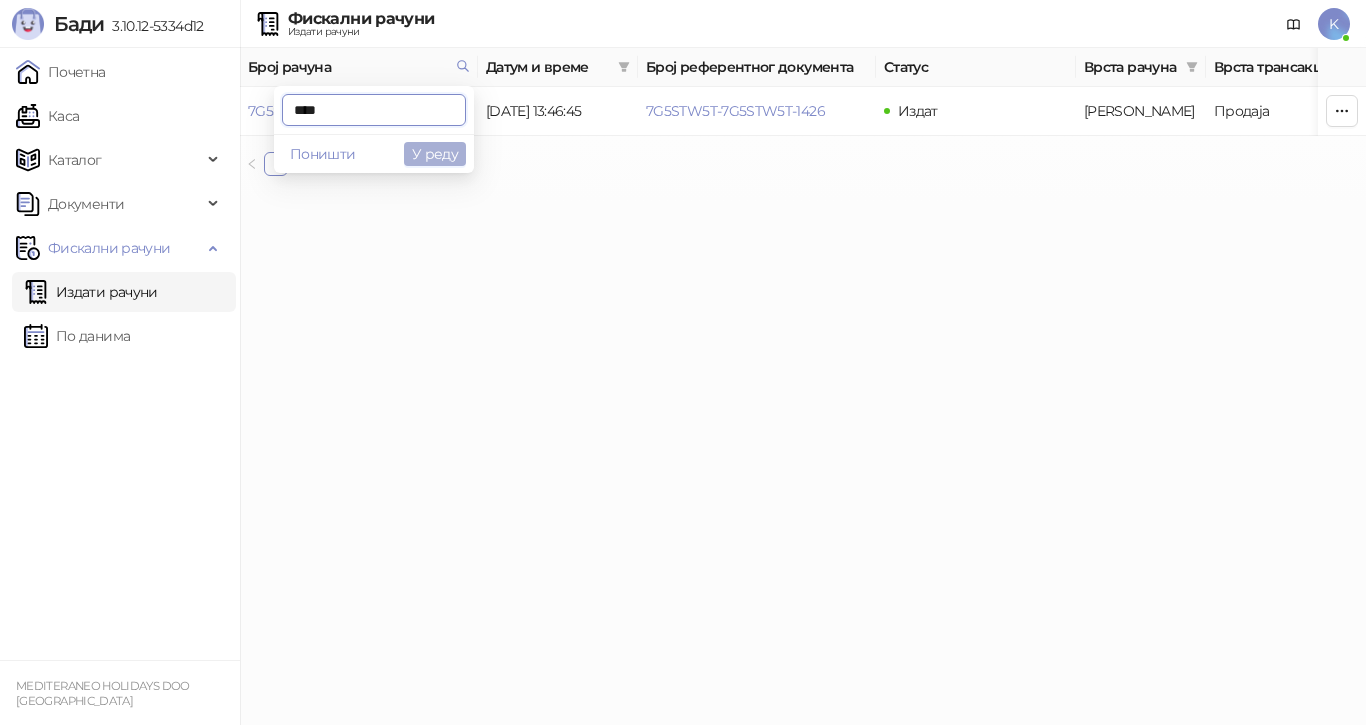 type on "****" 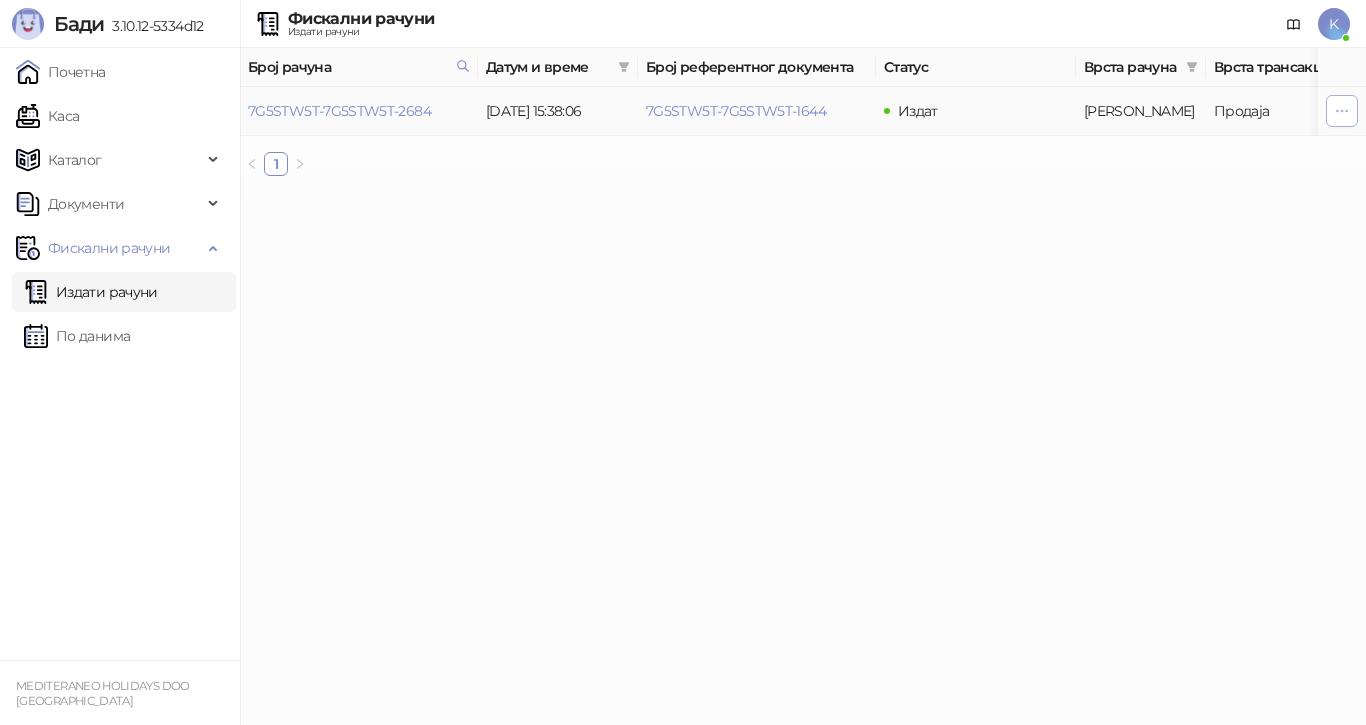 click 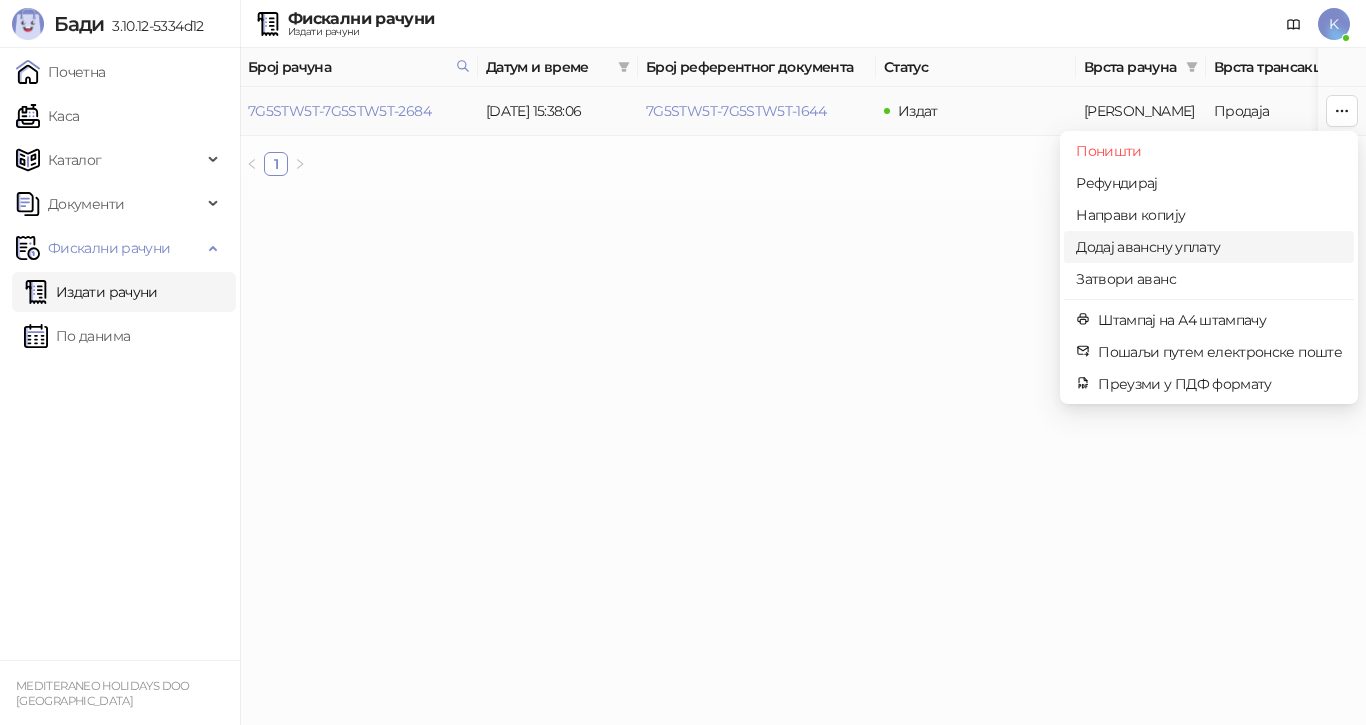 click on "Додај авансну уплату" at bounding box center (1209, 247) 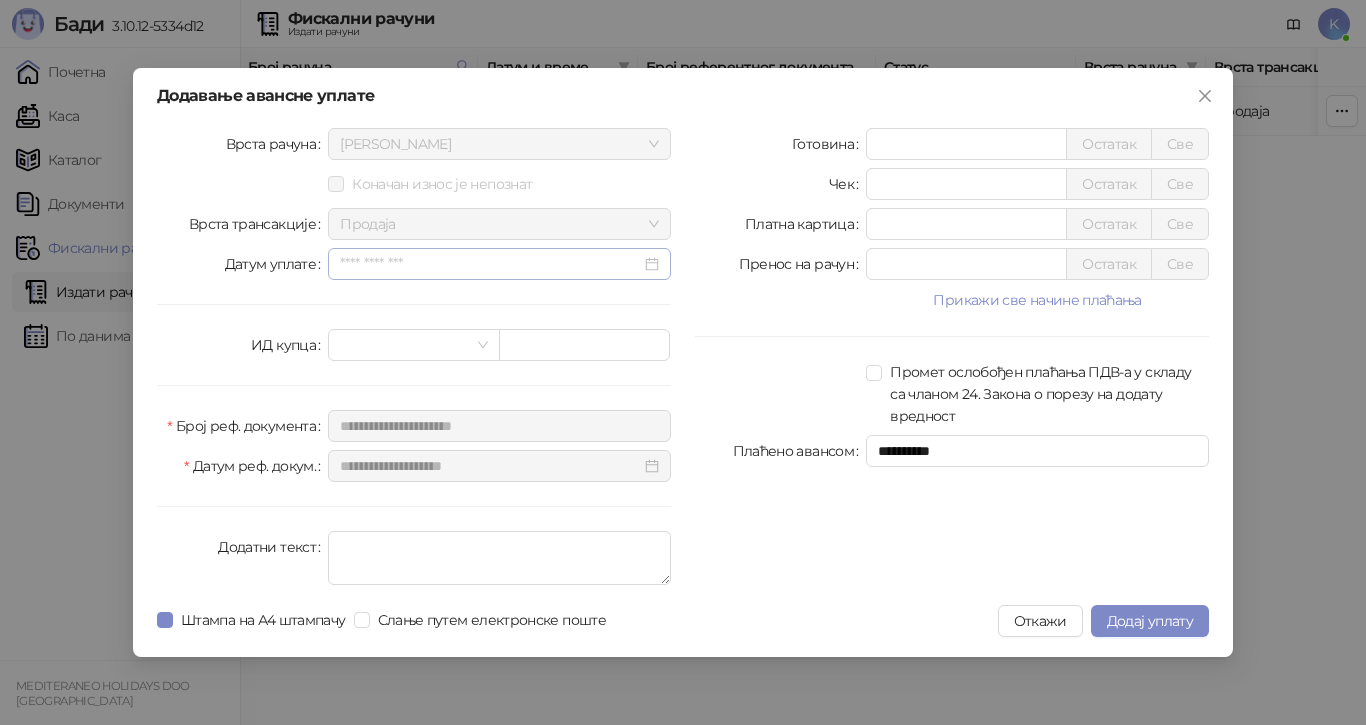 click at bounding box center [499, 264] 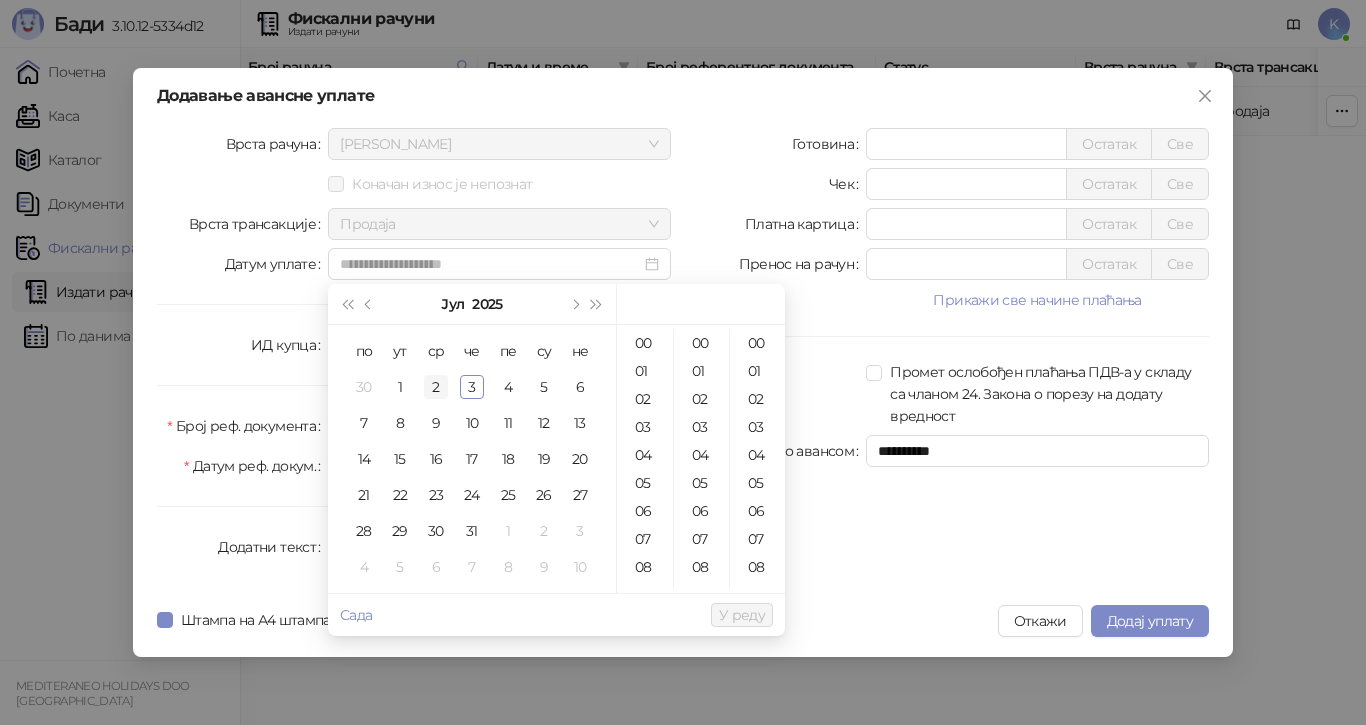 click on "2" at bounding box center (436, 387) 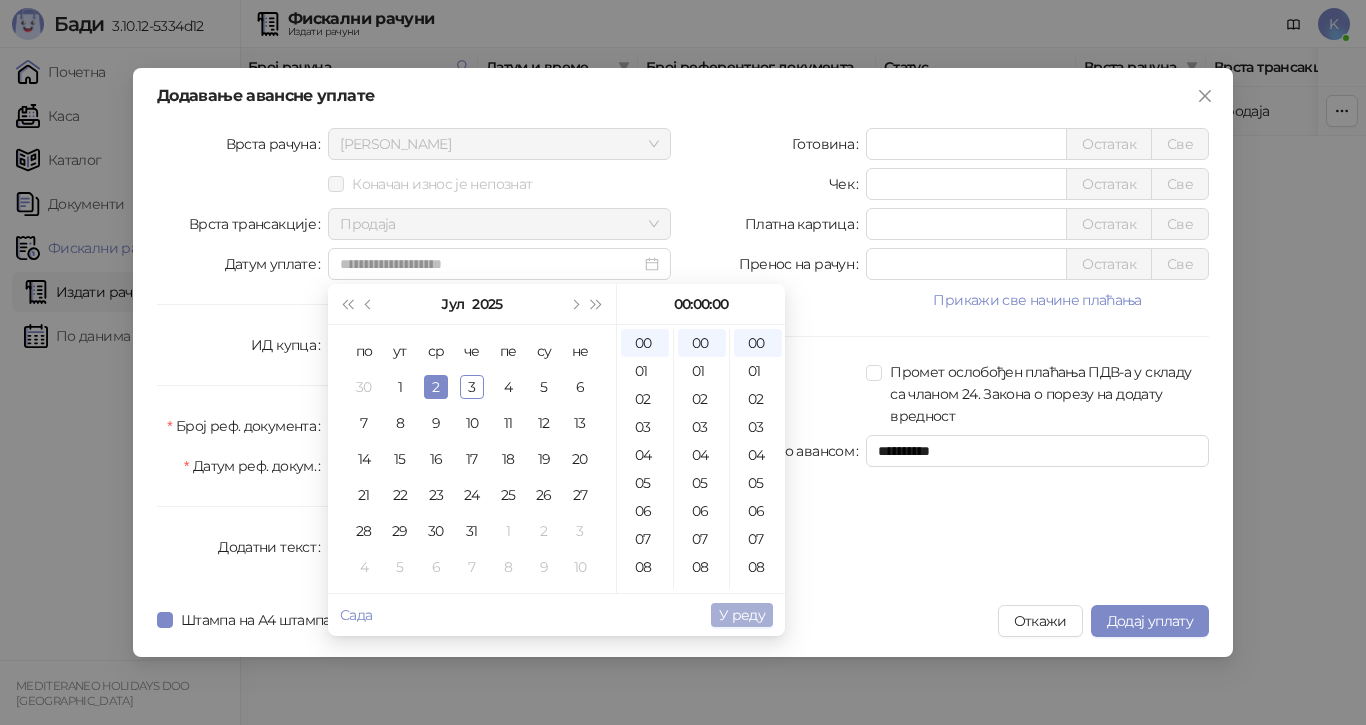 type on "**********" 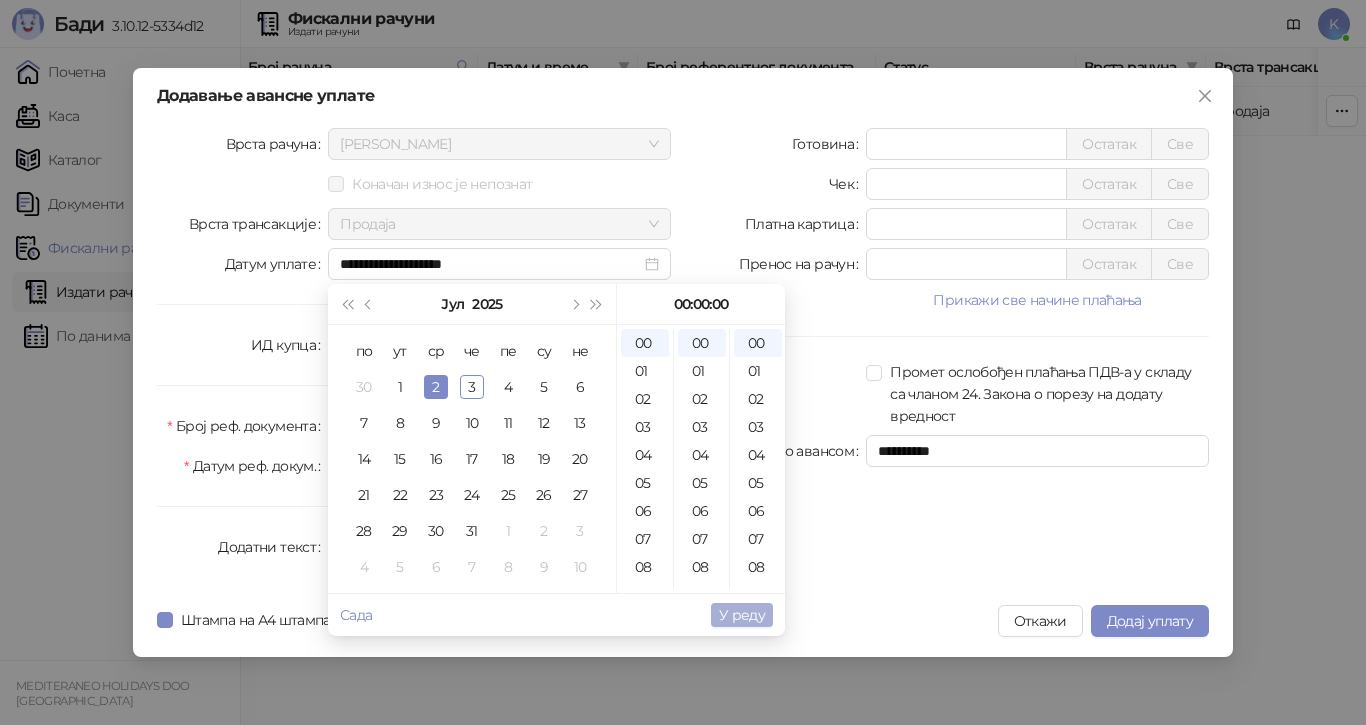 click on "У реду" at bounding box center [742, 615] 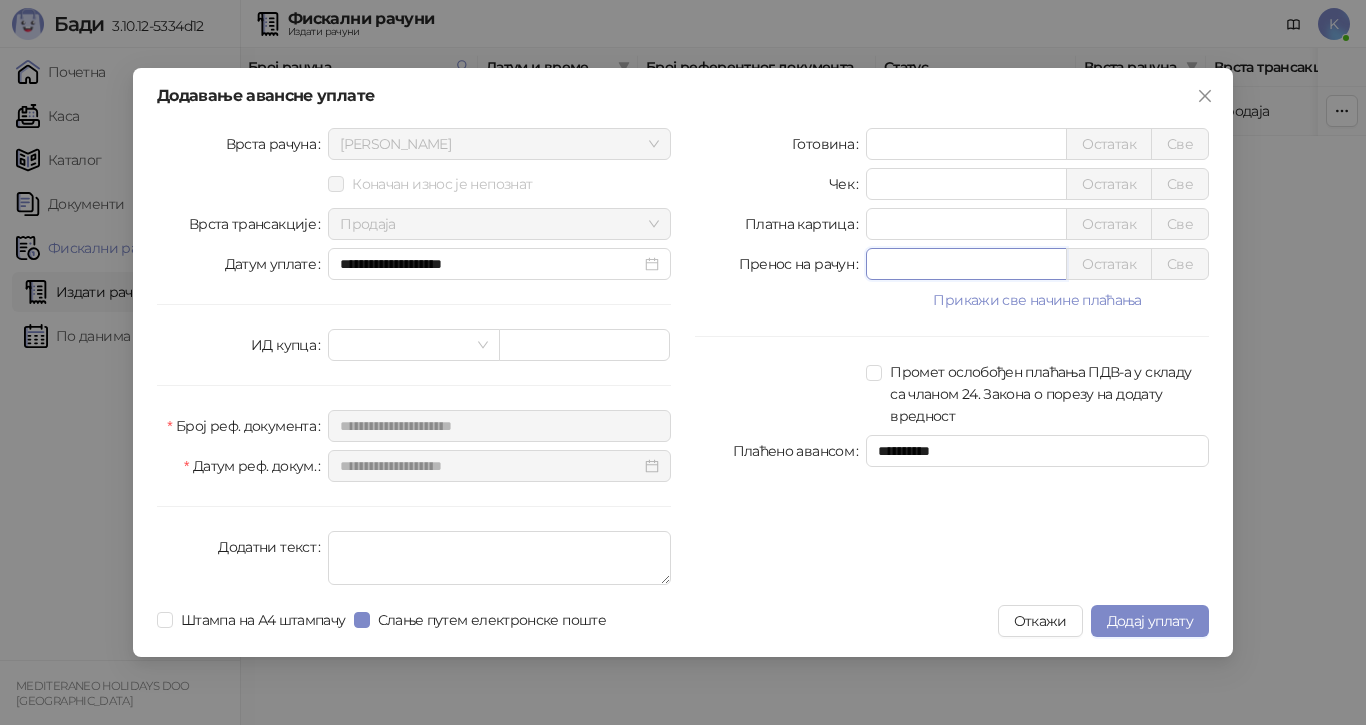 drag, startPoint x: 873, startPoint y: 268, endPoint x: 845, endPoint y: 268, distance: 28 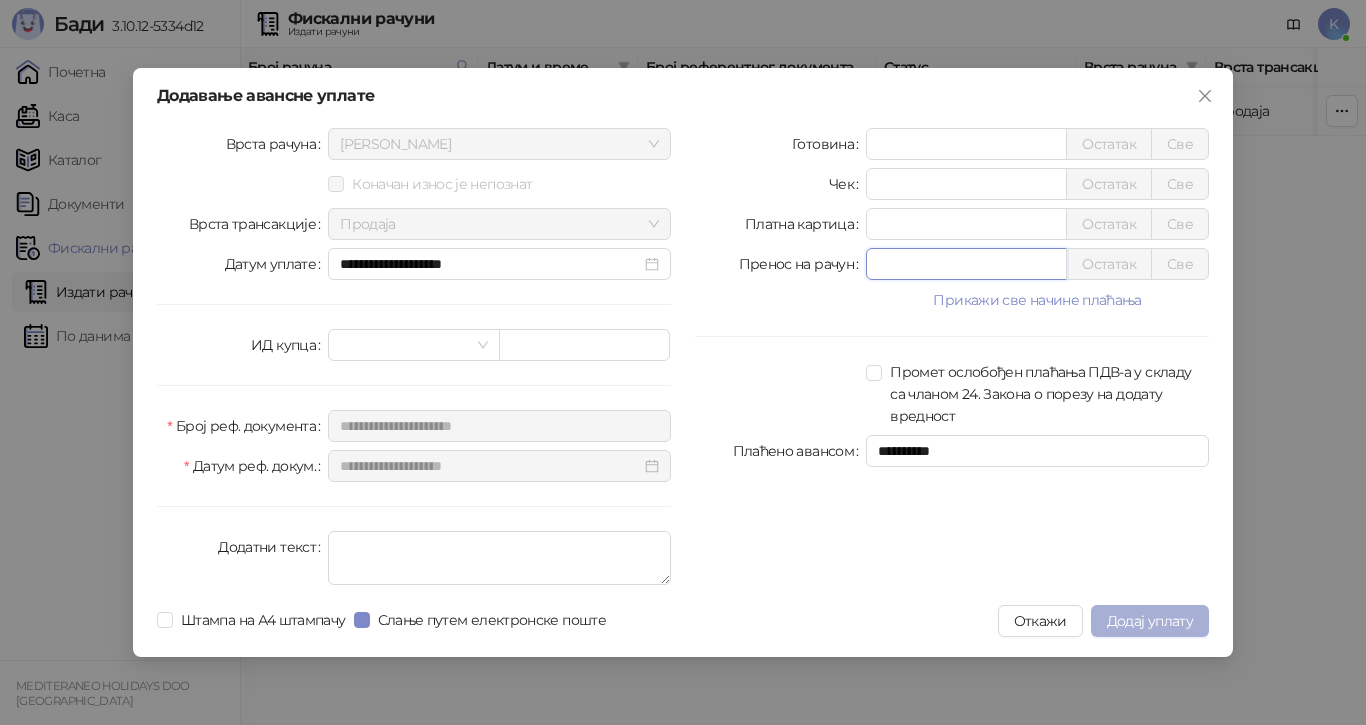 type on "*****" 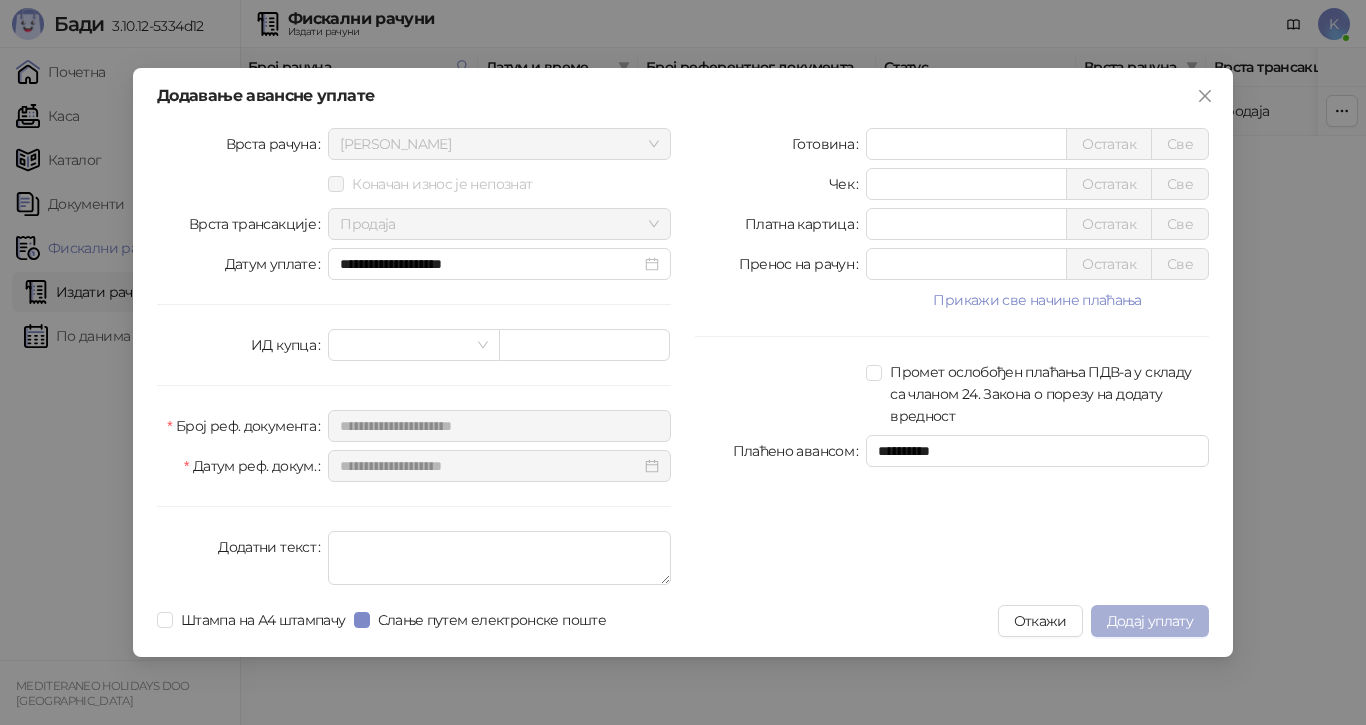 click on "Додај уплату" at bounding box center [1150, 621] 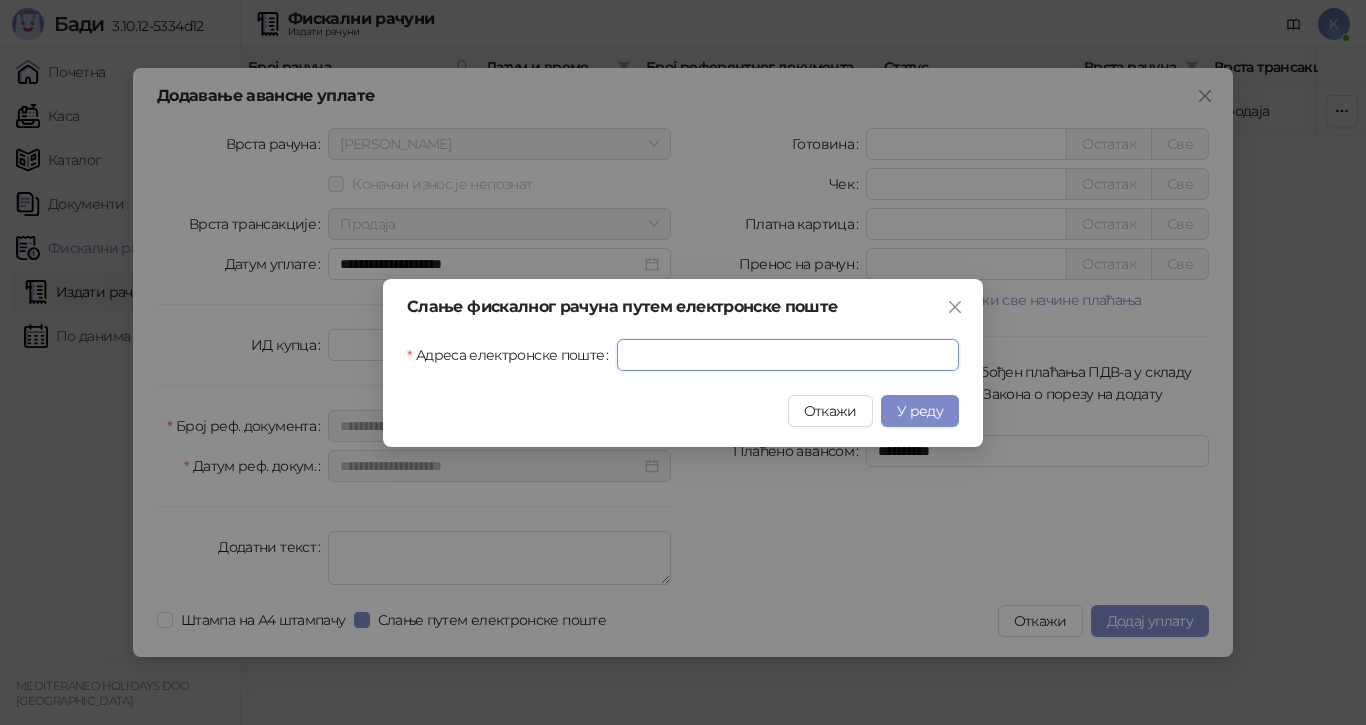 drag, startPoint x: 750, startPoint y: 357, endPoint x: 749, endPoint y: 397, distance: 40.012497 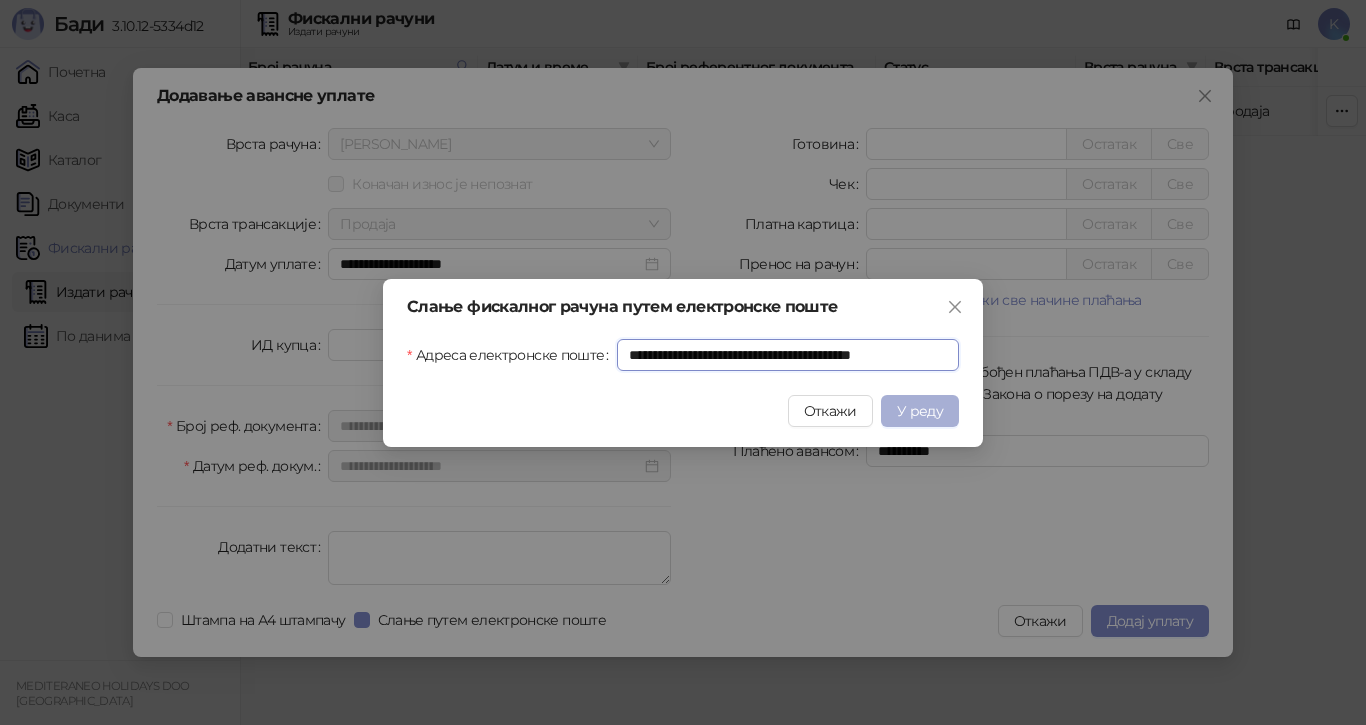 type on "**********" 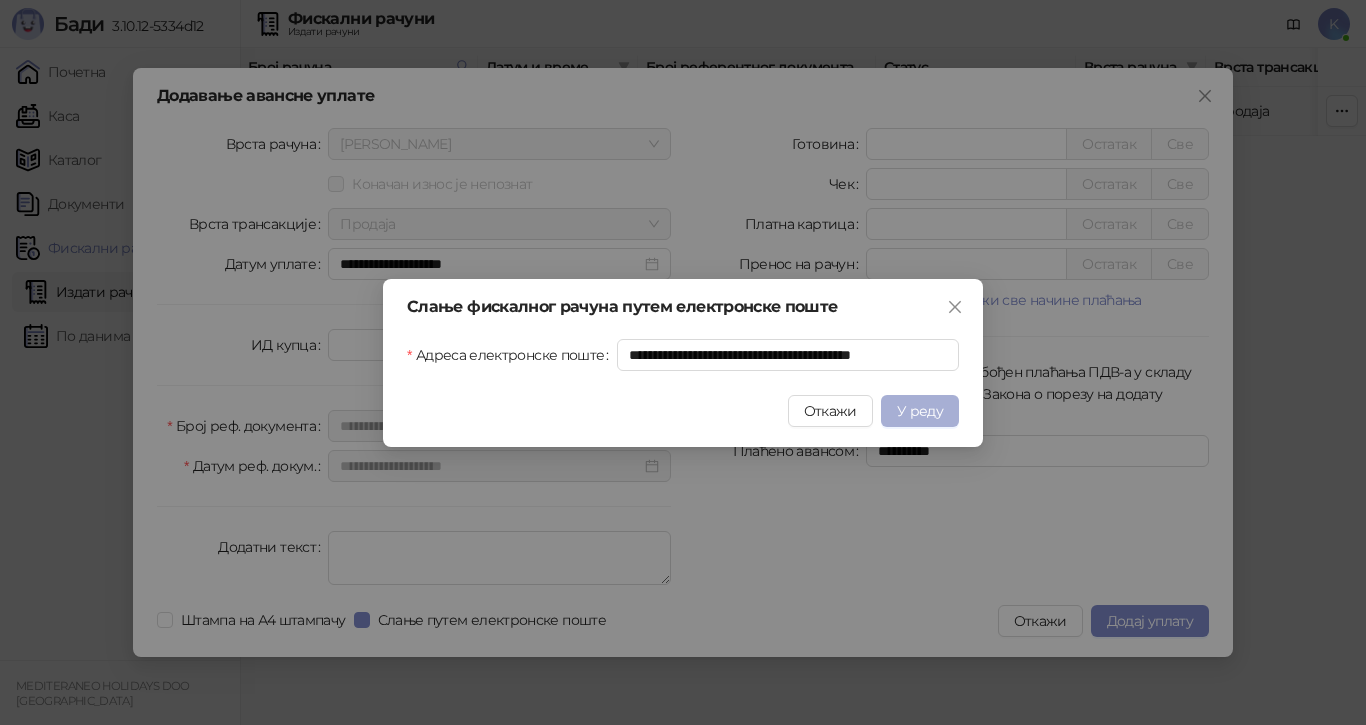 click on "У реду" at bounding box center (920, 411) 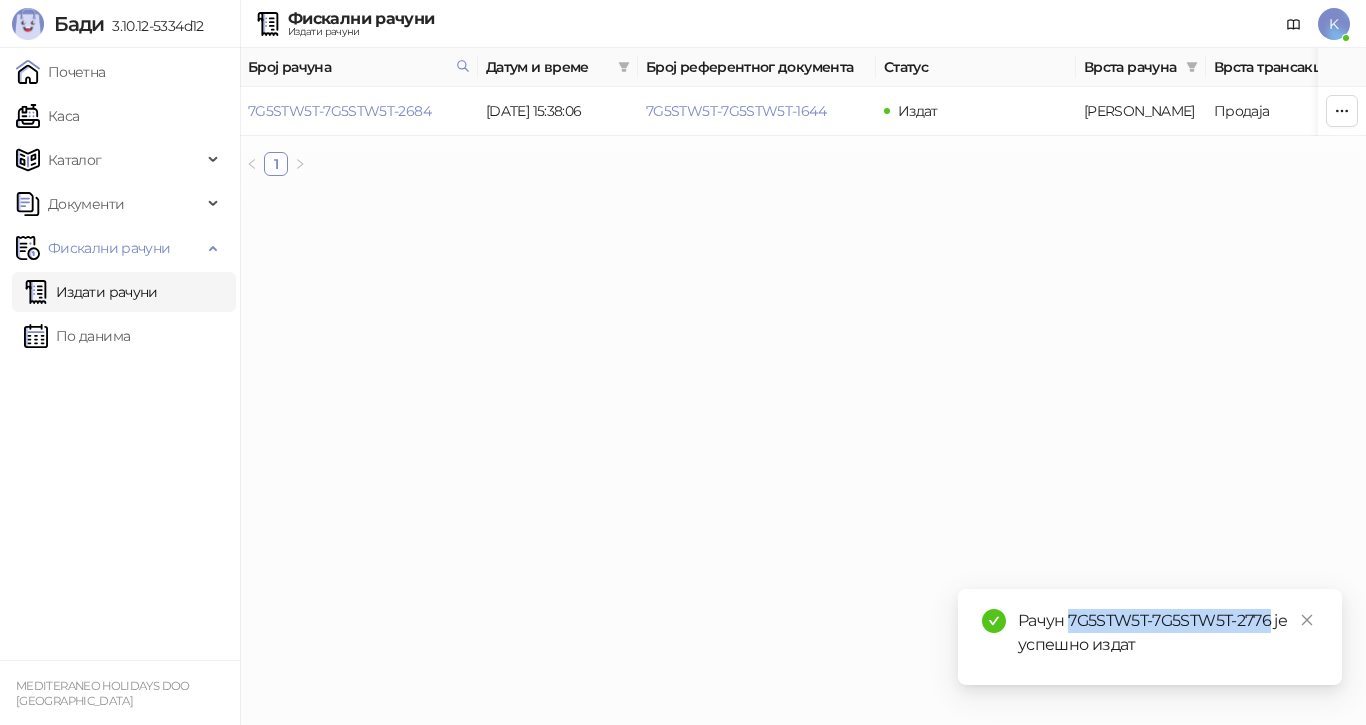 drag, startPoint x: 1271, startPoint y: 622, endPoint x: 1068, endPoint y: 621, distance: 203.00246 